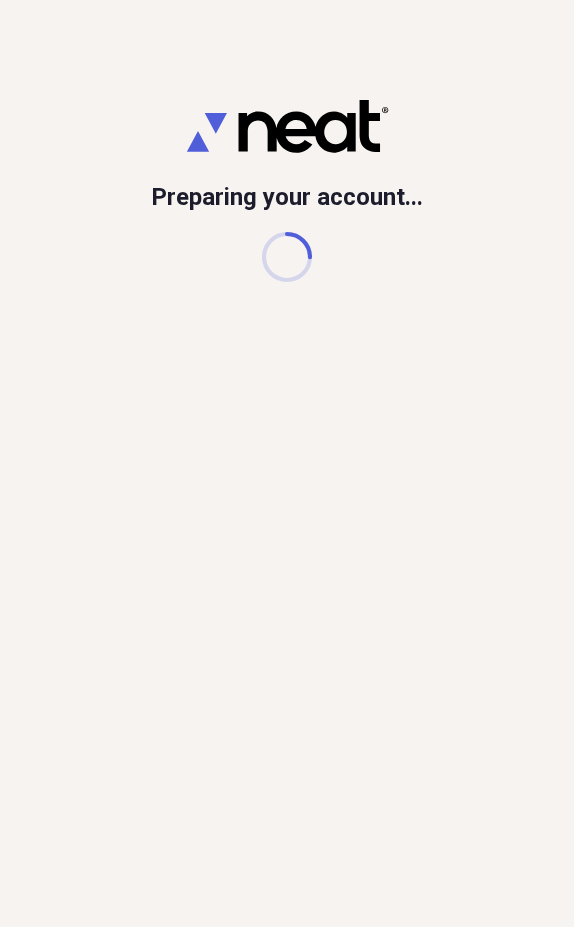 scroll, scrollTop: 0, scrollLeft: 0, axis: both 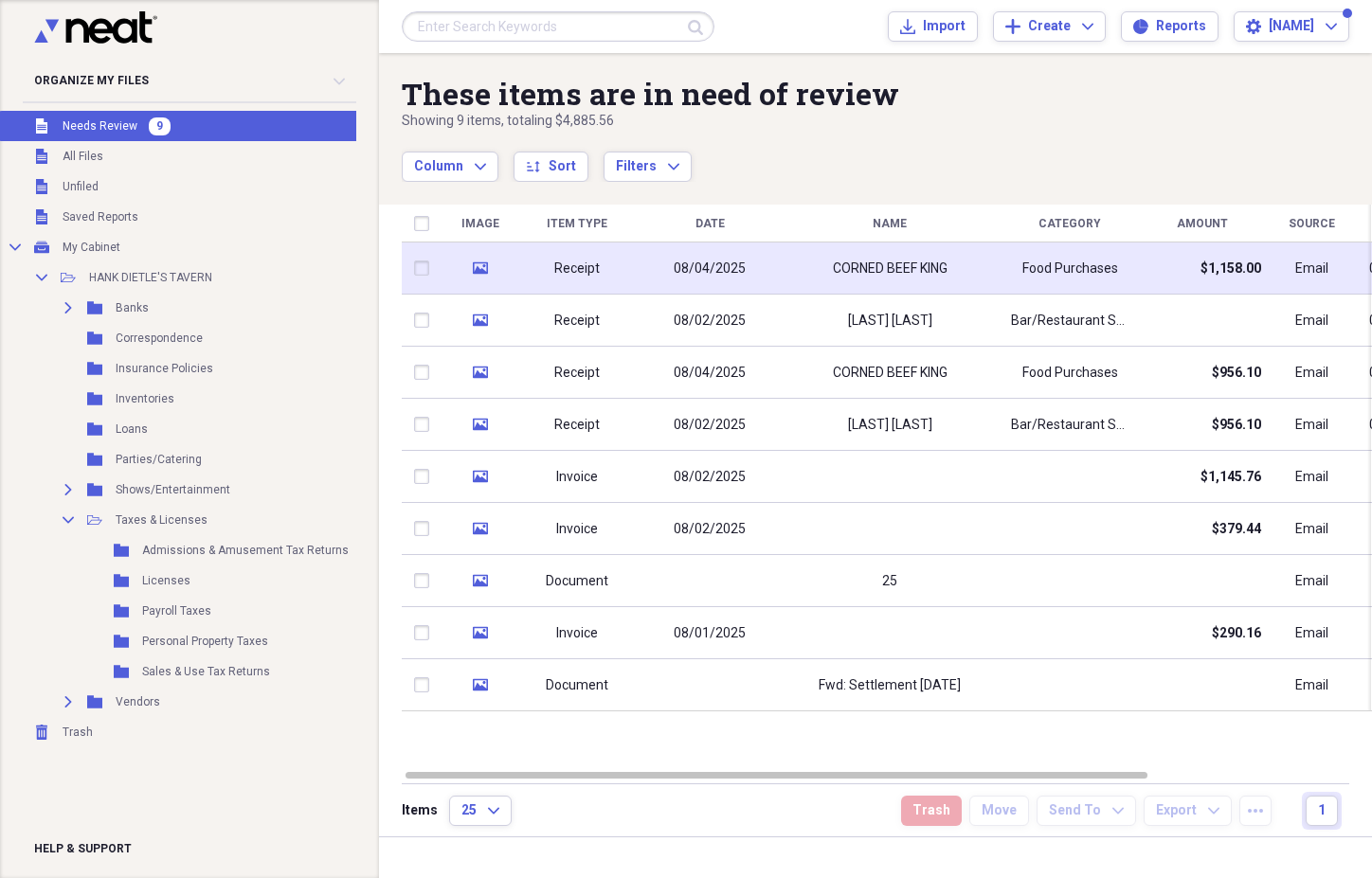 click on "Food Purchases" at bounding box center (1070, 268) 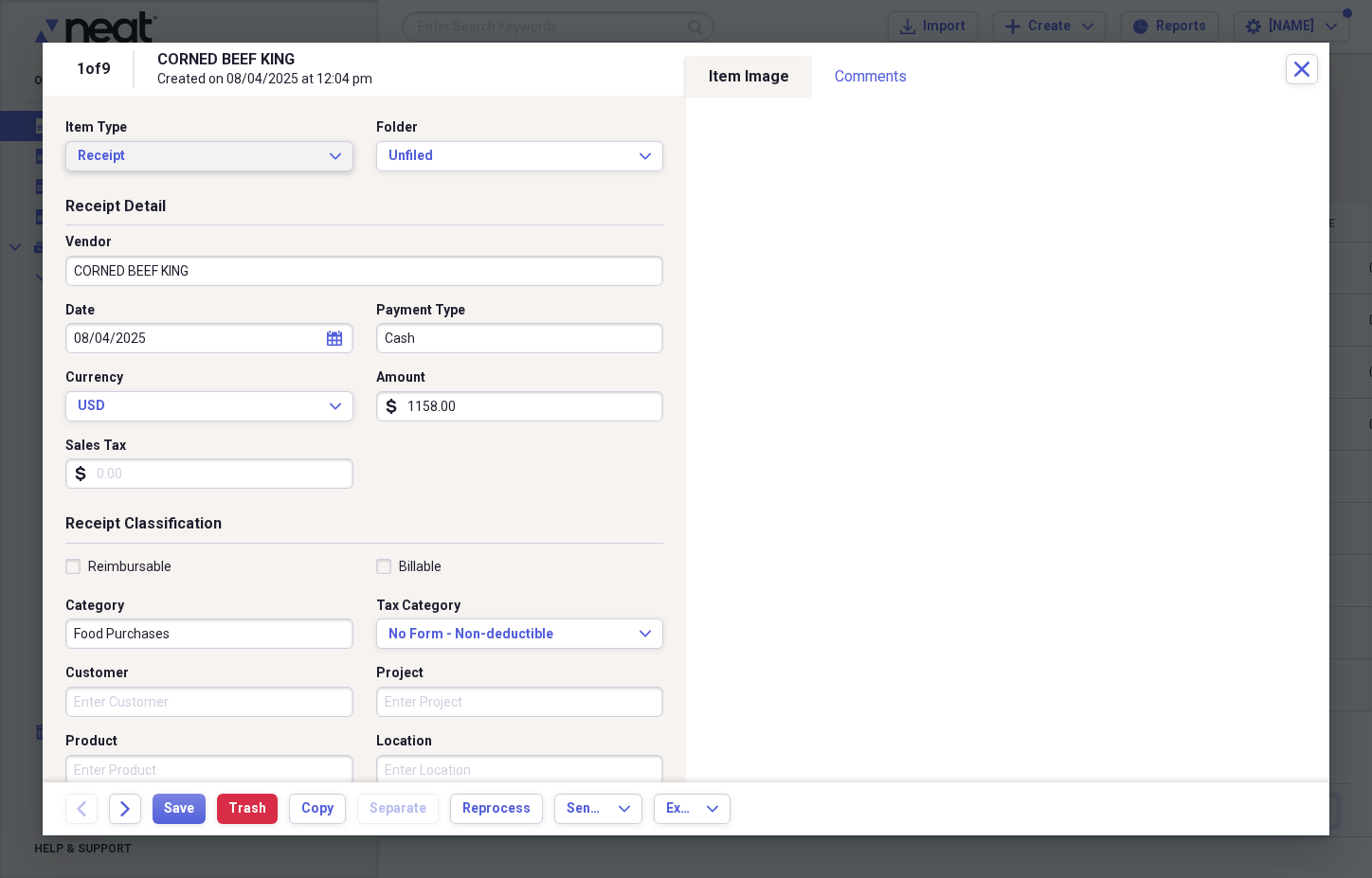 click on "Expand" 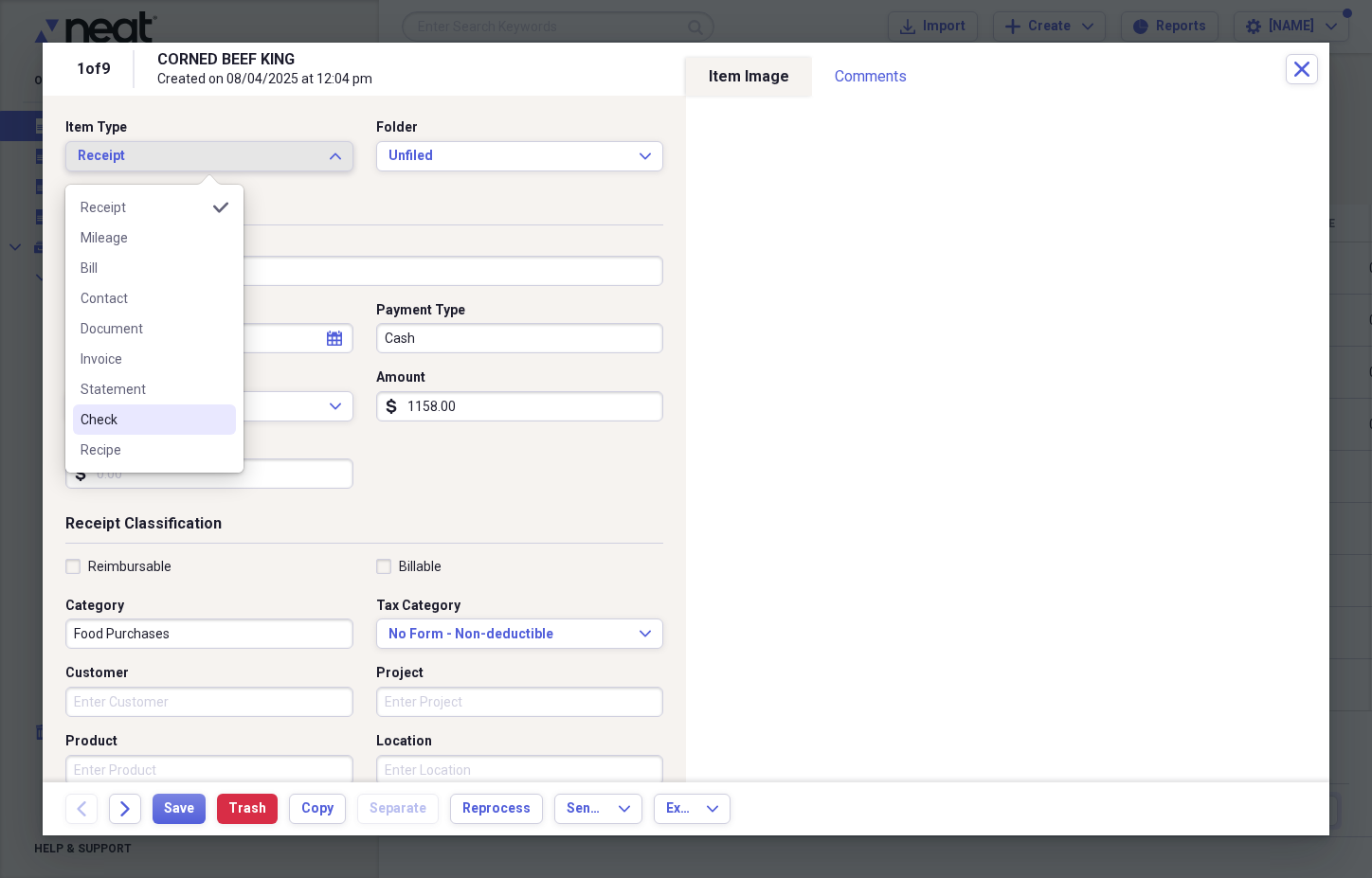 click on "Check" at bounding box center [143, 420] 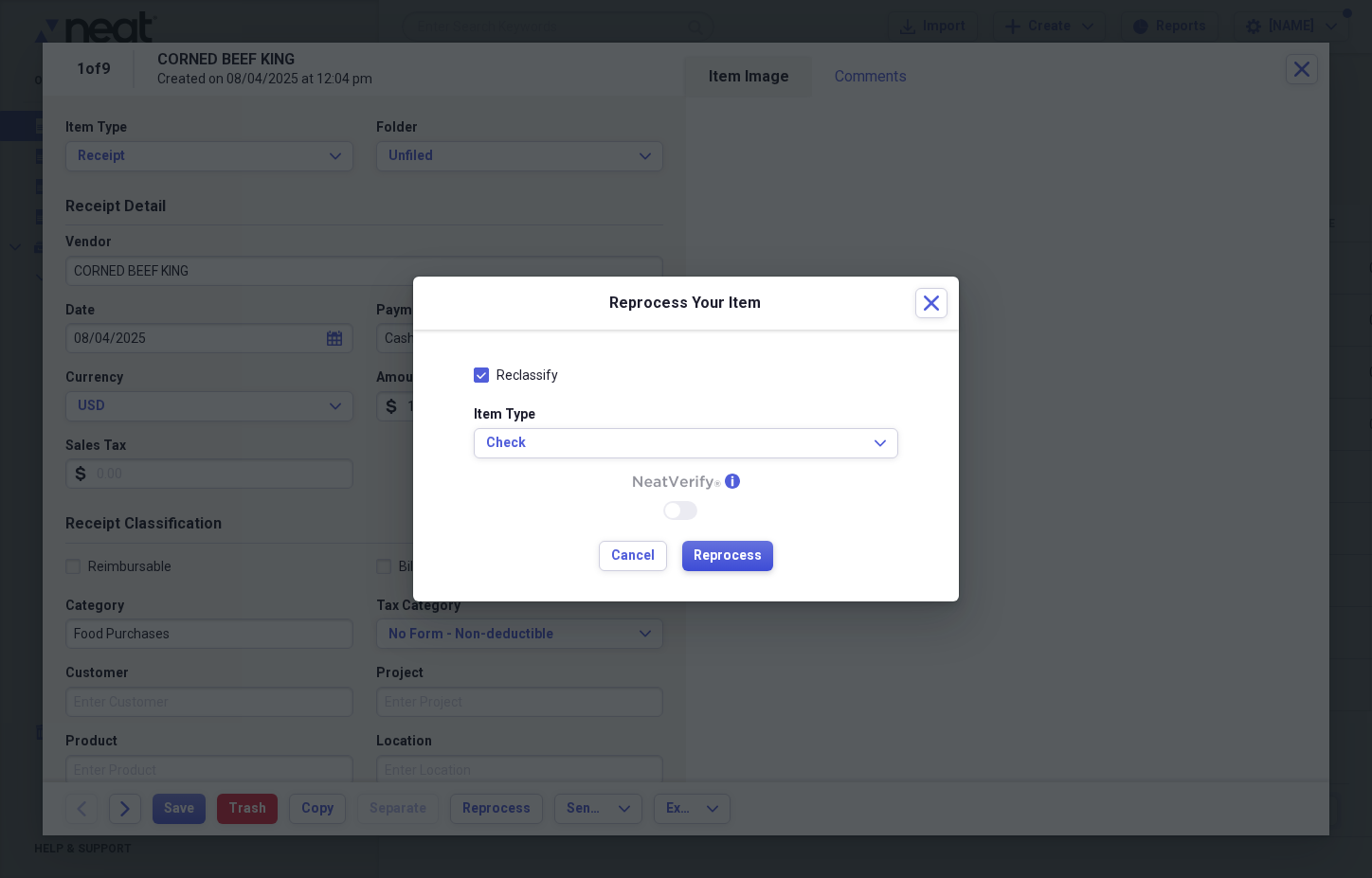 click on "Reprocess" at bounding box center (728, 556) 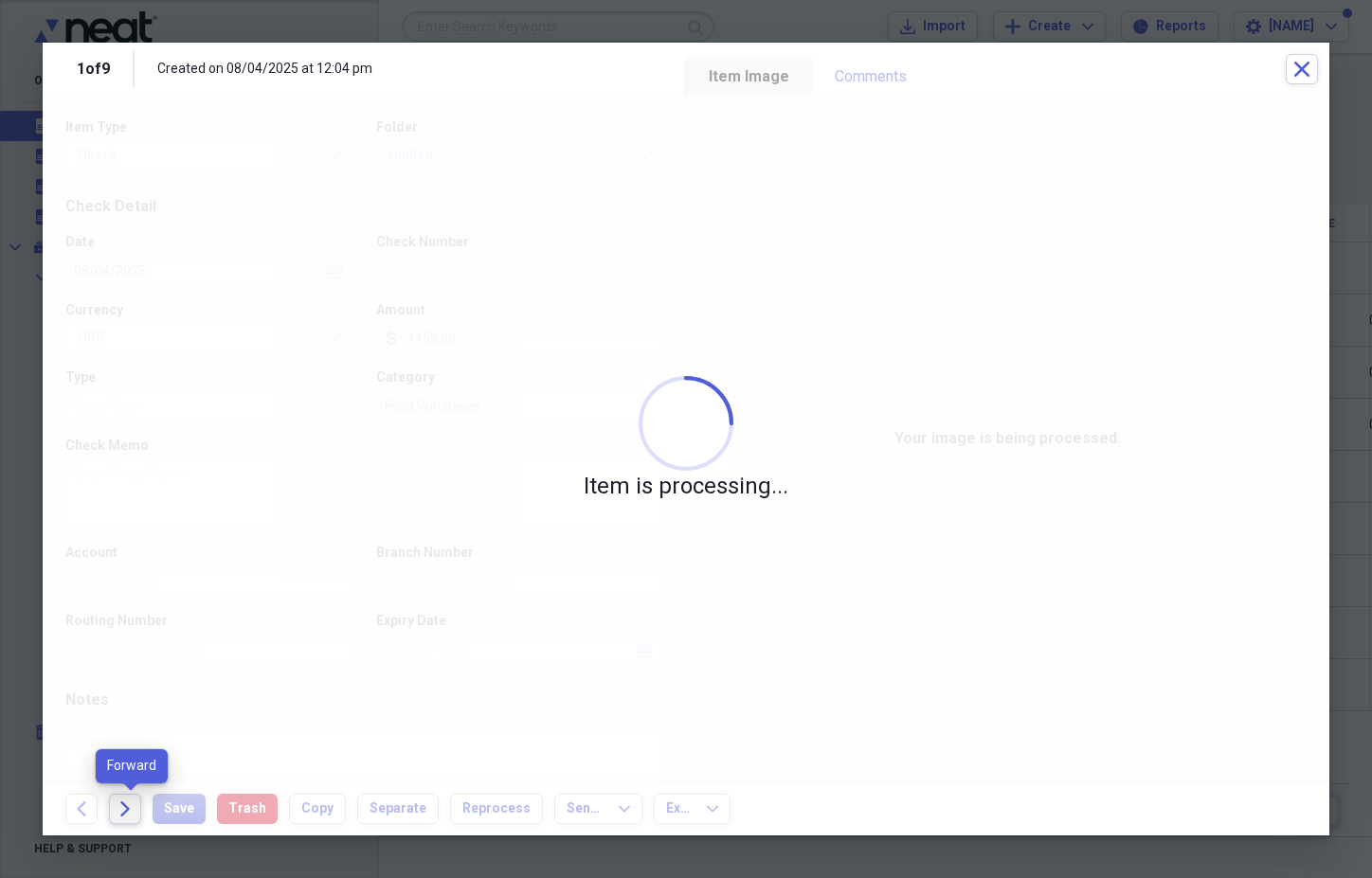 click on "Forward" 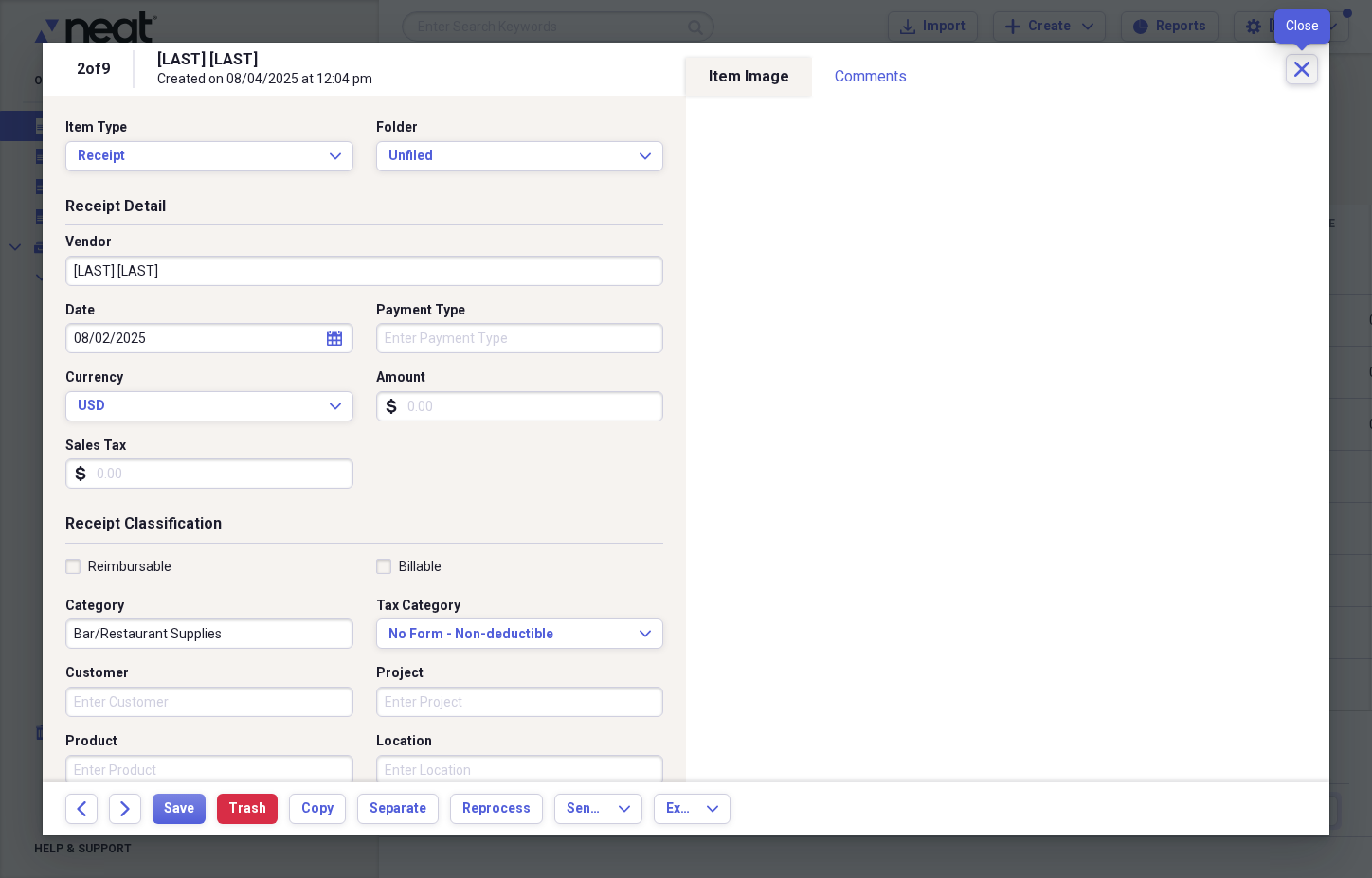 click on "Close" at bounding box center [1302, 69] 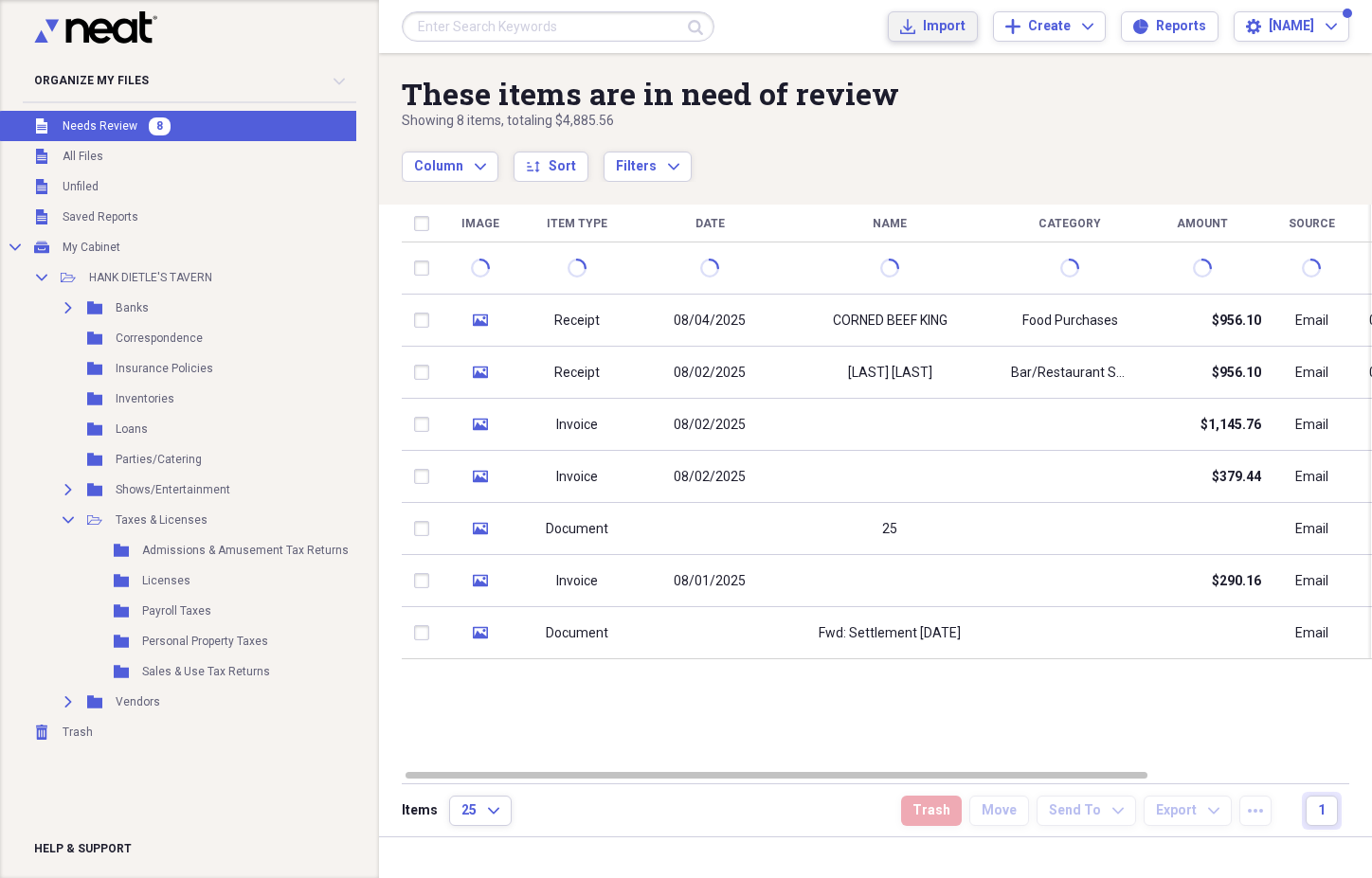 click on "Import" at bounding box center (944, 27) 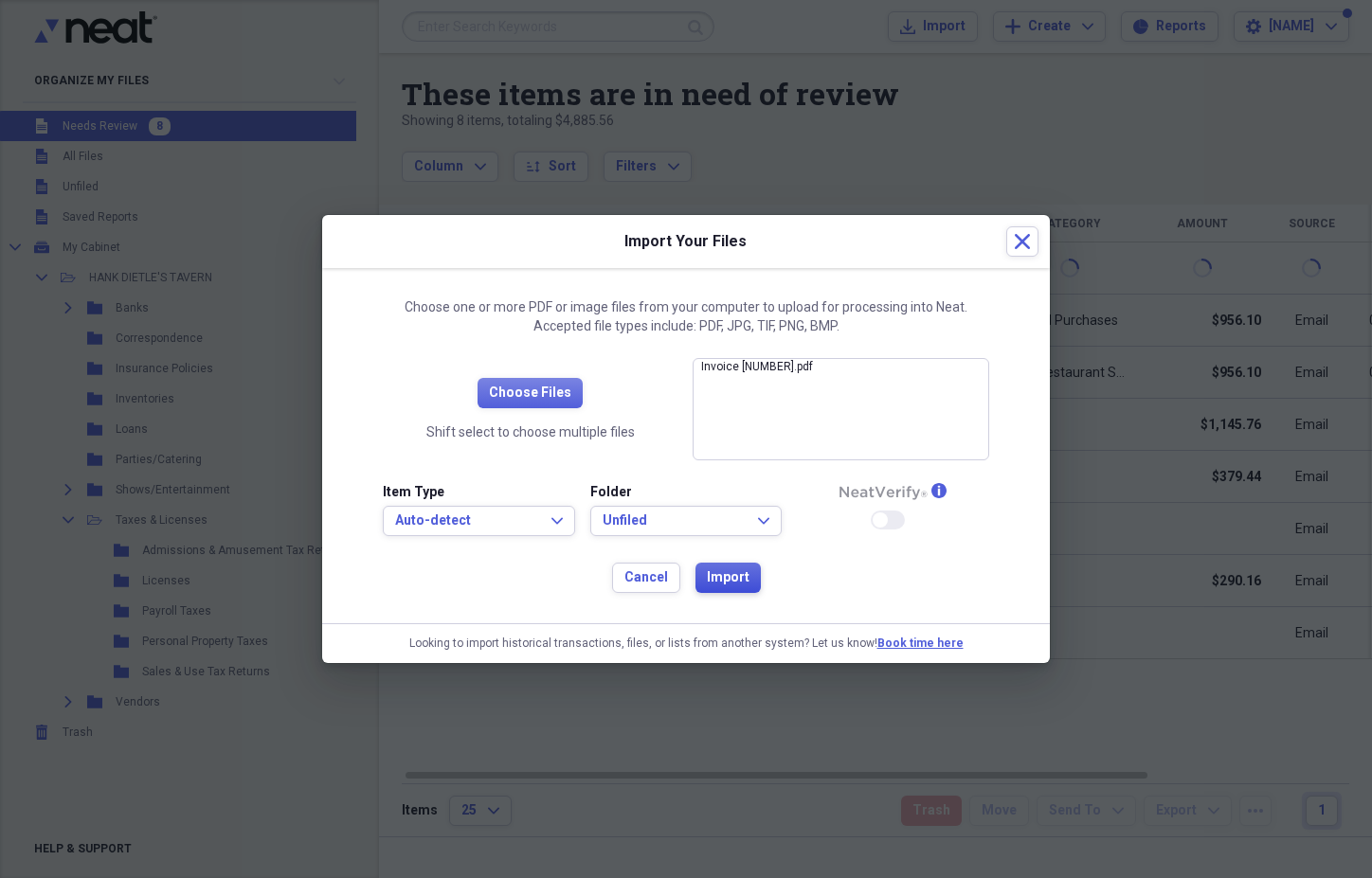 click on "Import" at bounding box center [728, 578] 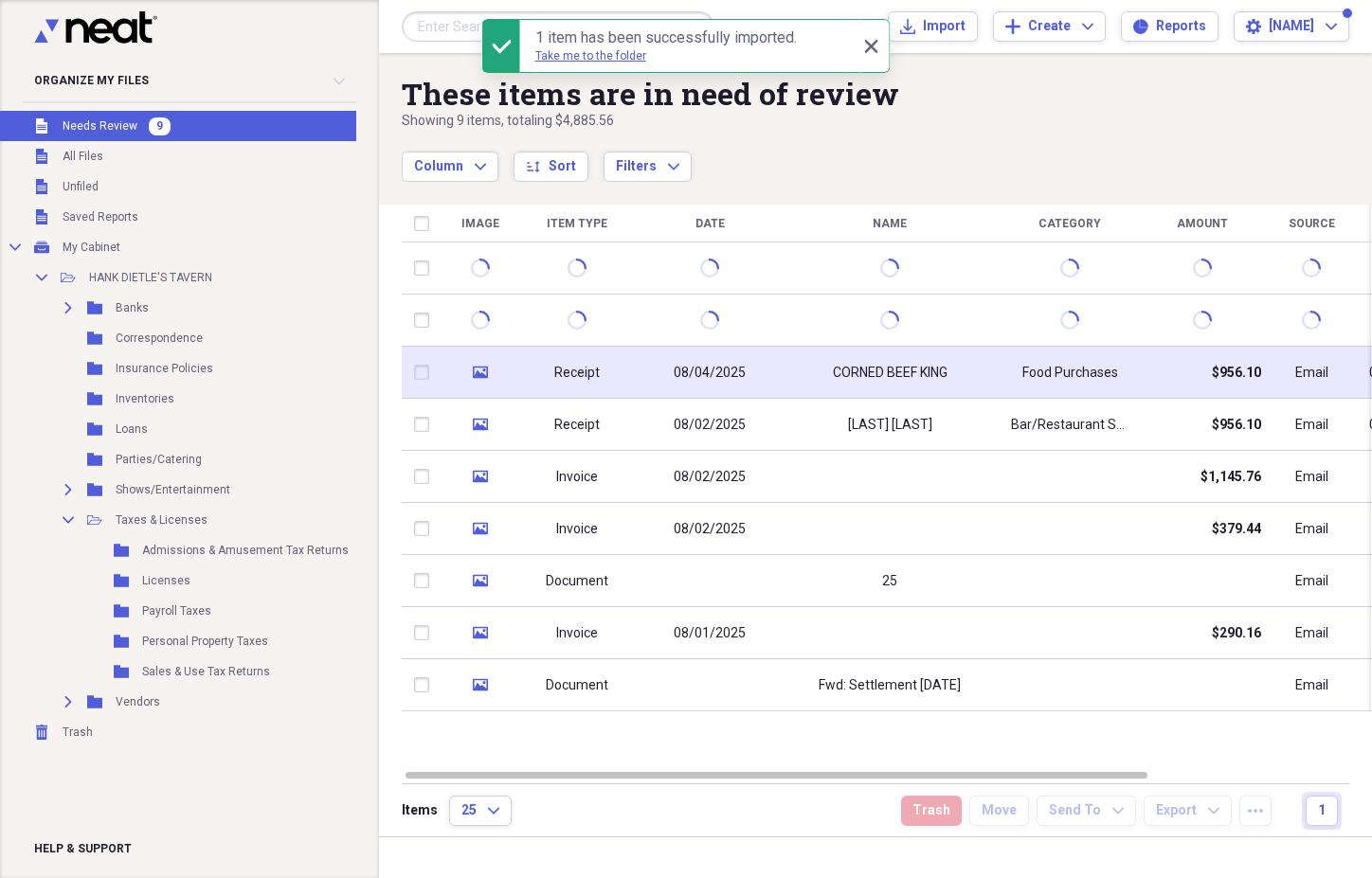 click on "08/04/2025" at bounding box center [710, 372] 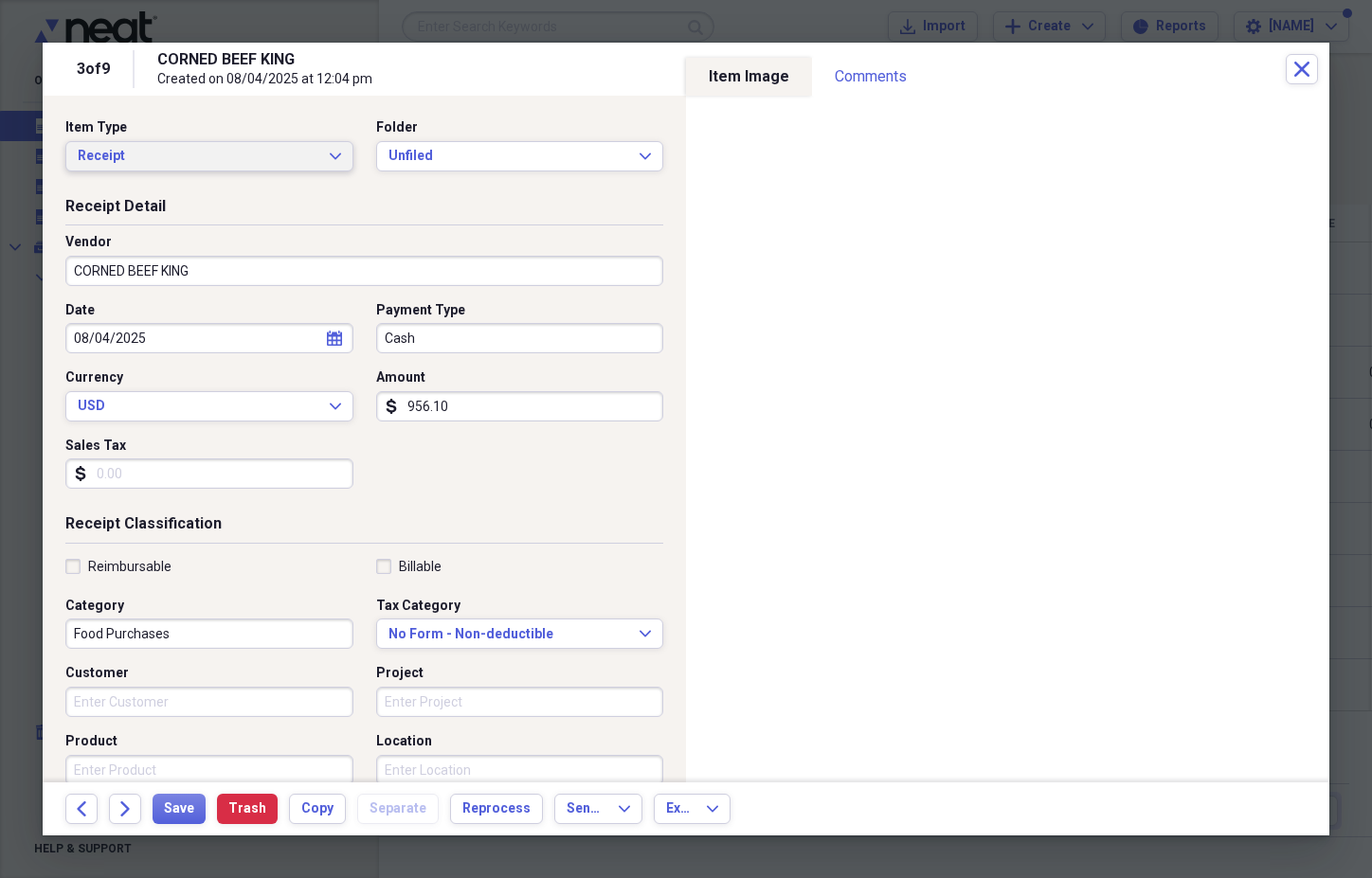 click 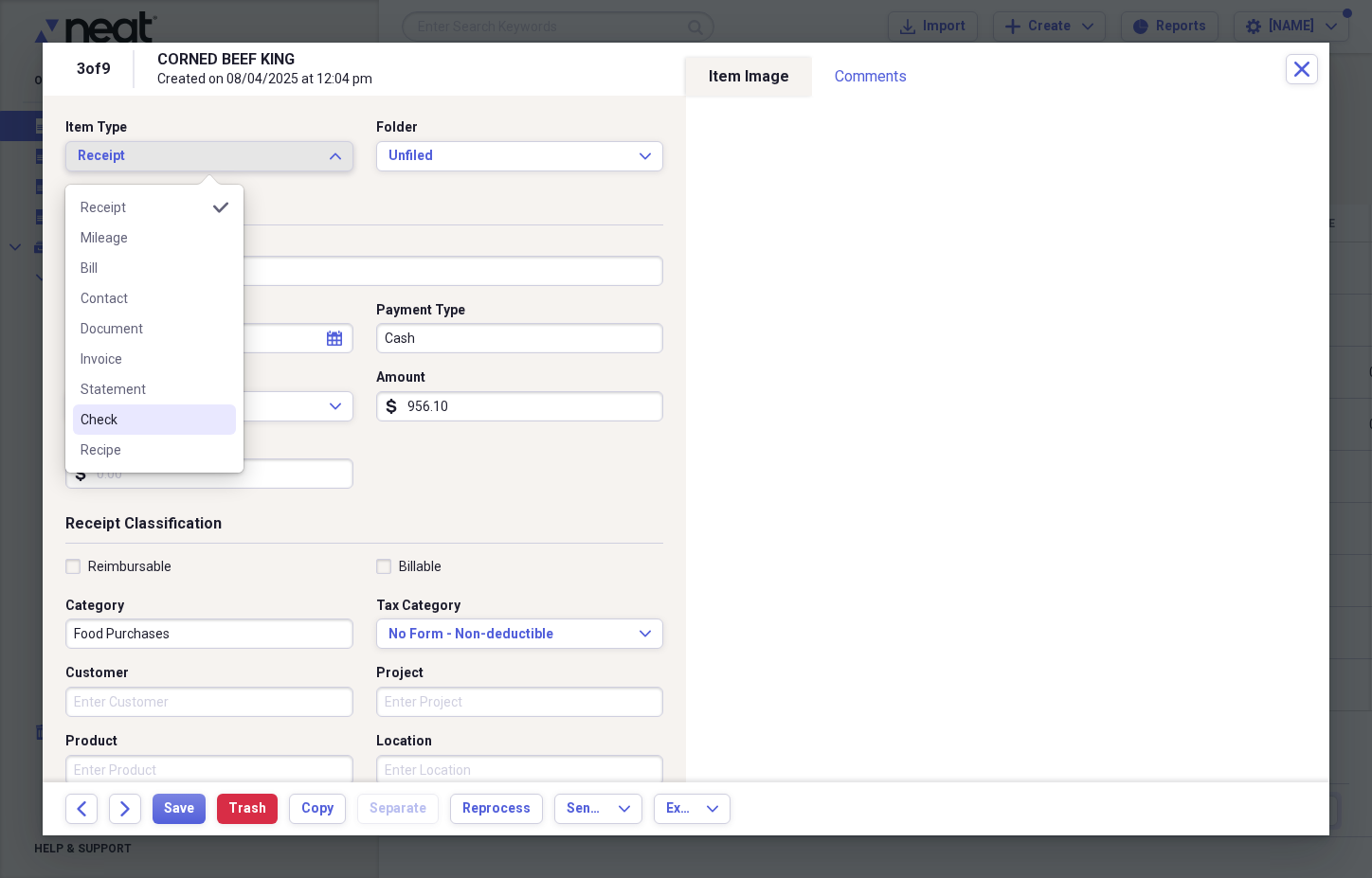 click on "Check" at bounding box center (143, 420) 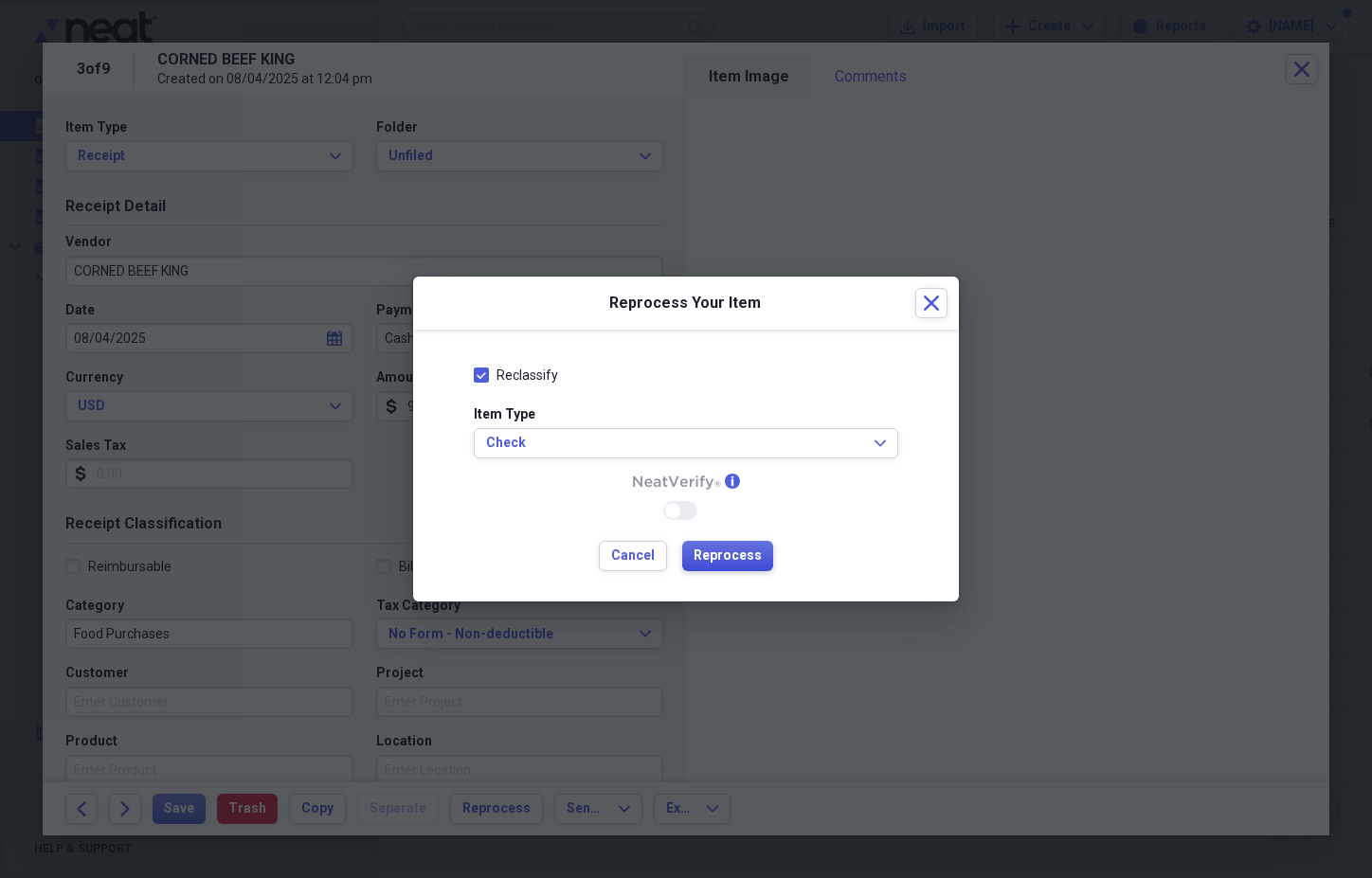 click on "Reprocess" at bounding box center (728, 556) 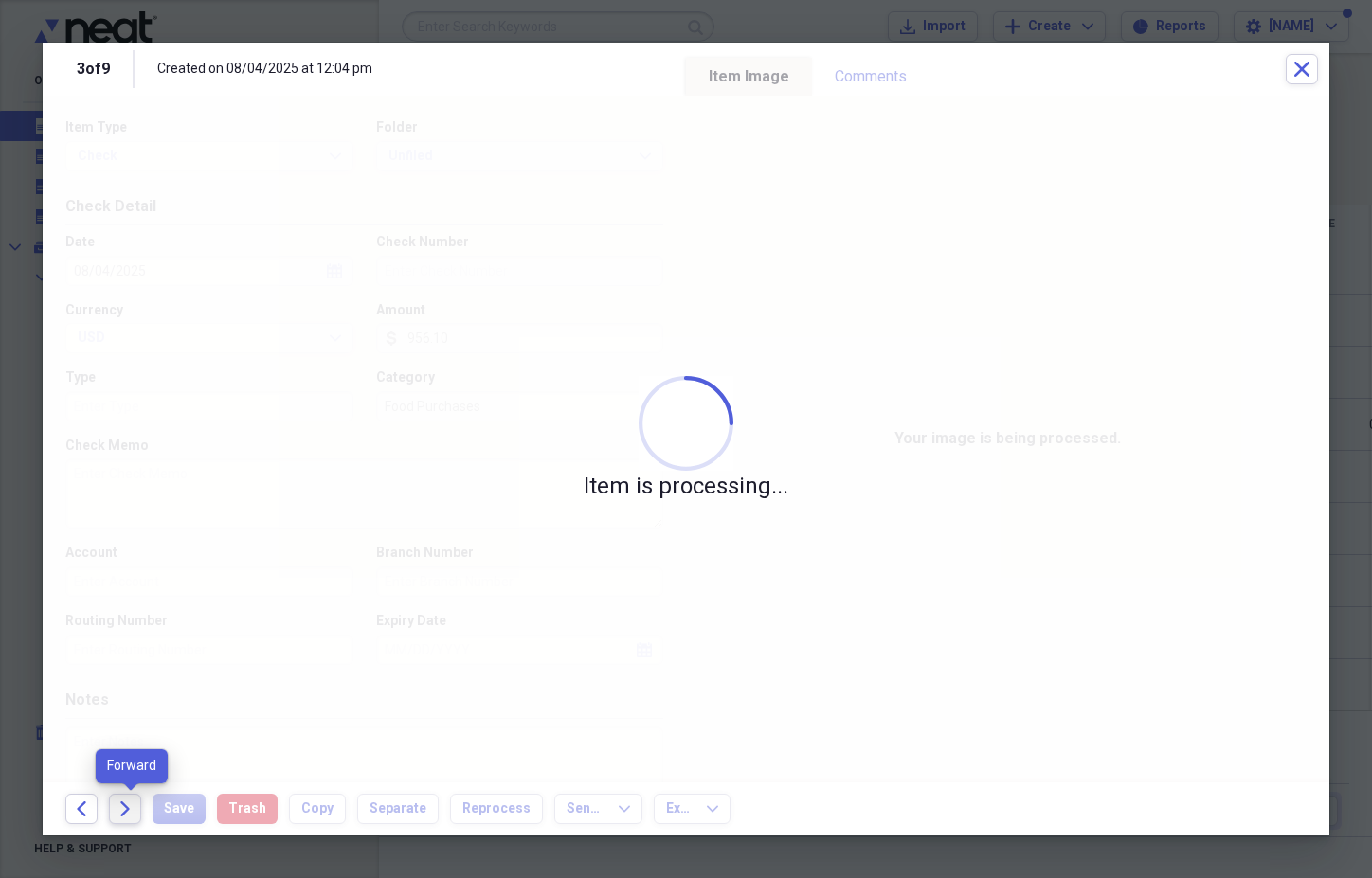 click 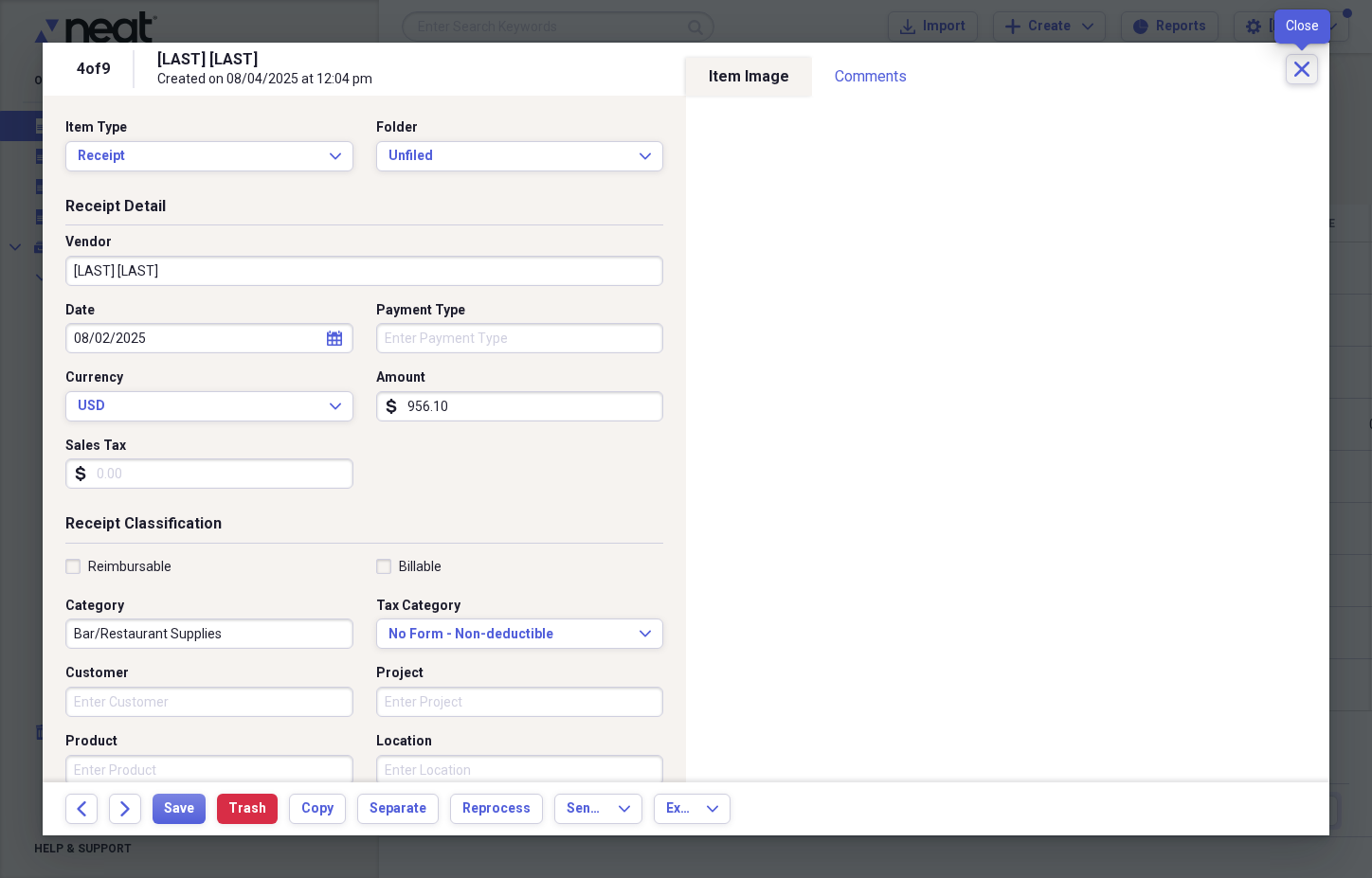 click 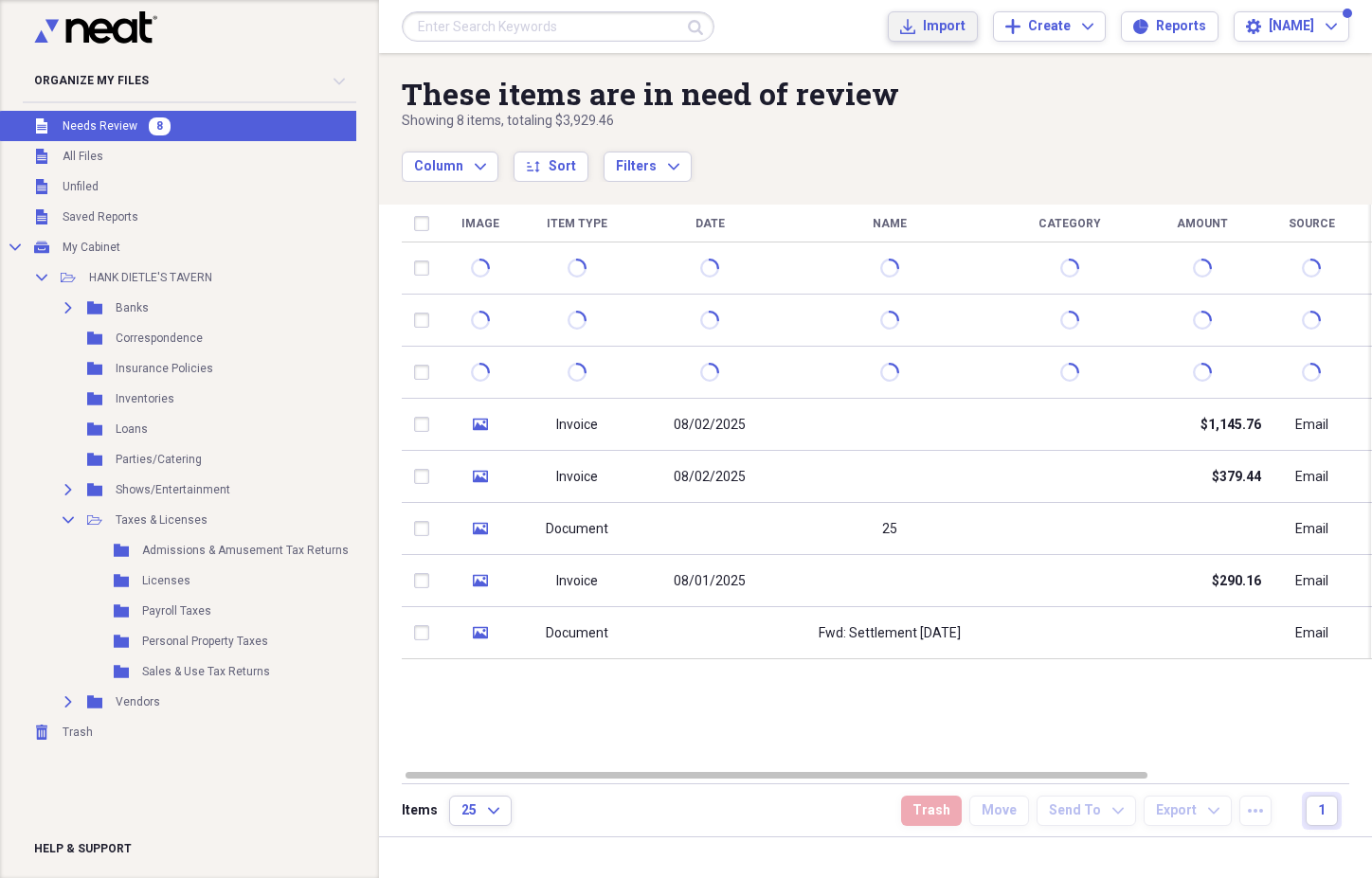 click on "Import" at bounding box center (944, 27) 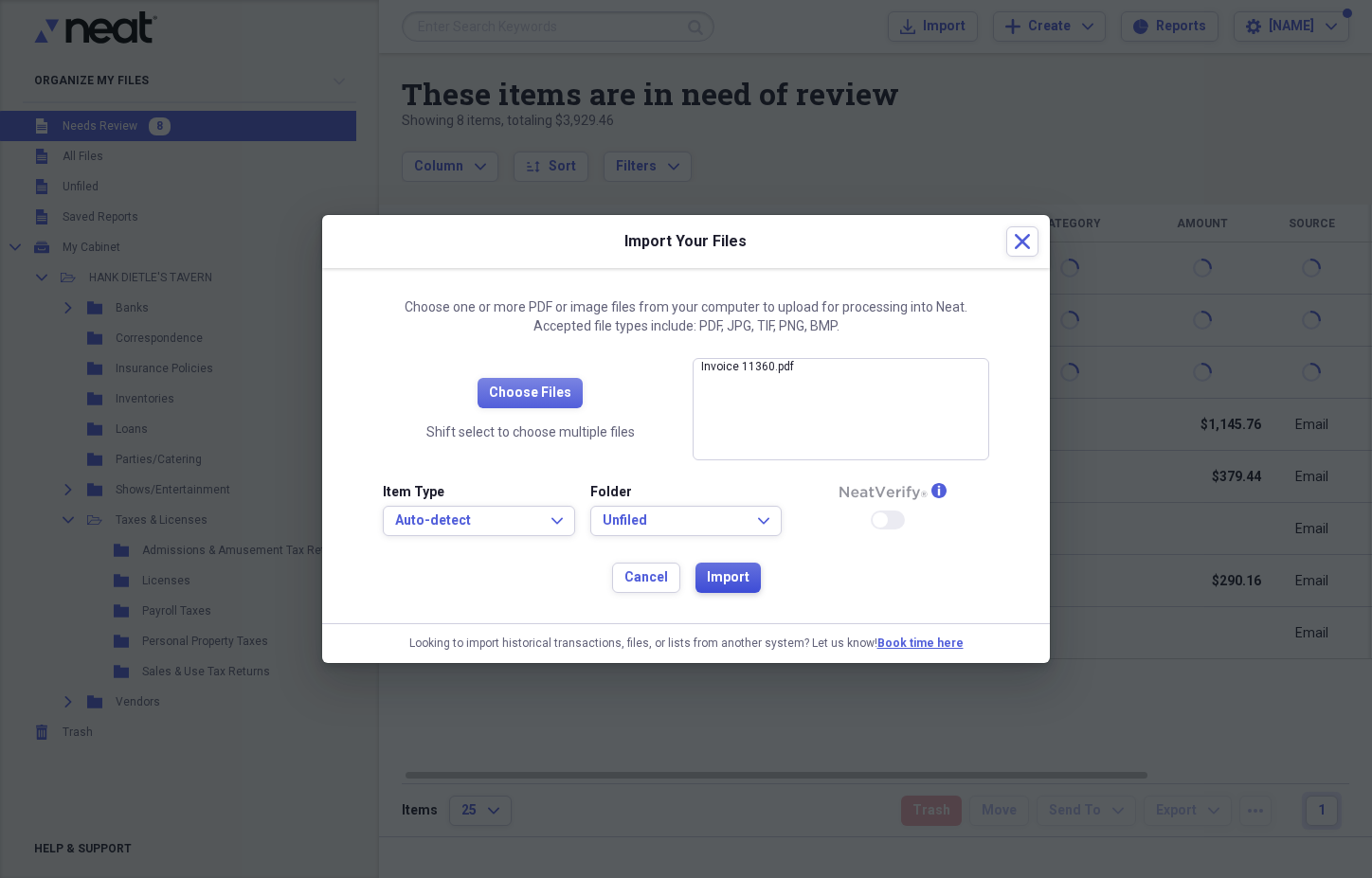 click on "Import" at bounding box center [728, 578] 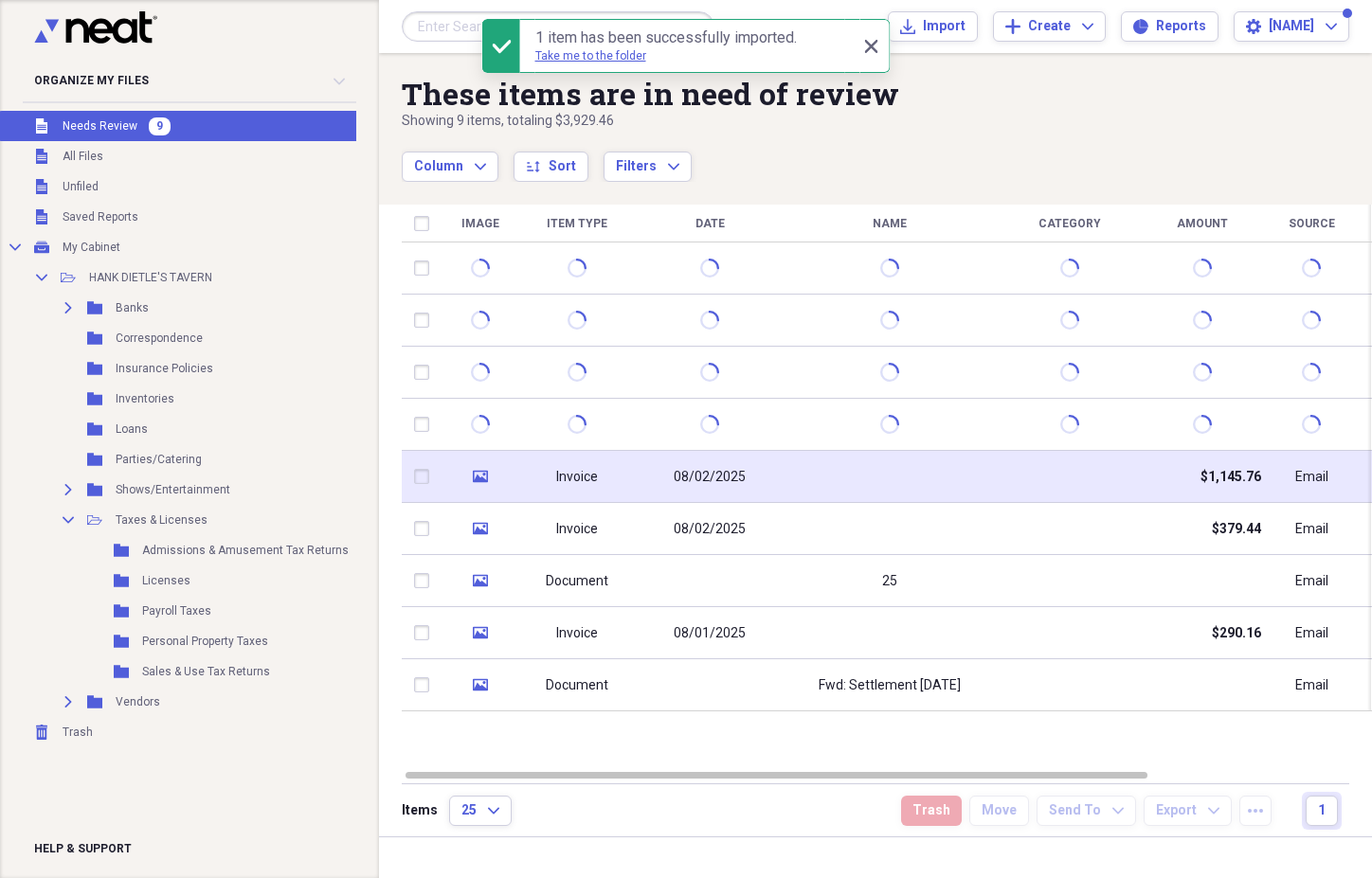 click on "08/02/2025" at bounding box center (710, 477) 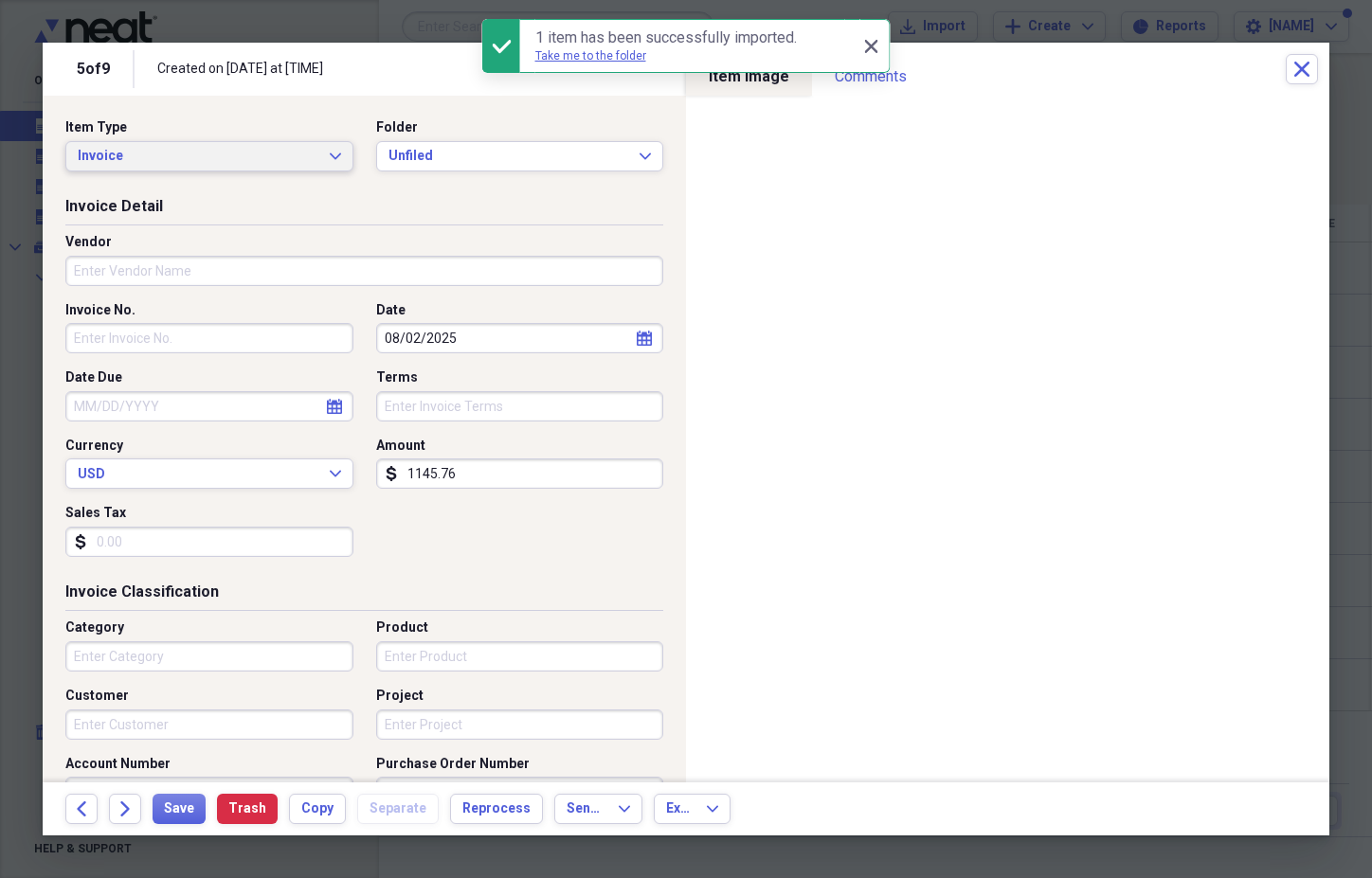 click on "Invoice Expand" at bounding box center (209, 156) 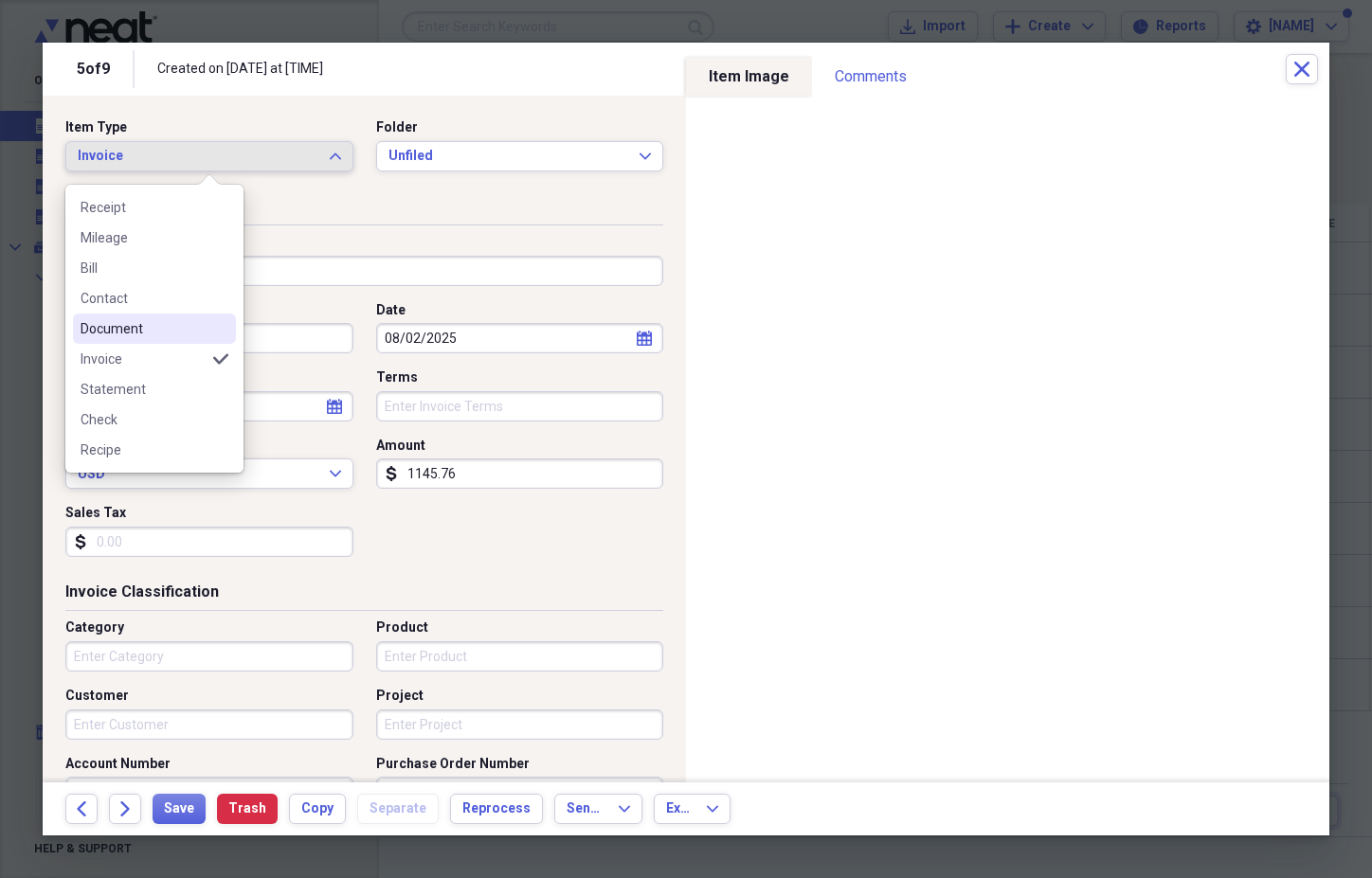 click on "Document" at bounding box center [154, 329] 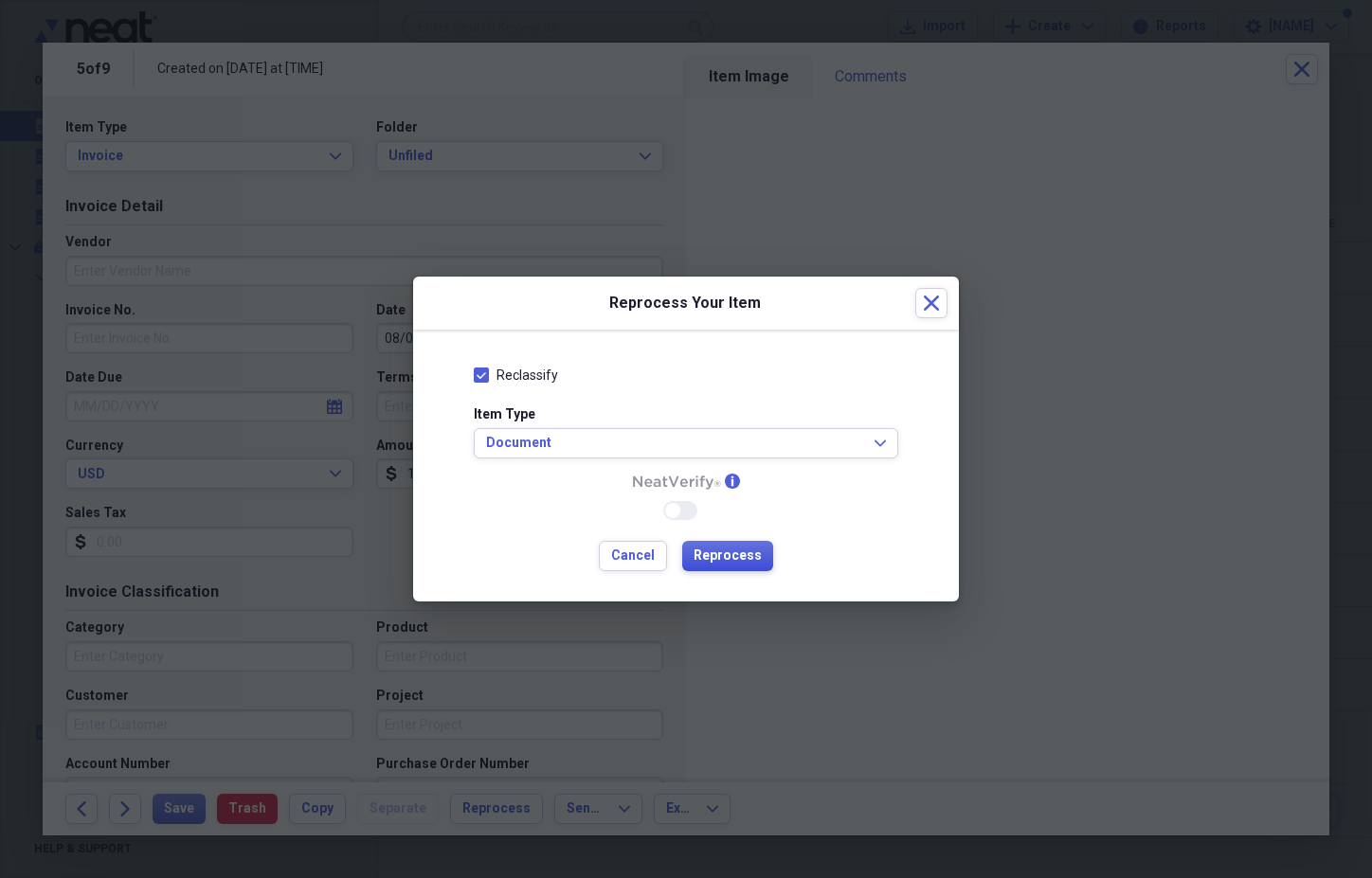 click on "Reprocess" at bounding box center [728, 556] 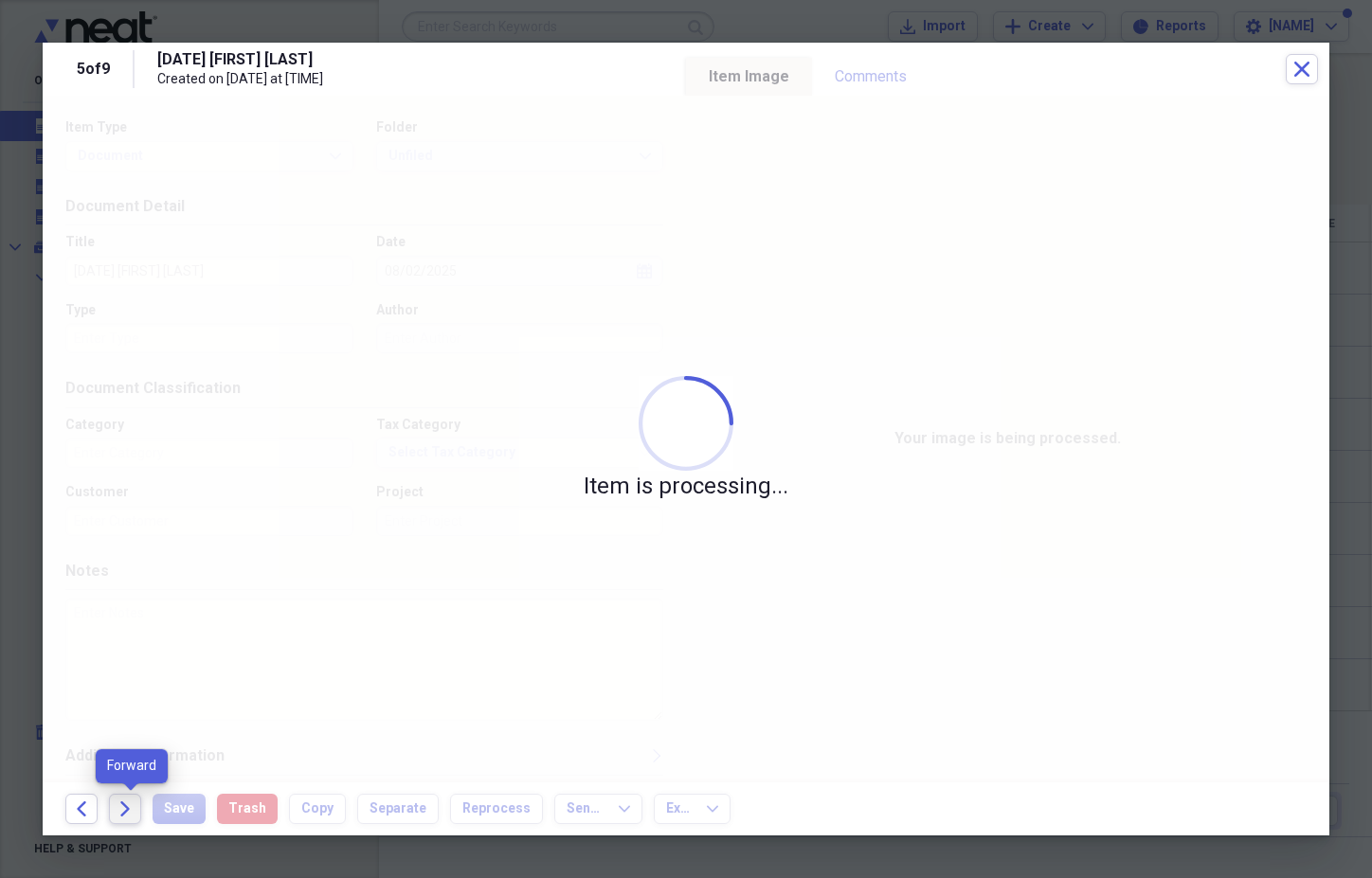 click on "Forward" at bounding box center [125, 809] 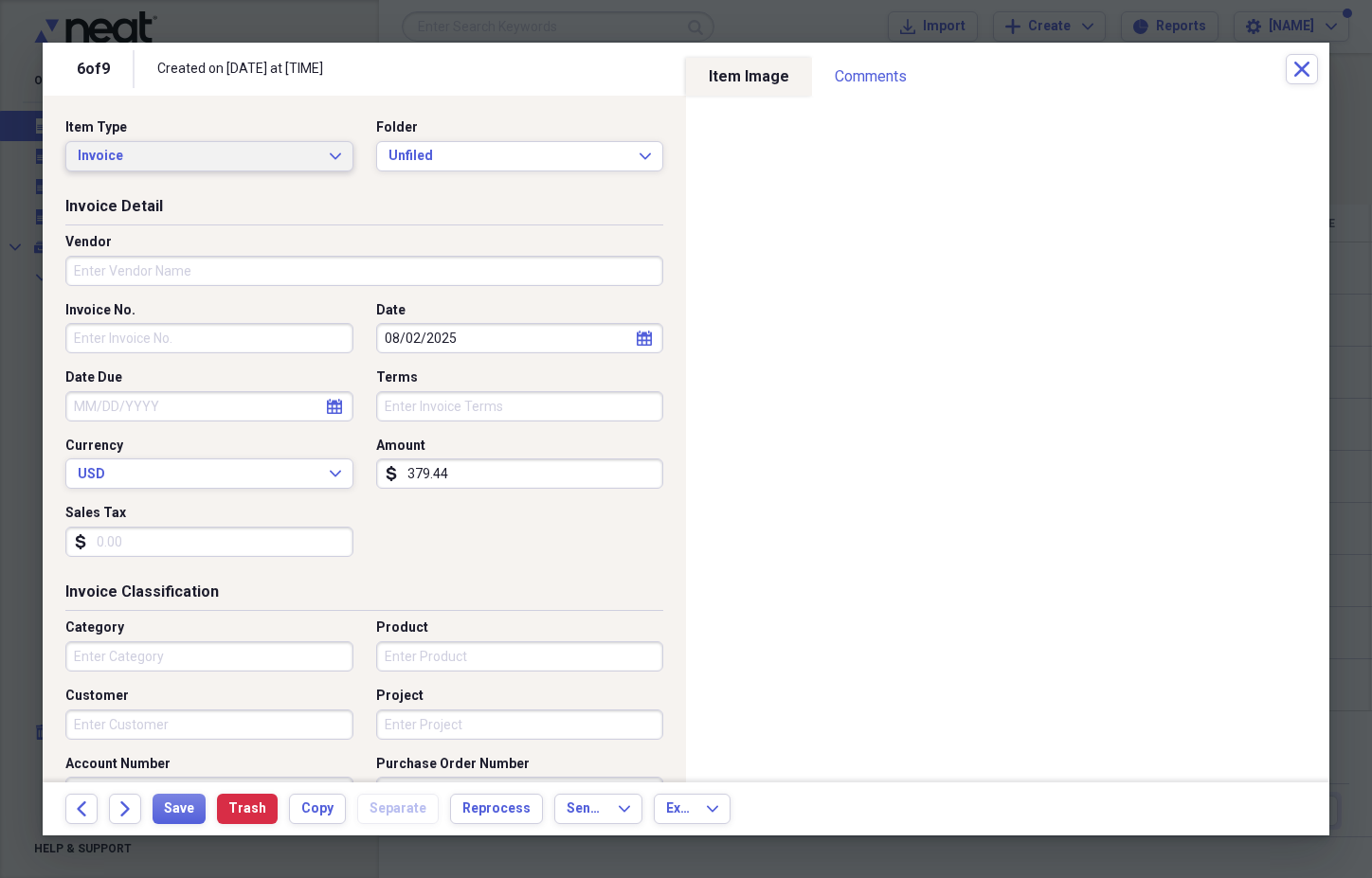 click on "Expand" 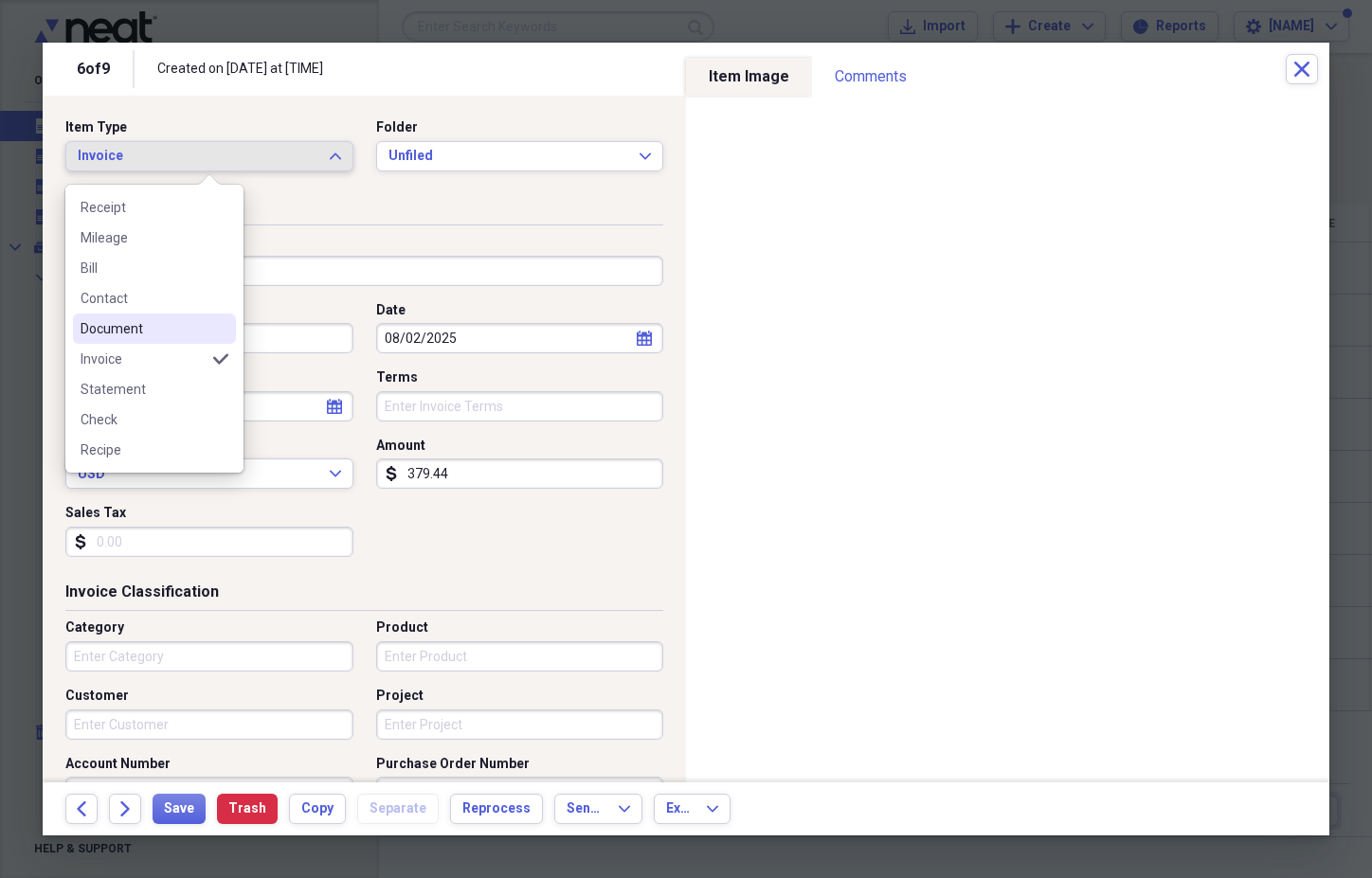 click on "Document" at bounding box center [143, 329] 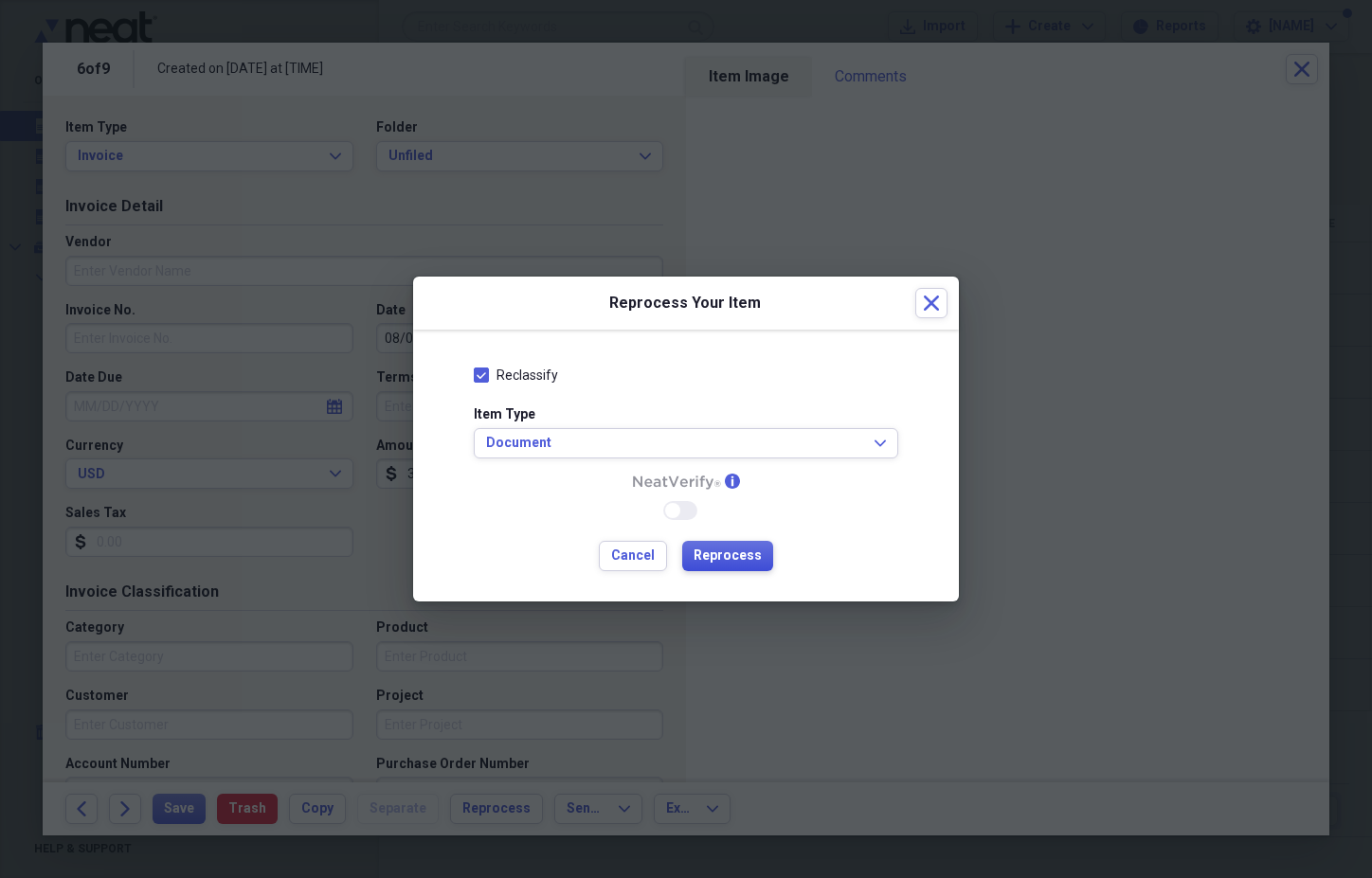 click on "Reprocess" at bounding box center [728, 556] 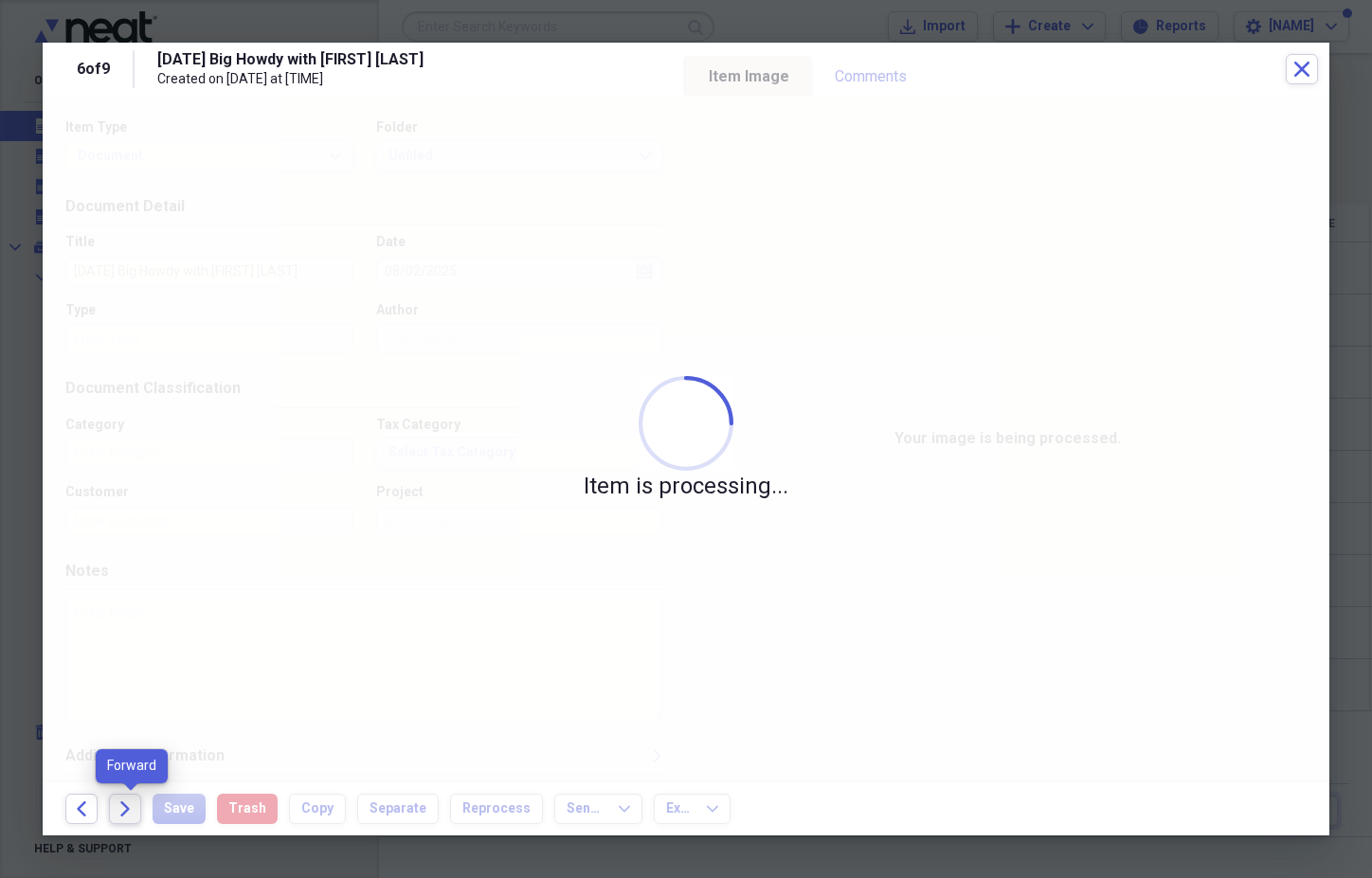 click 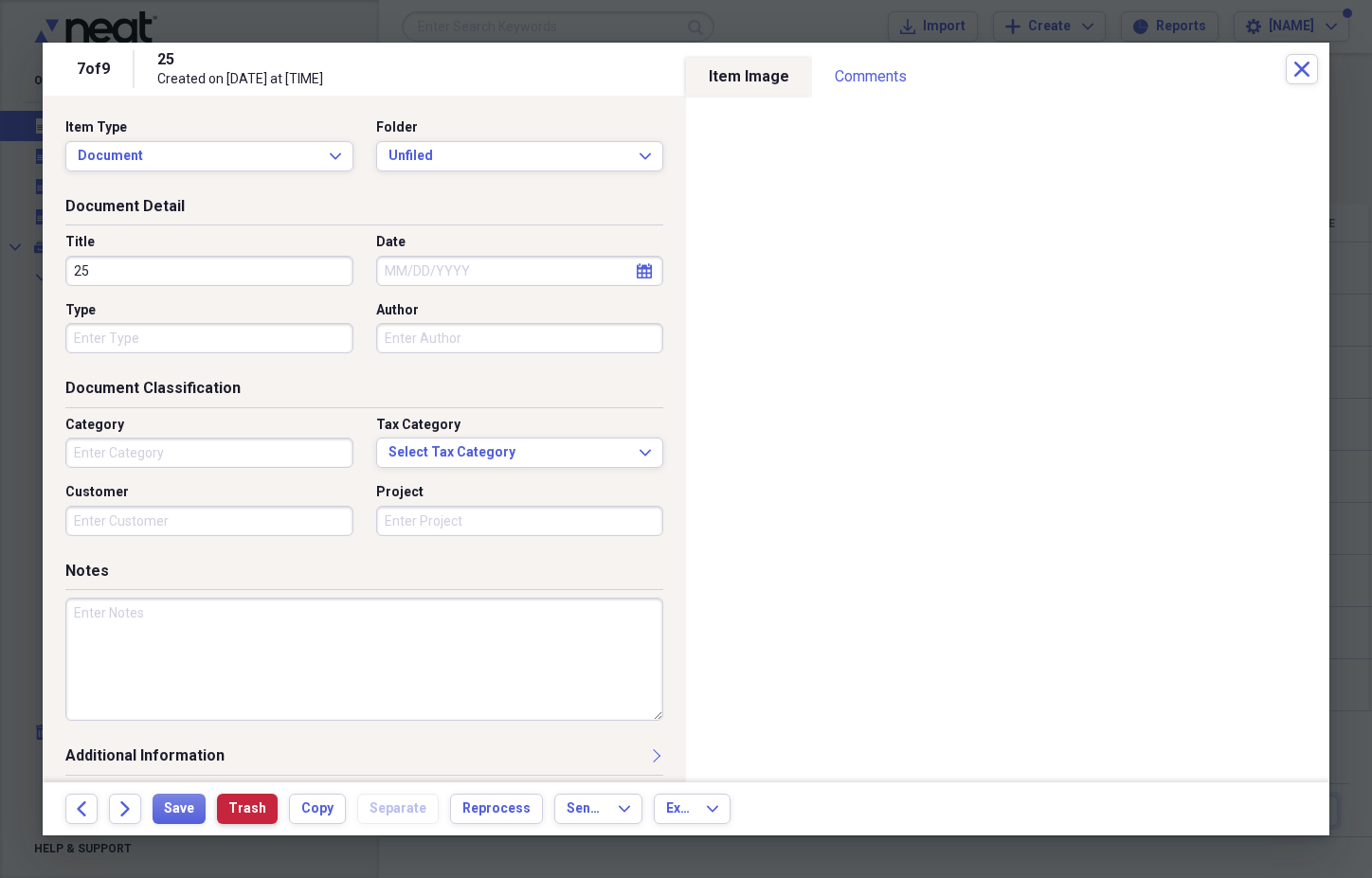 click on "Trash" at bounding box center [247, 809] 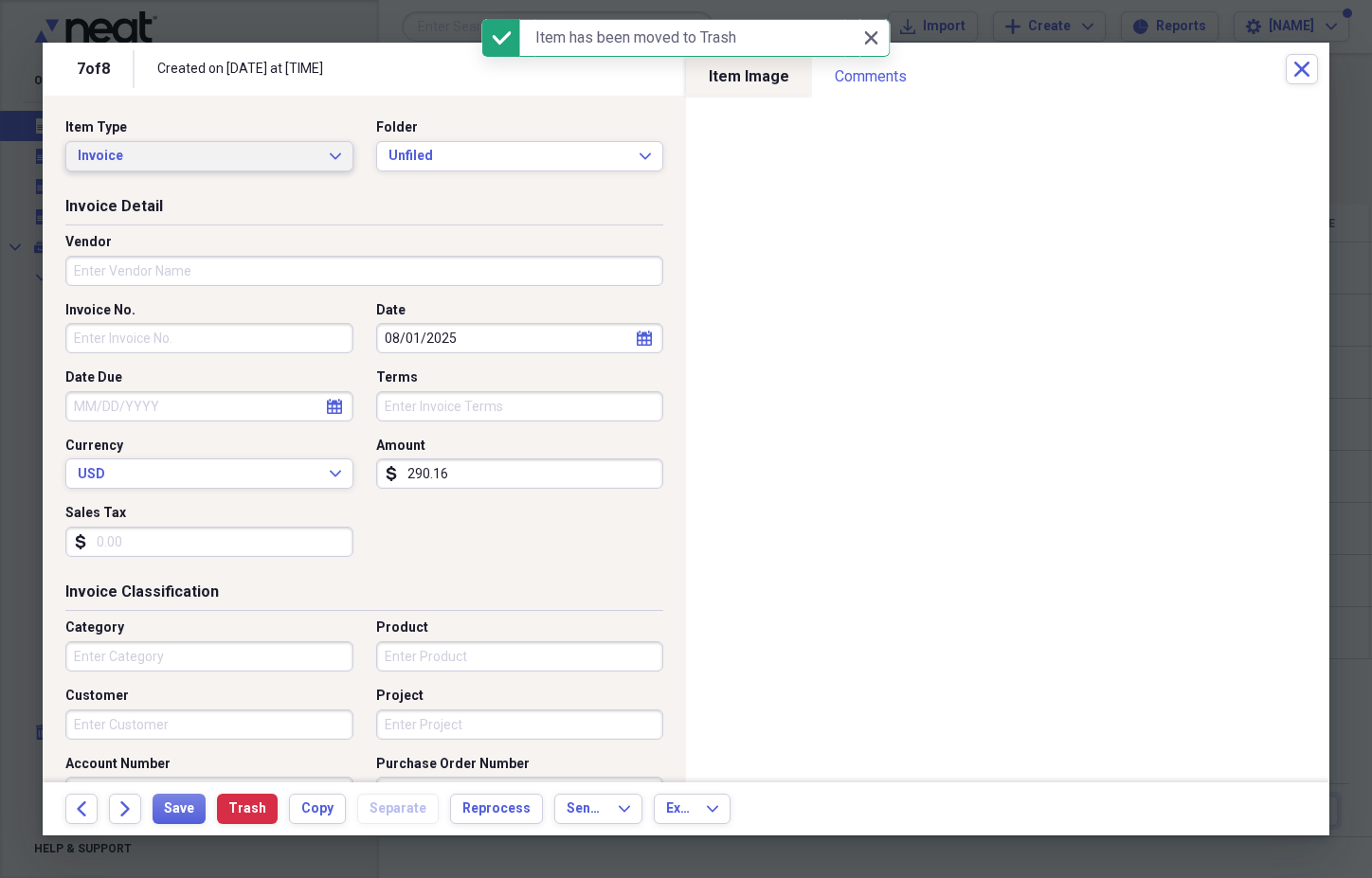 click on "Invoice Expand" at bounding box center [209, 156] 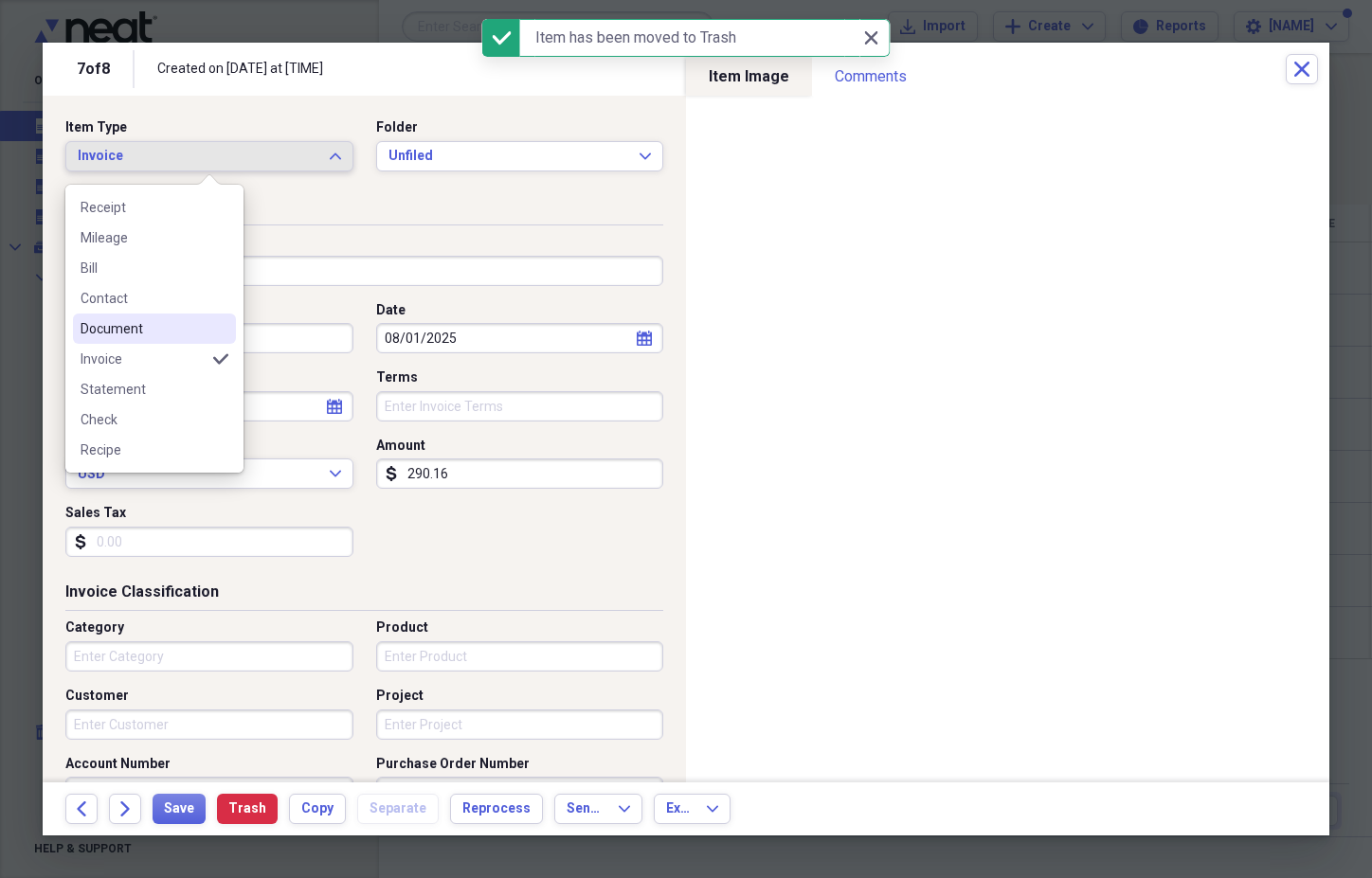 click on "Document" at bounding box center (143, 329) 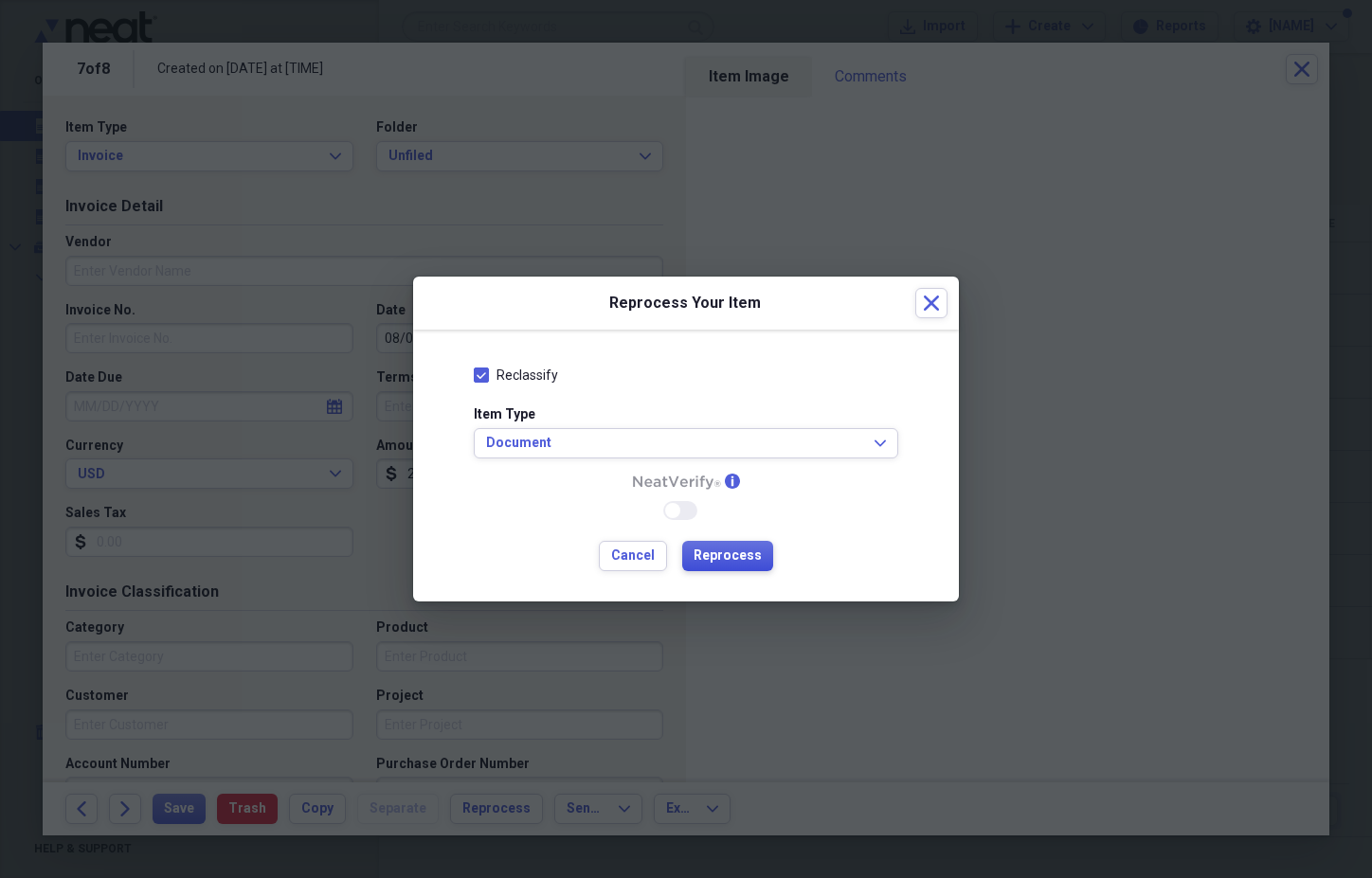 click on "Reprocess" at bounding box center (728, 556) 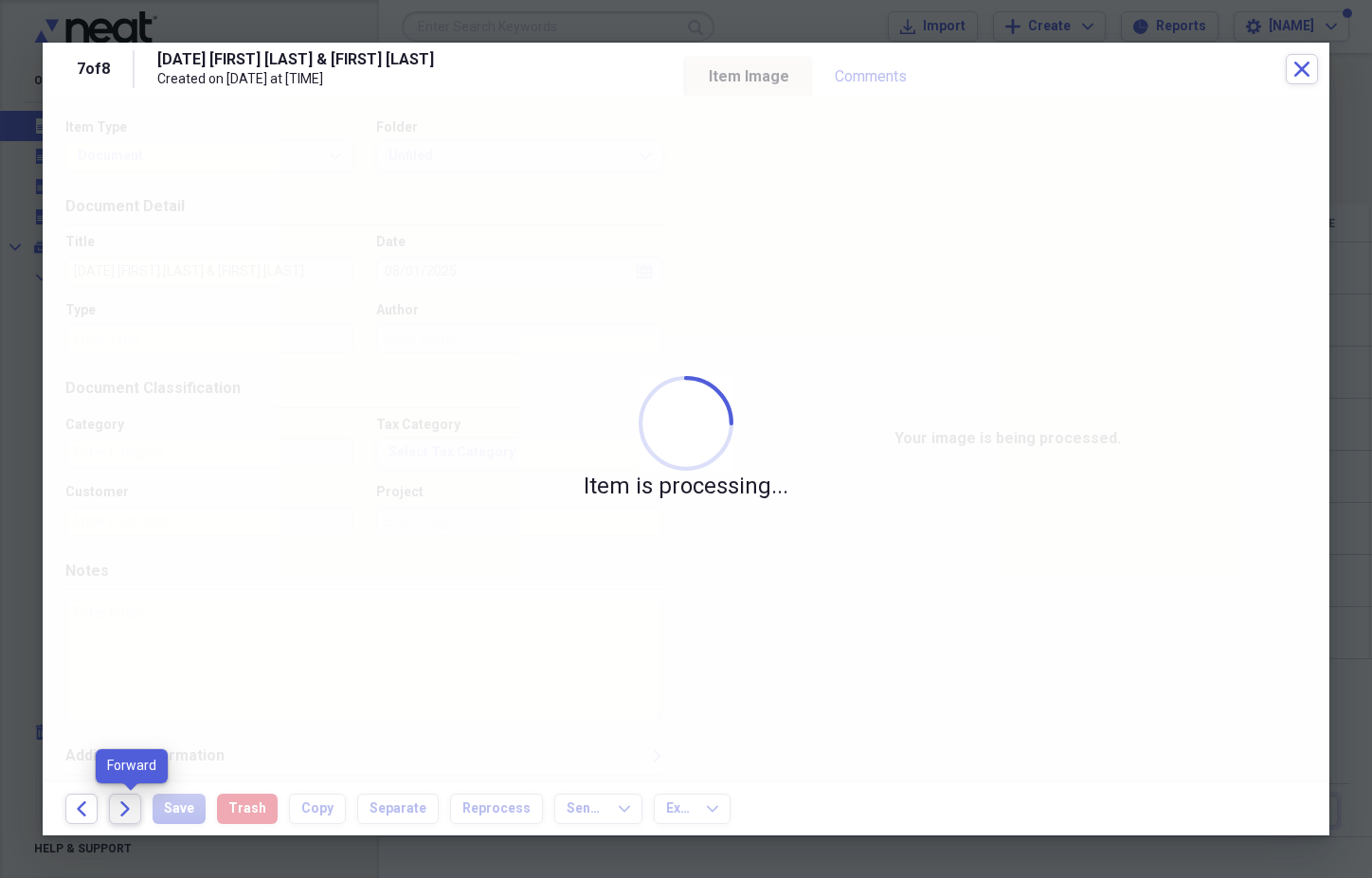 click on "Forward" 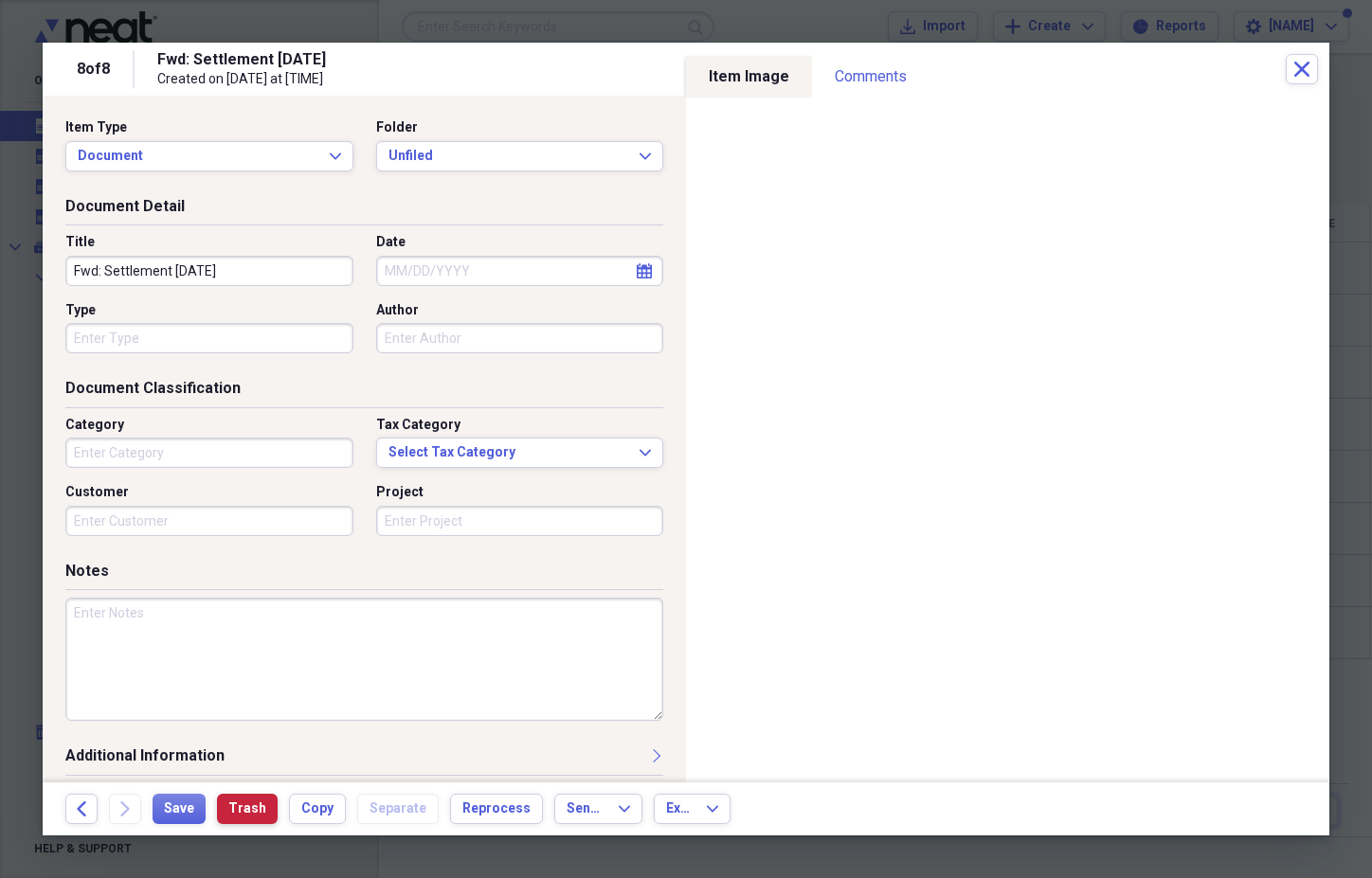 click on "Trash" at bounding box center [247, 809] 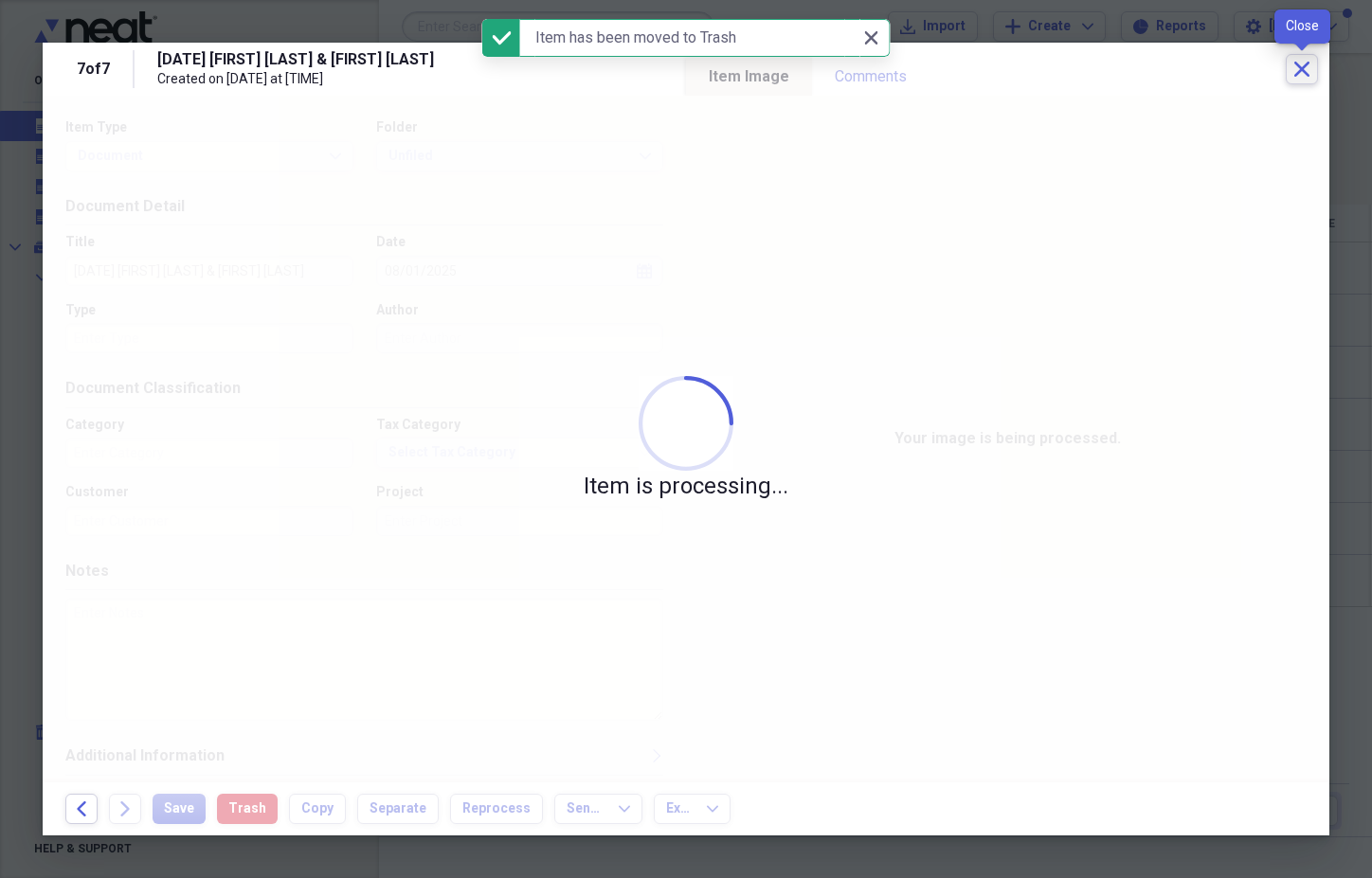 click on "Close" at bounding box center [1302, 69] 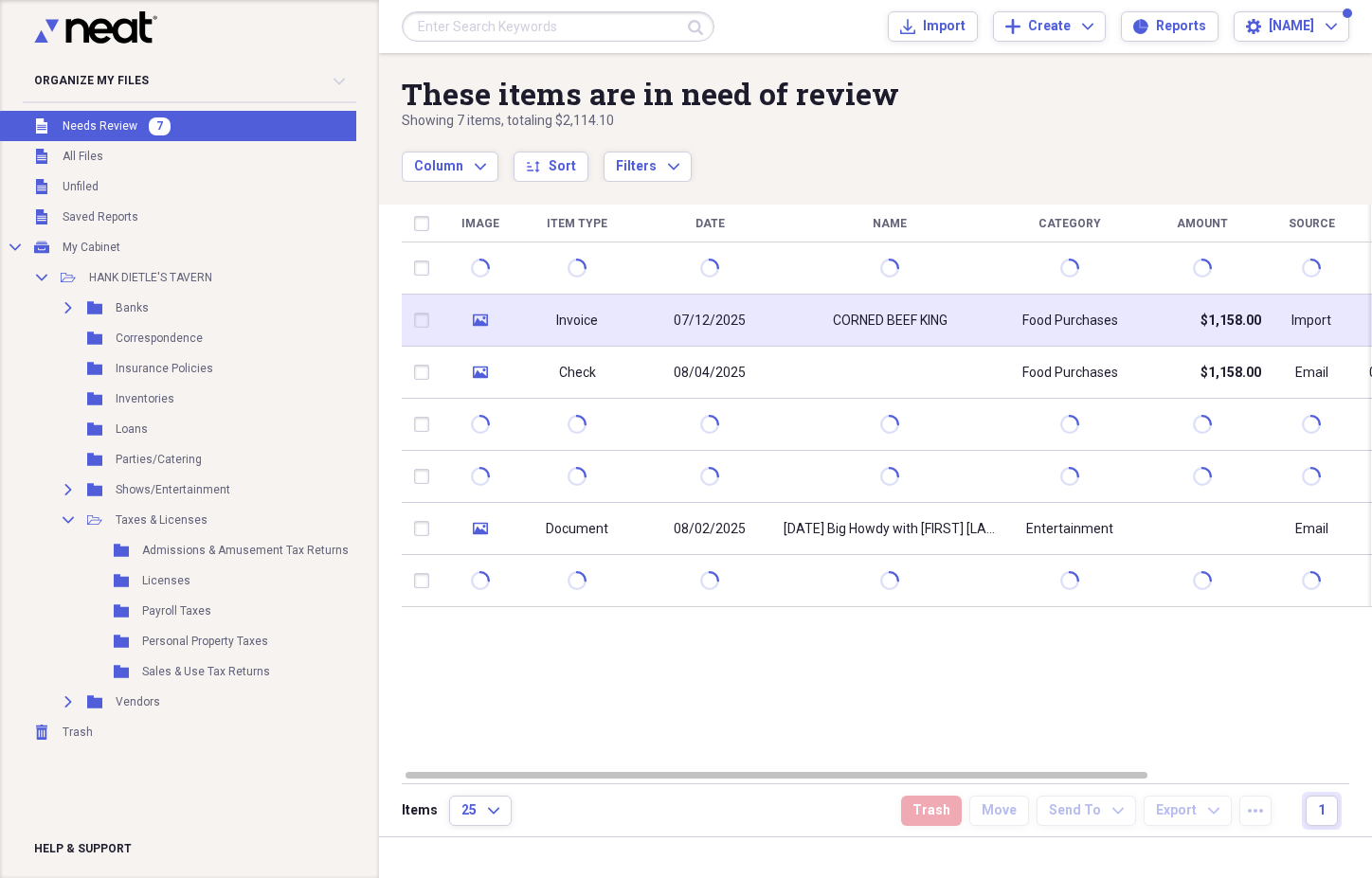 click on "CORNED BEEF KING" at bounding box center (890, 320) 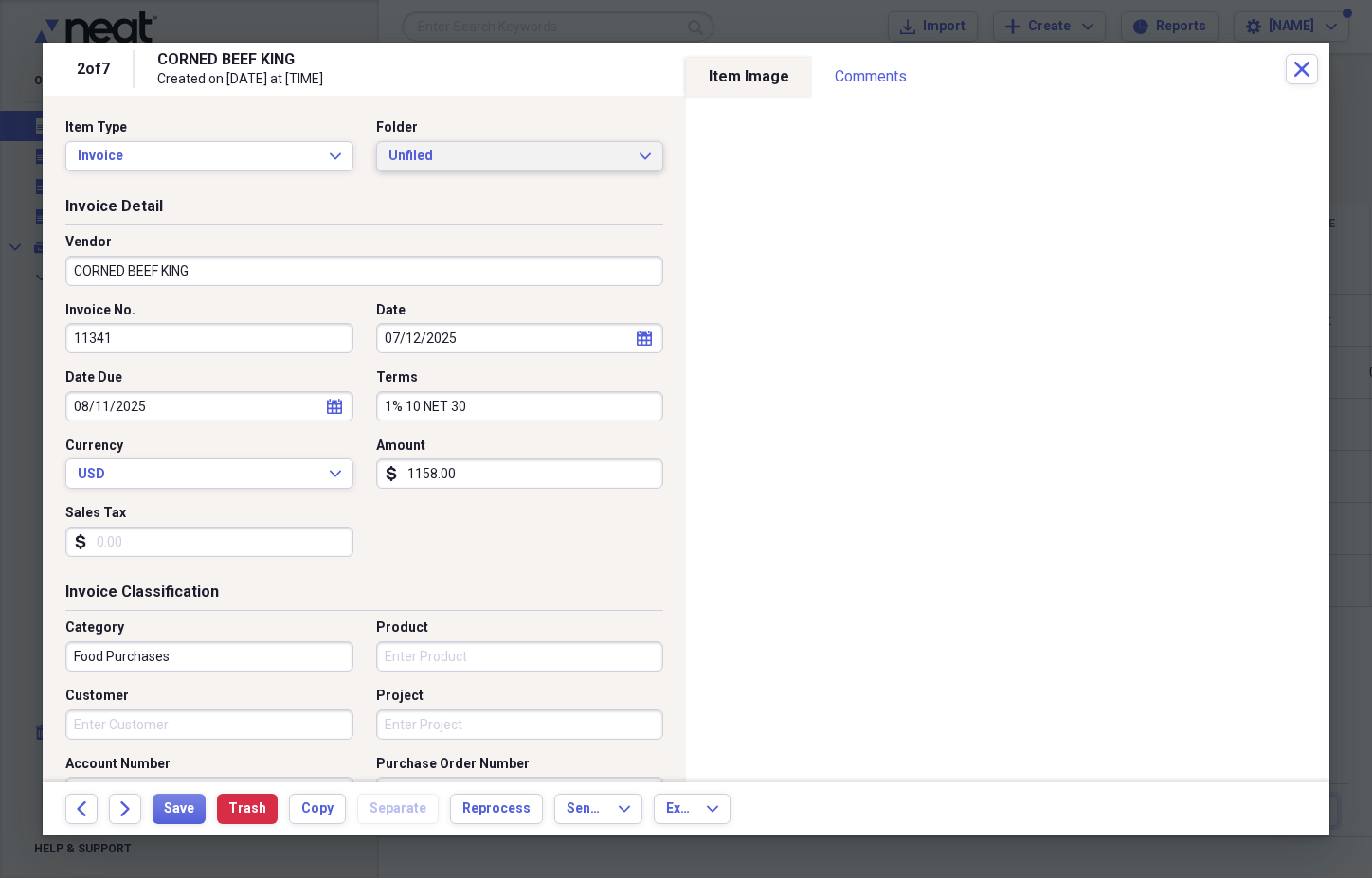 click on "Unfiled Expand" at bounding box center [520, 156] 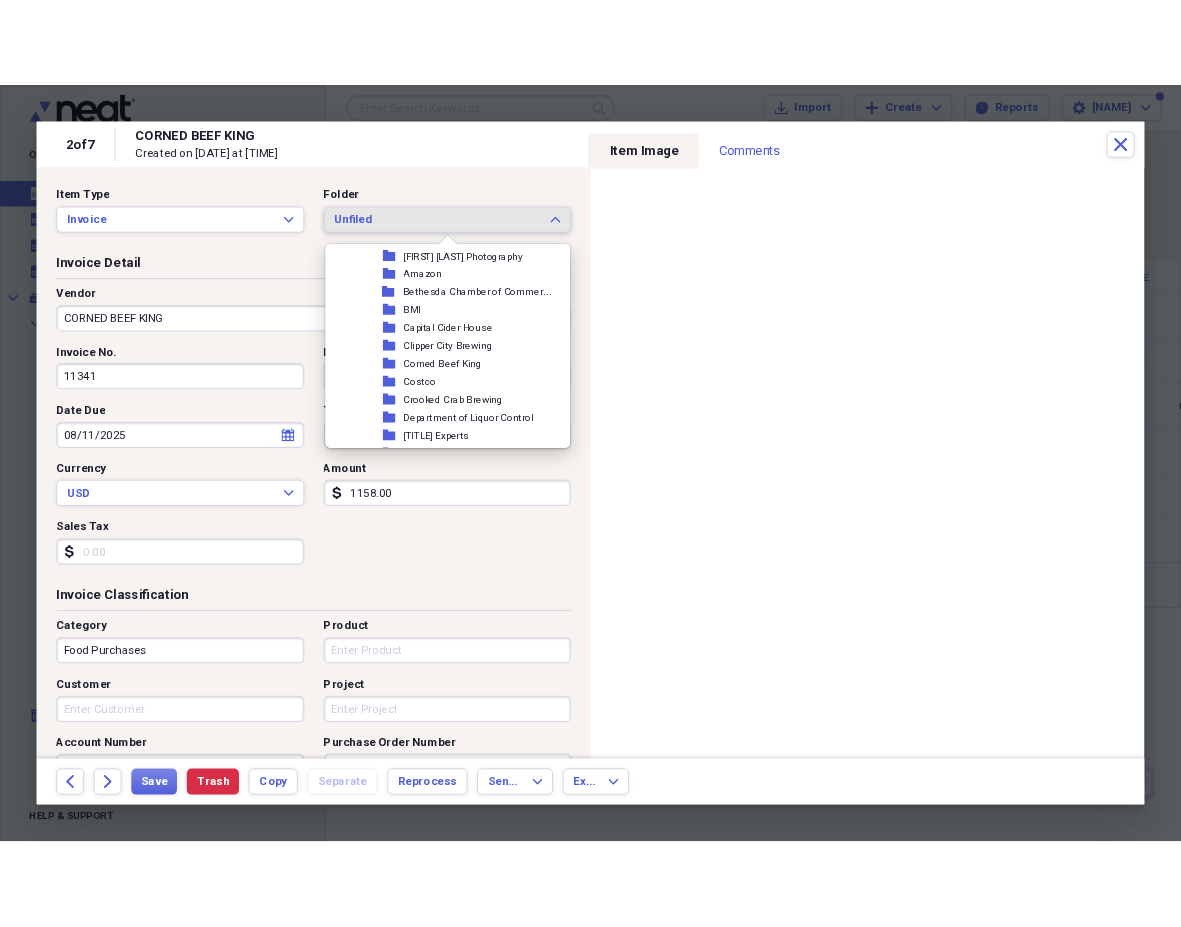 scroll, scrollTop: 598, scrollLeft: 0, axis: vertical 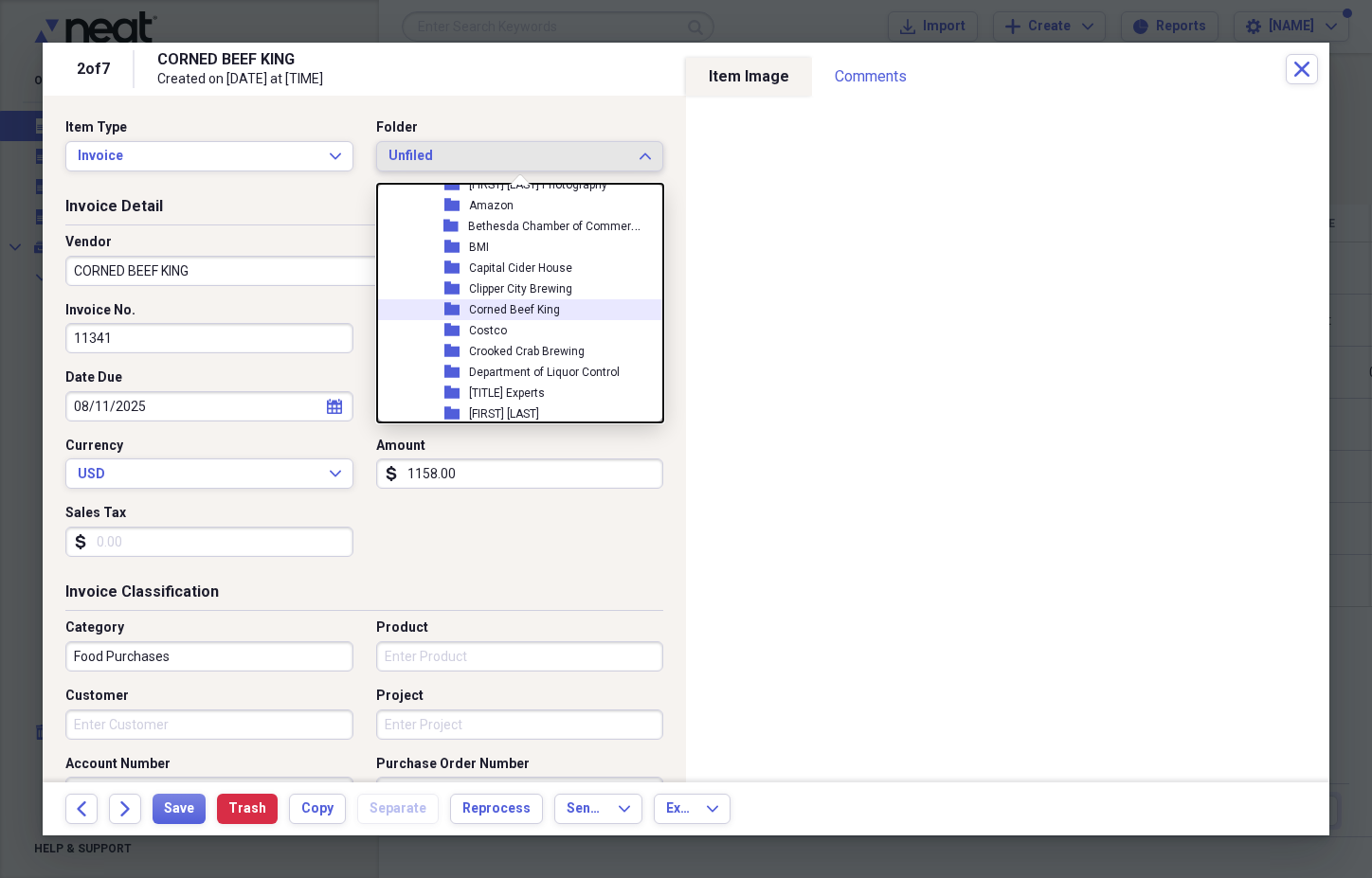 click 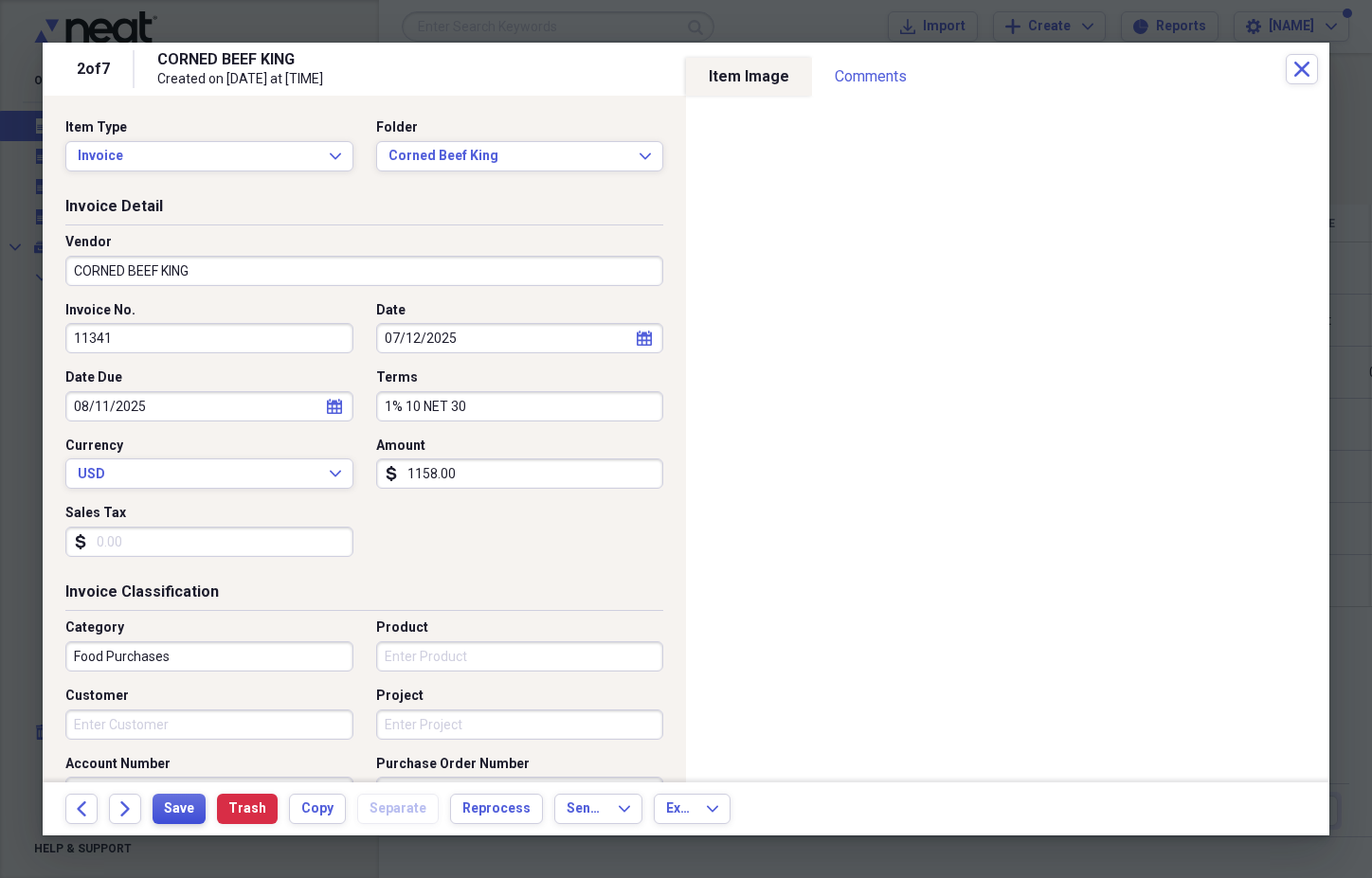 click on "Save" at bounding box center (179, 809) 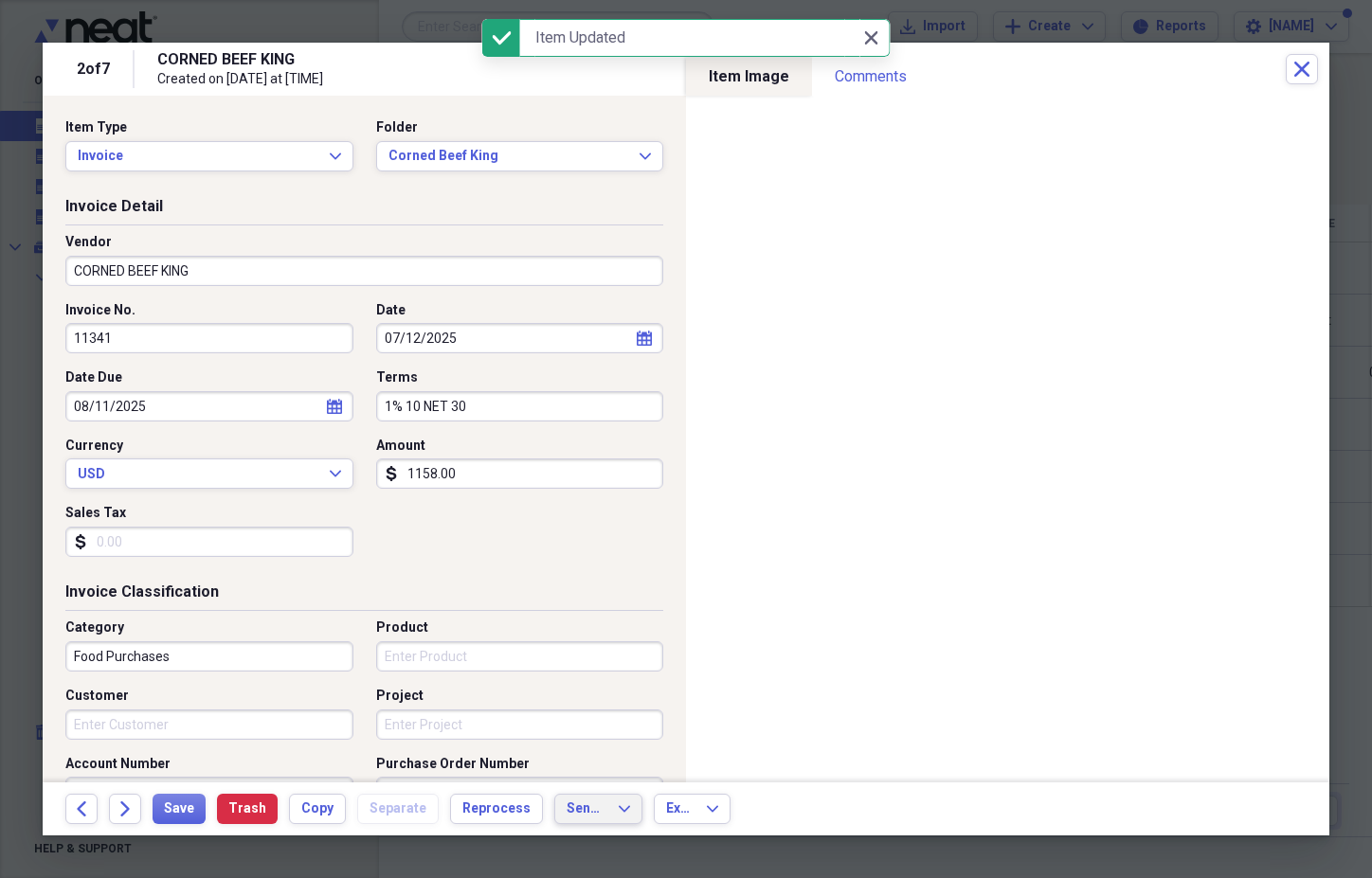 click on "Expand" 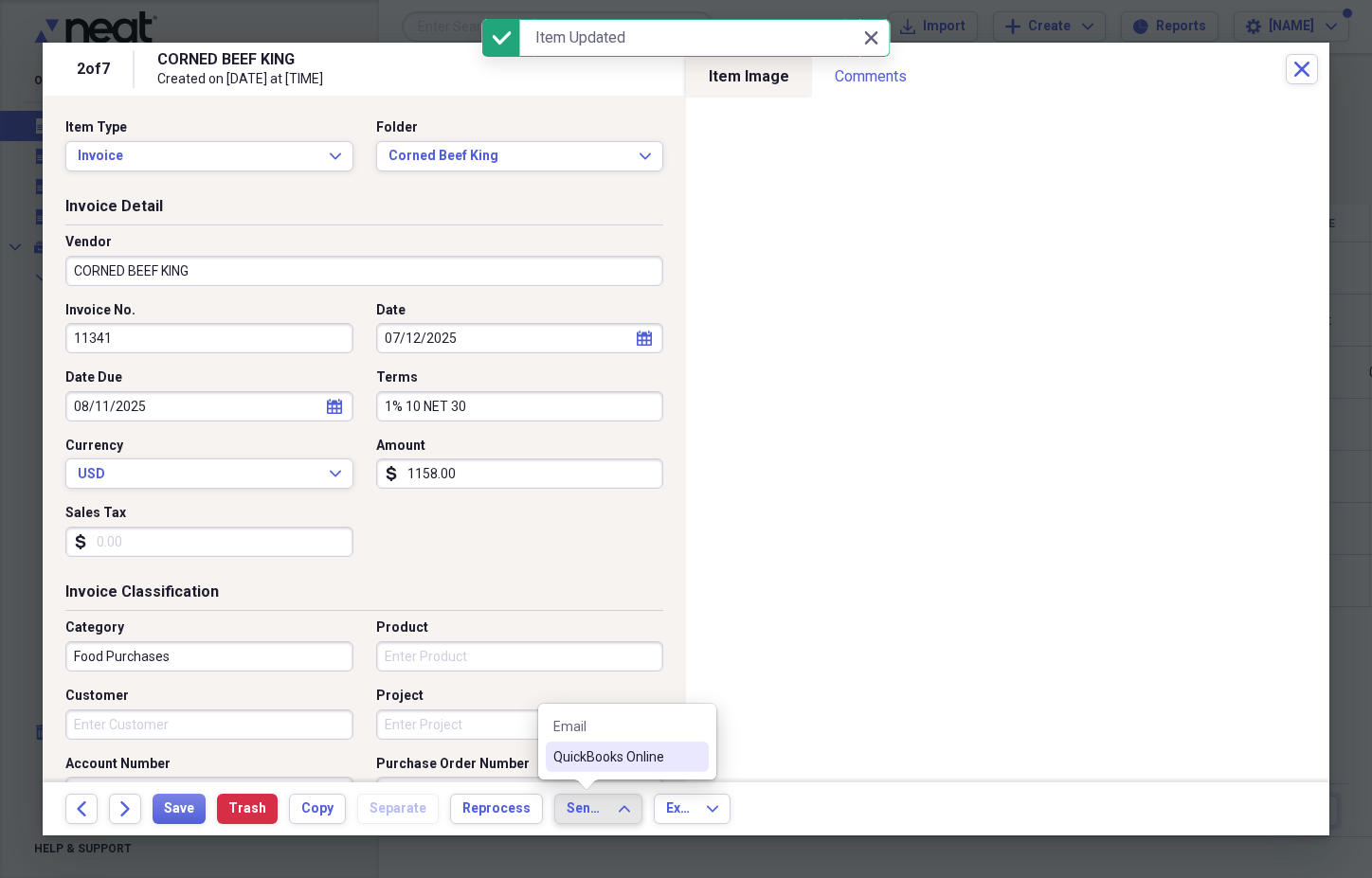 click on "QuickBooks Online" at bounding box center [627, 757] 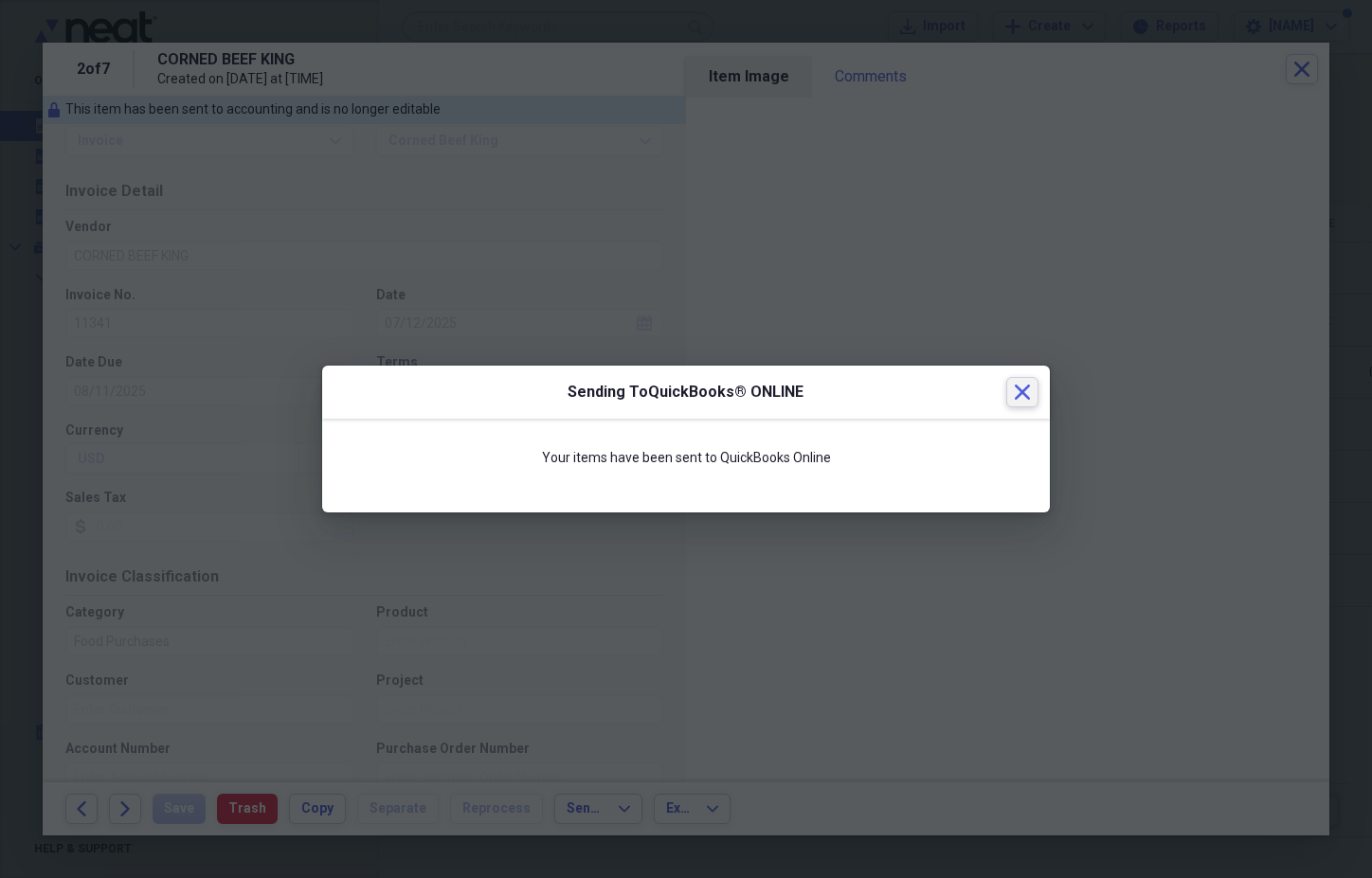 click 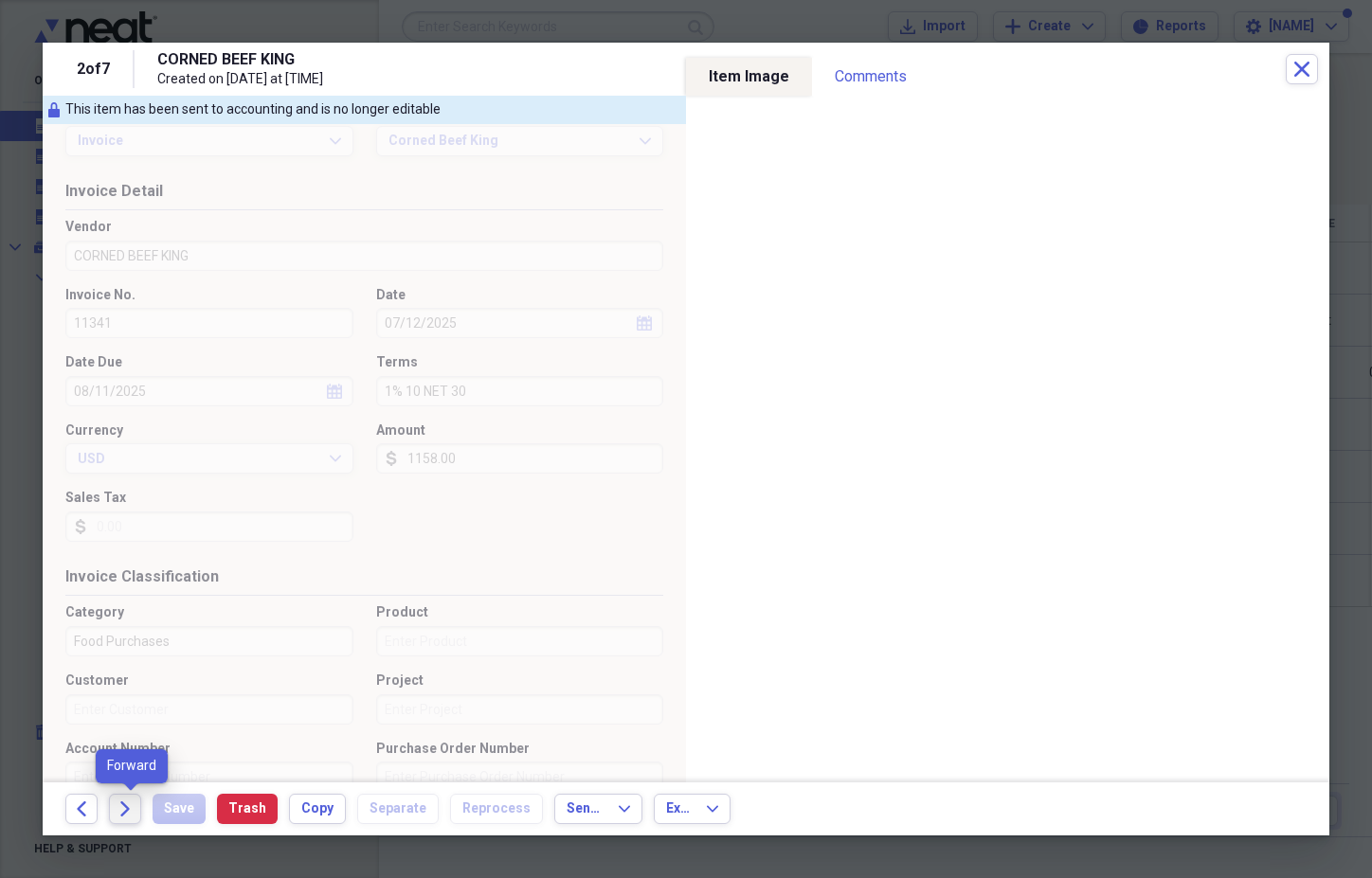 click 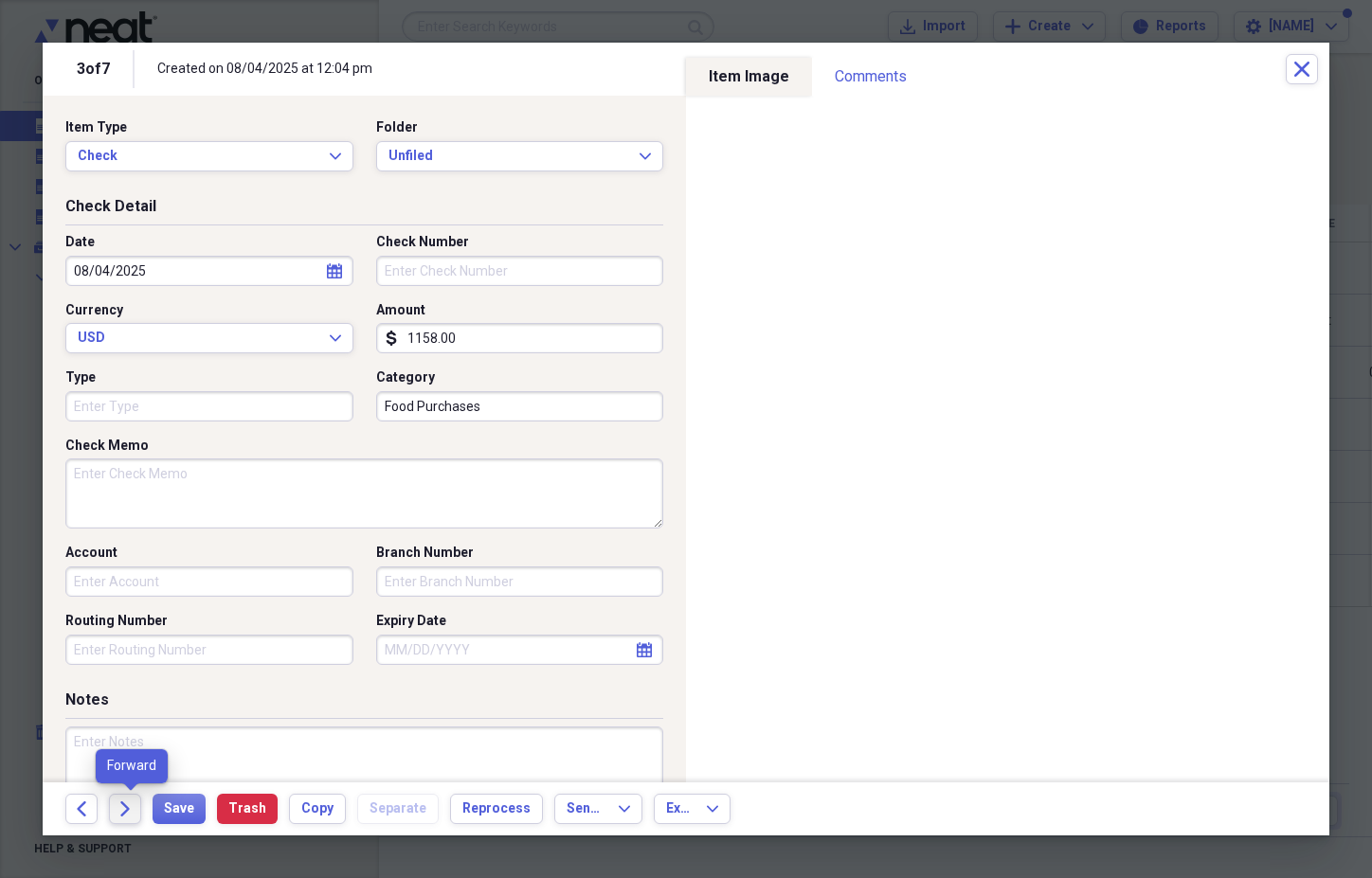 click 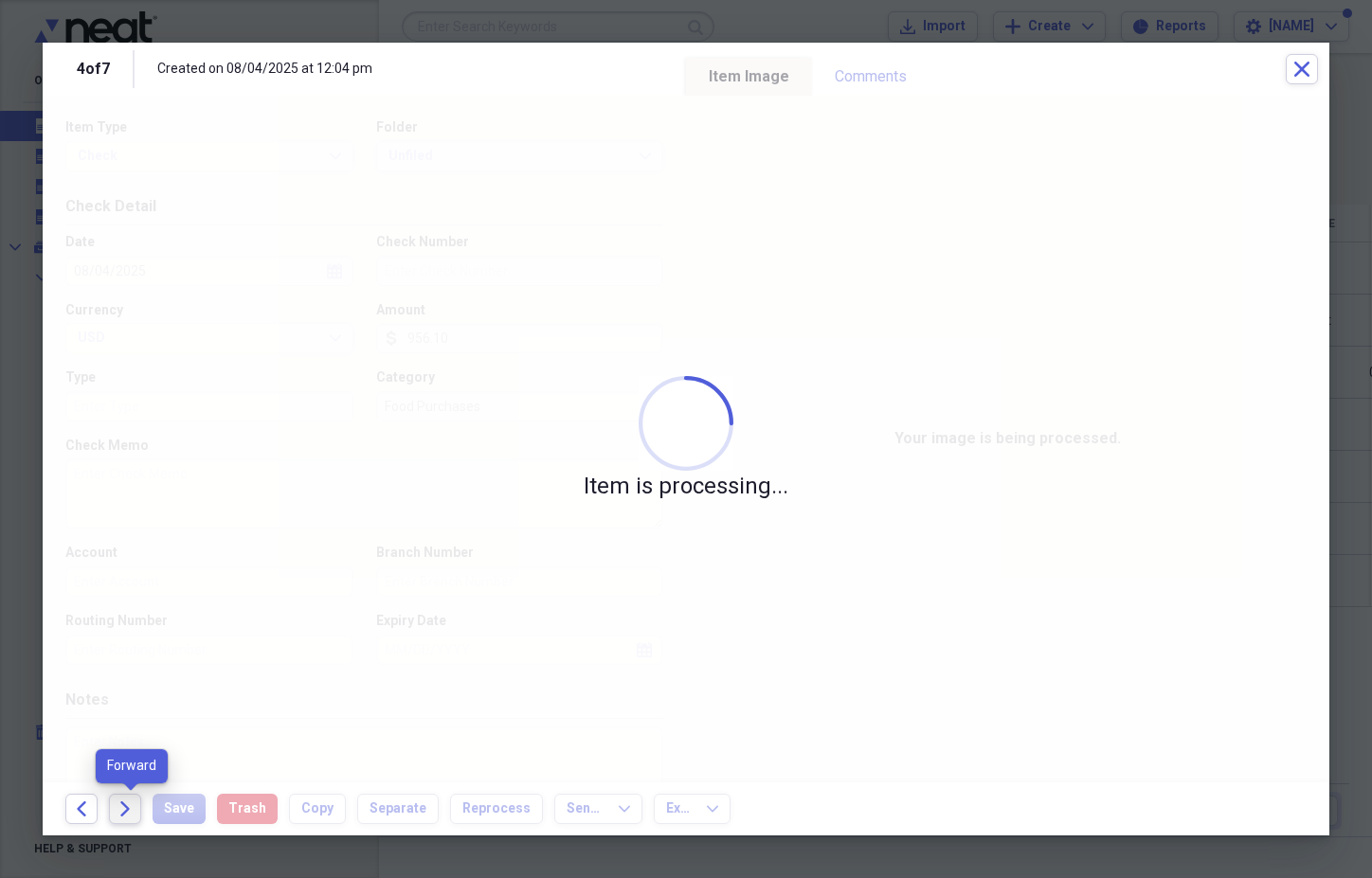 click 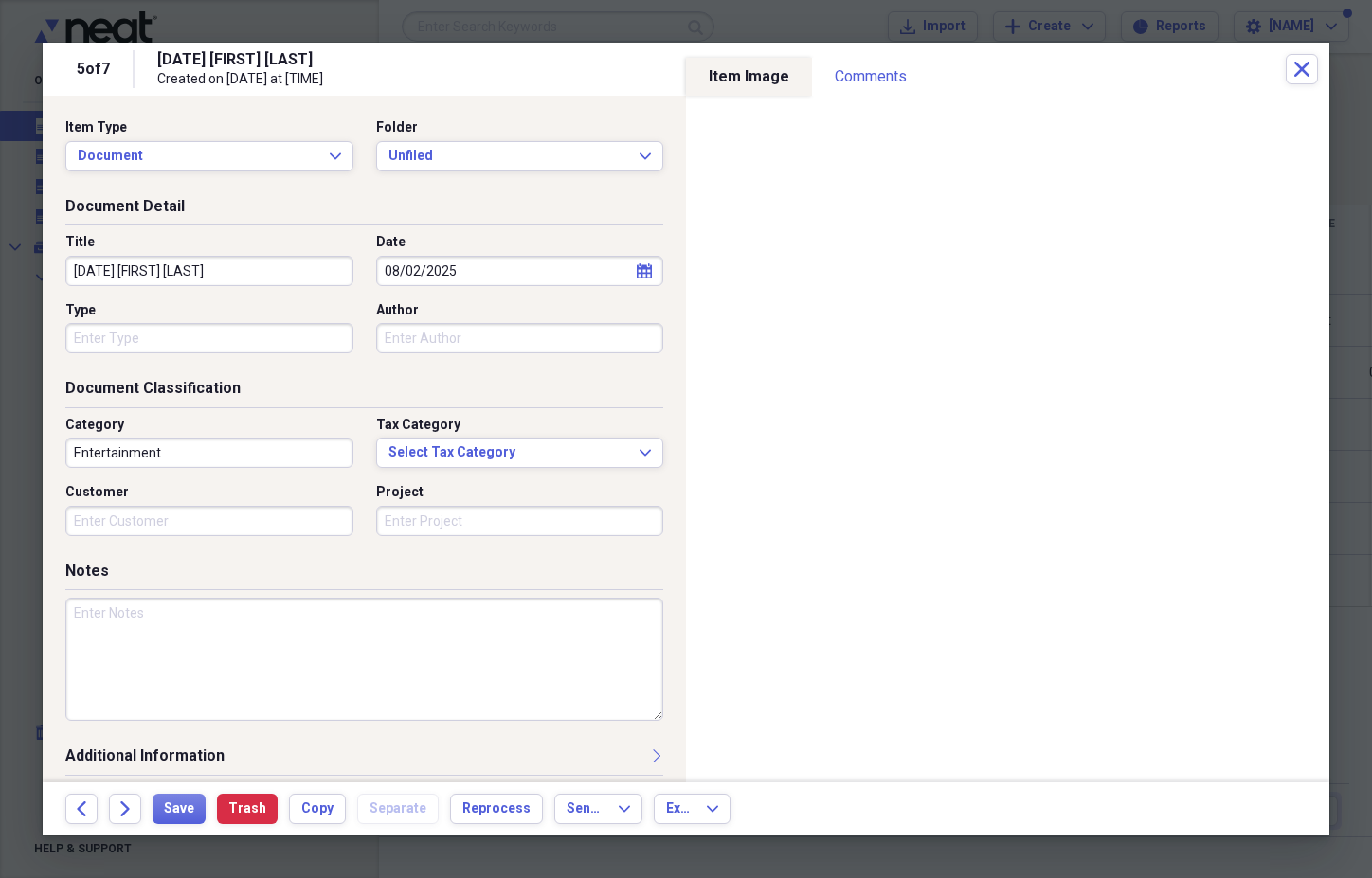 drag, startPoint x: 114, startPoint y: 269, endPoint x: 187, endPoint y: 268, distance: 73.00685 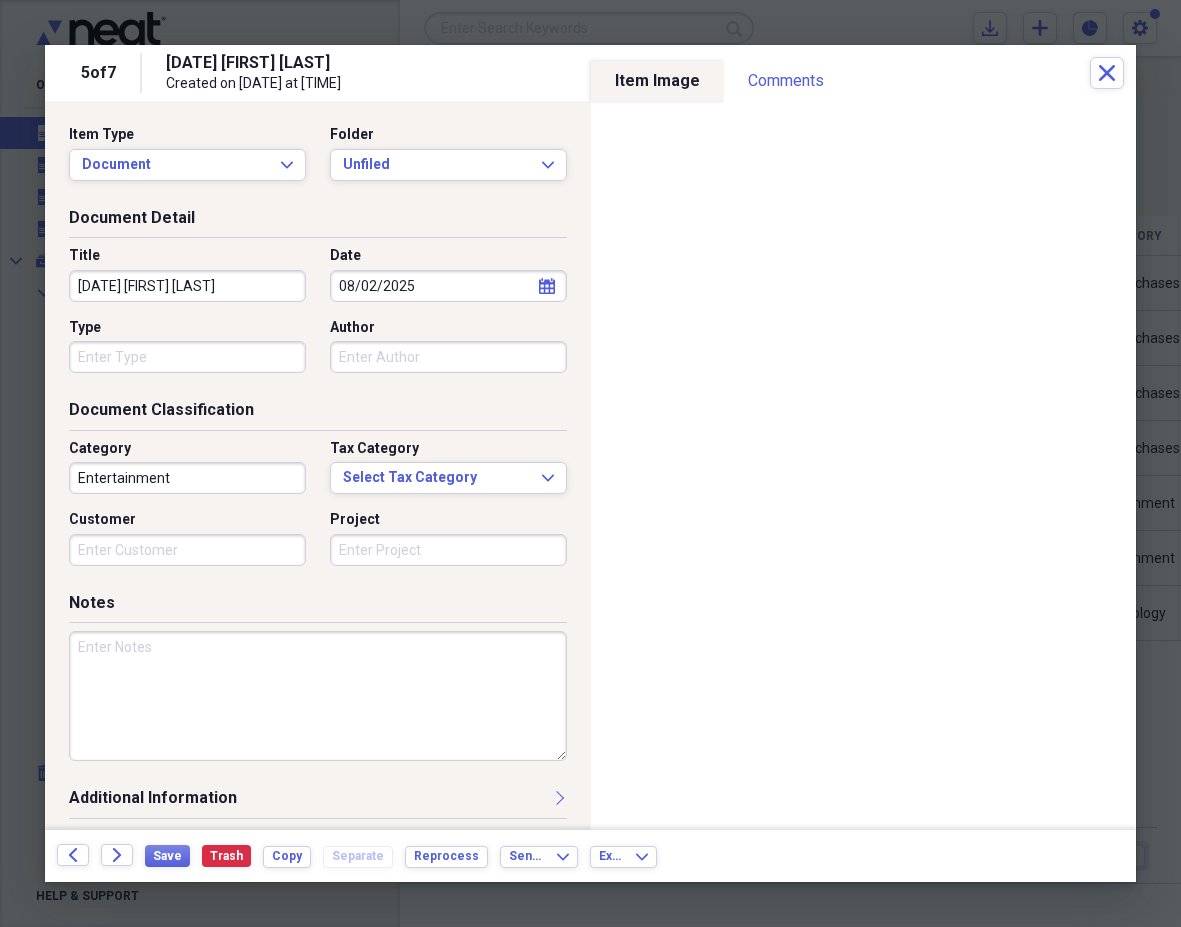 click on "Item Type Document Expand Folder Unfiled Expand" at bounding box center (318, 161) 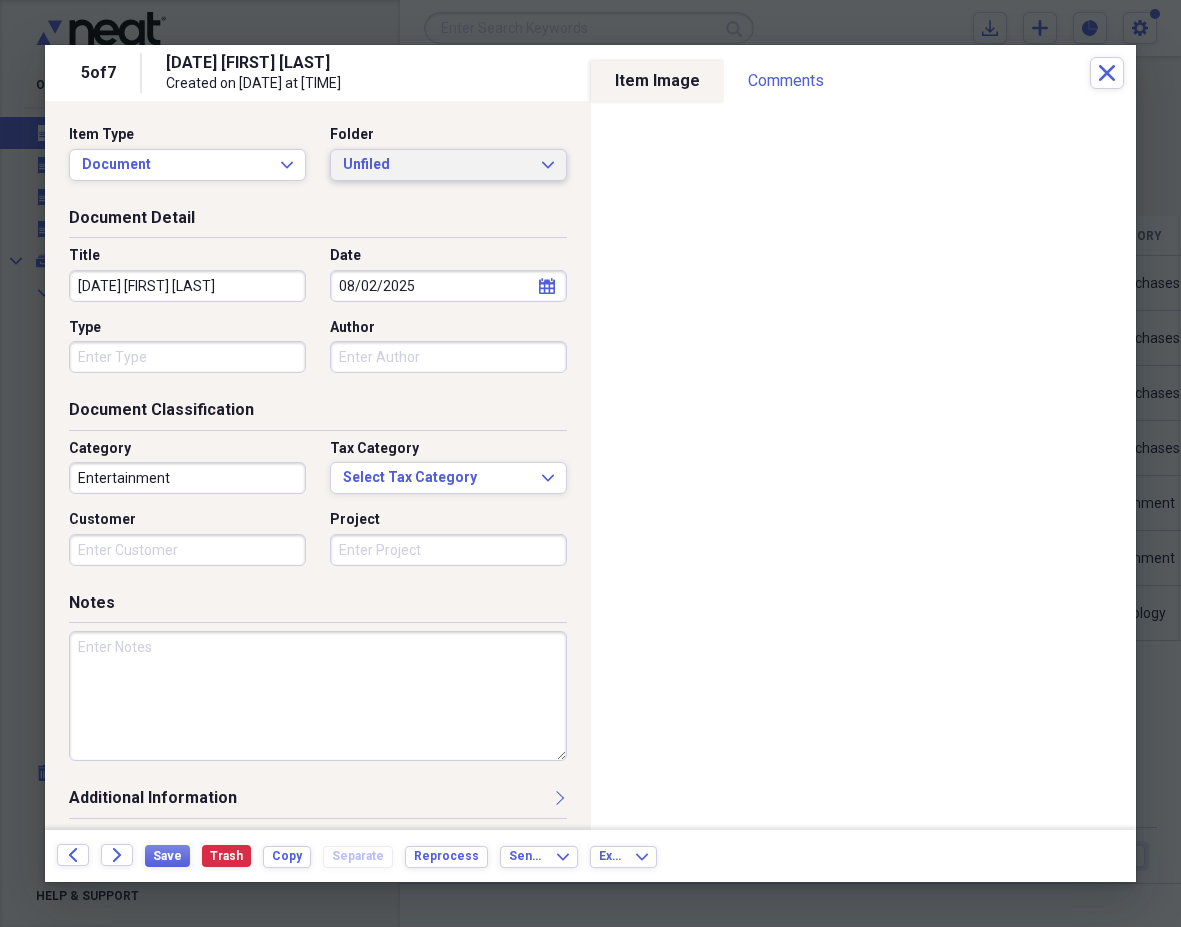 click on "Expand" 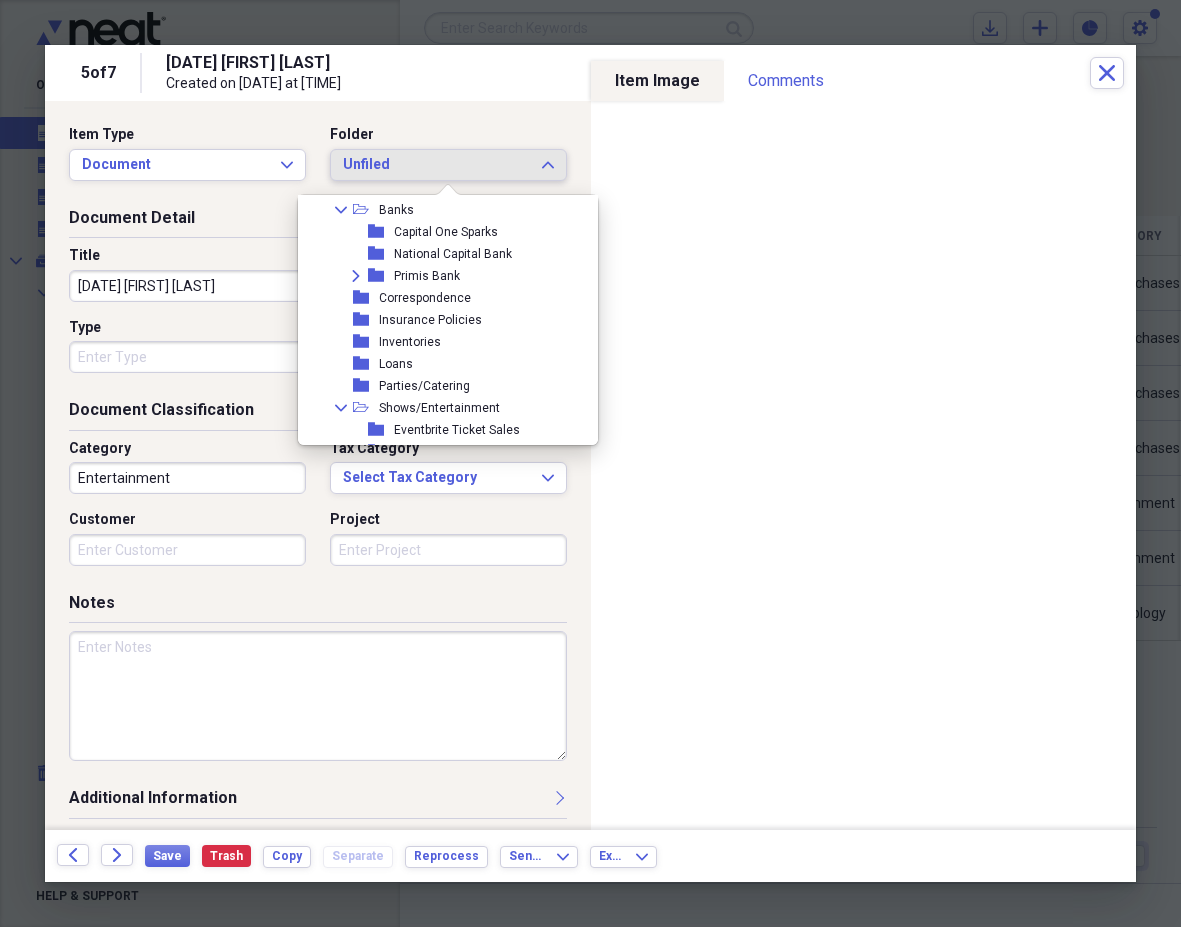 scroll, scrollTop: 87, scrollLeft: 0, axis: vertical 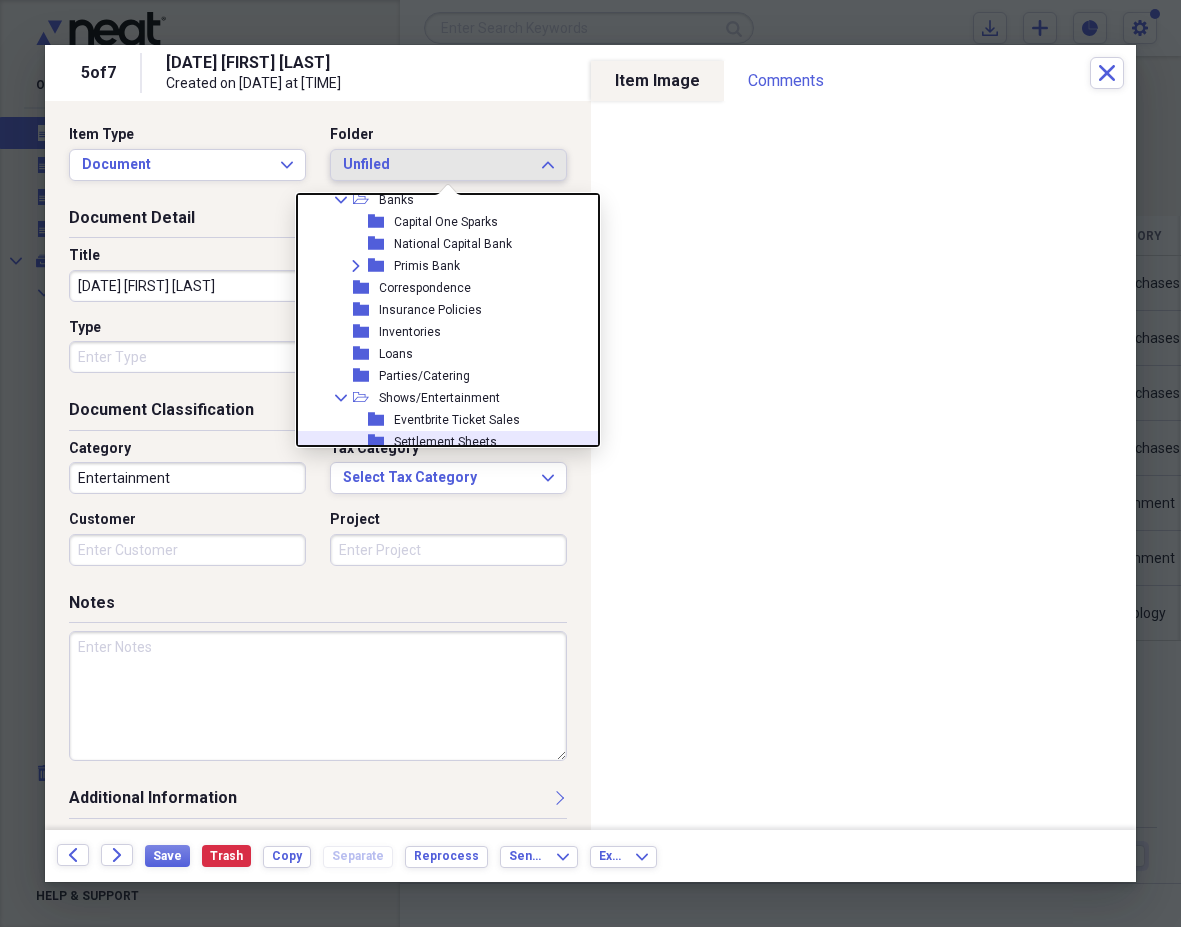click on "Settlement Sheets" at bounding box center (445, 442) 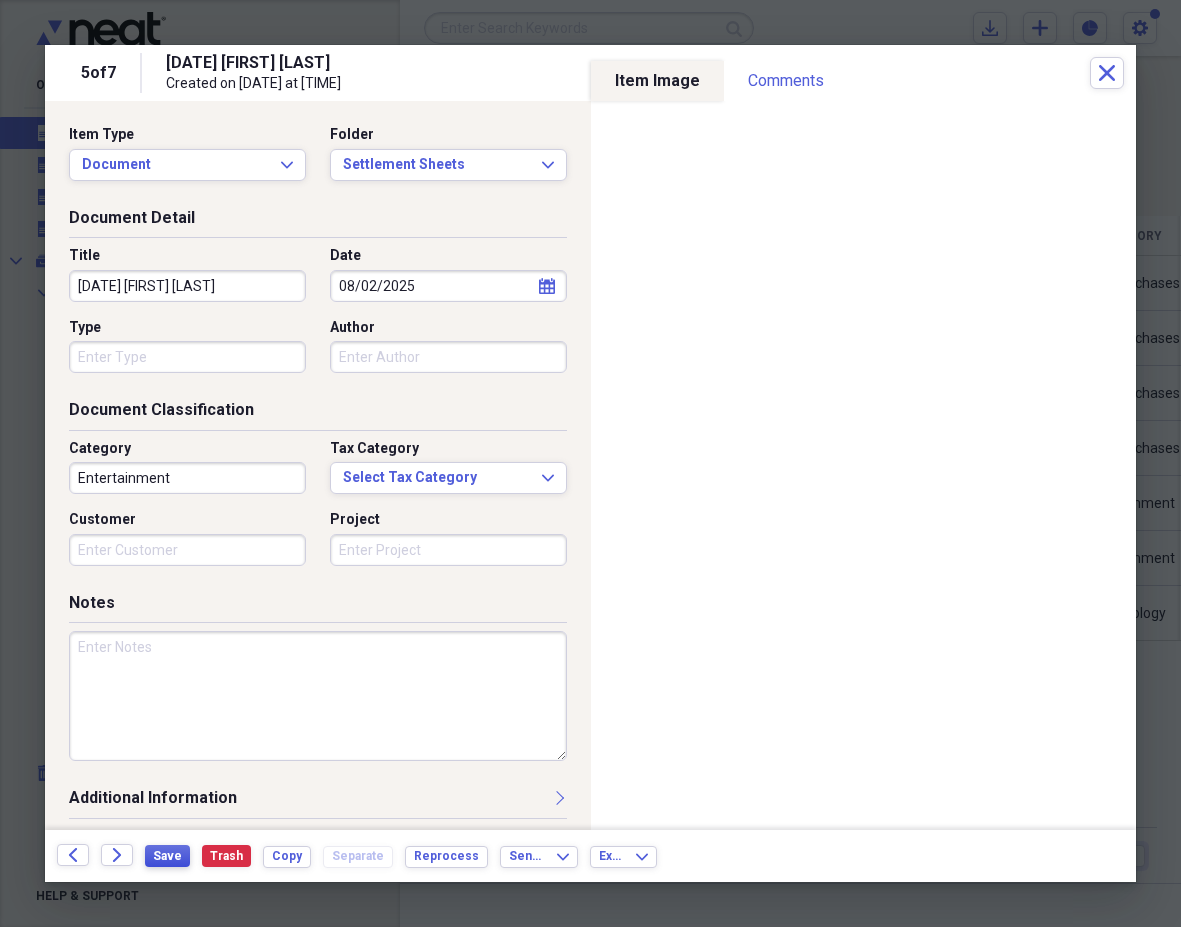 click on "Save" at bounding box center (167, 856) 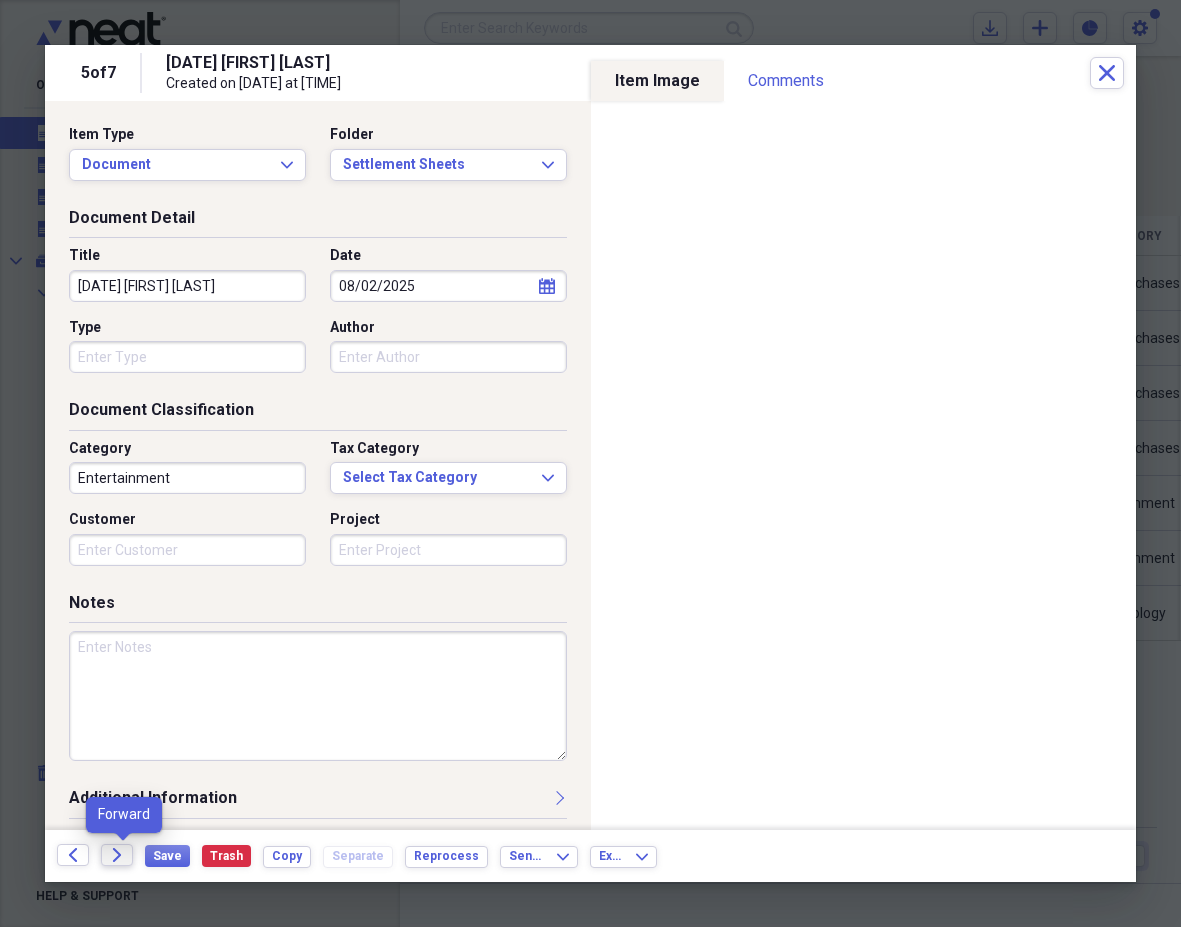 click on "Forward" 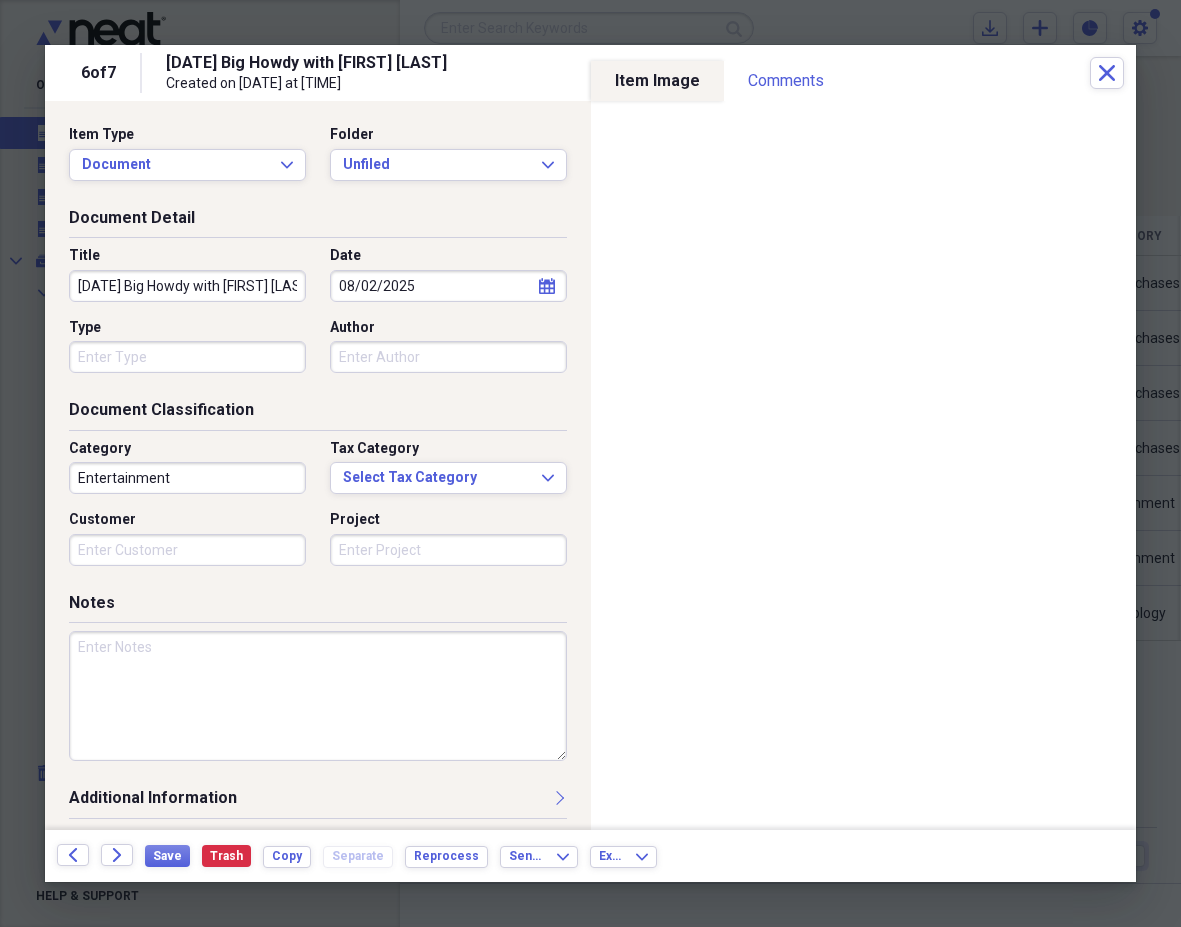 drag, startPoint x: 123, startPoint y: 284, endPoint x: 369, endPoint y: 285, distance: 246.00203 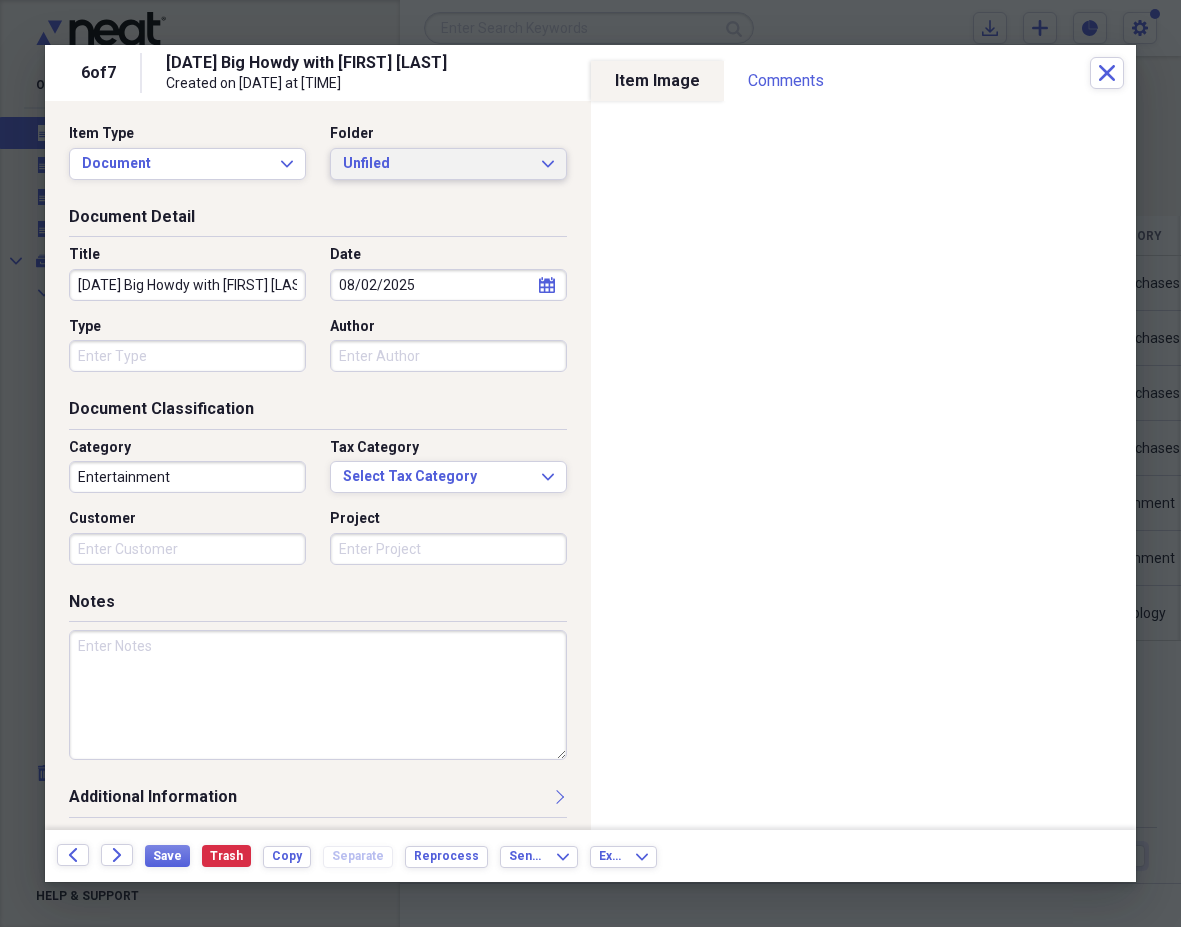 click on "Expand" 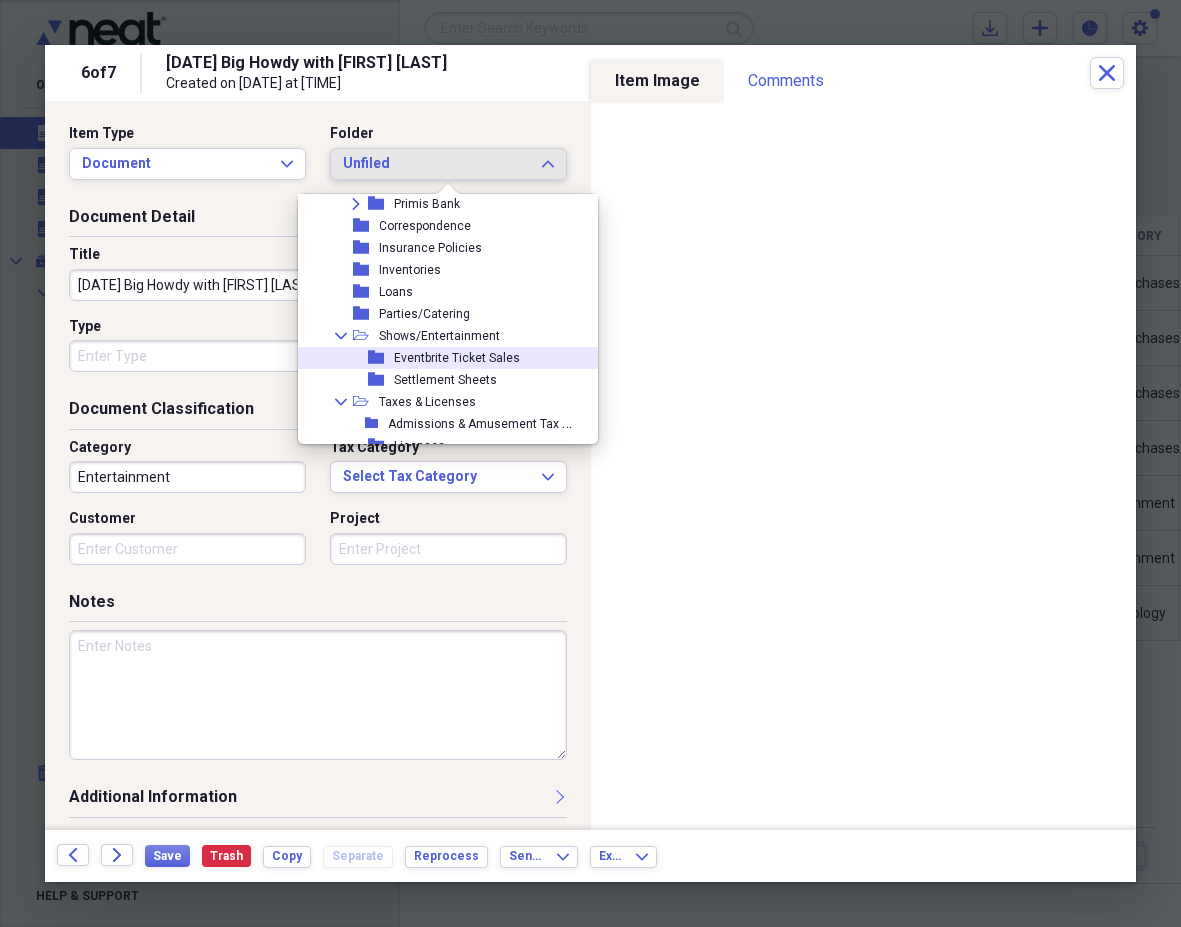scroll, scrollTop: 153, scrollLeft: 0, axis: vertical 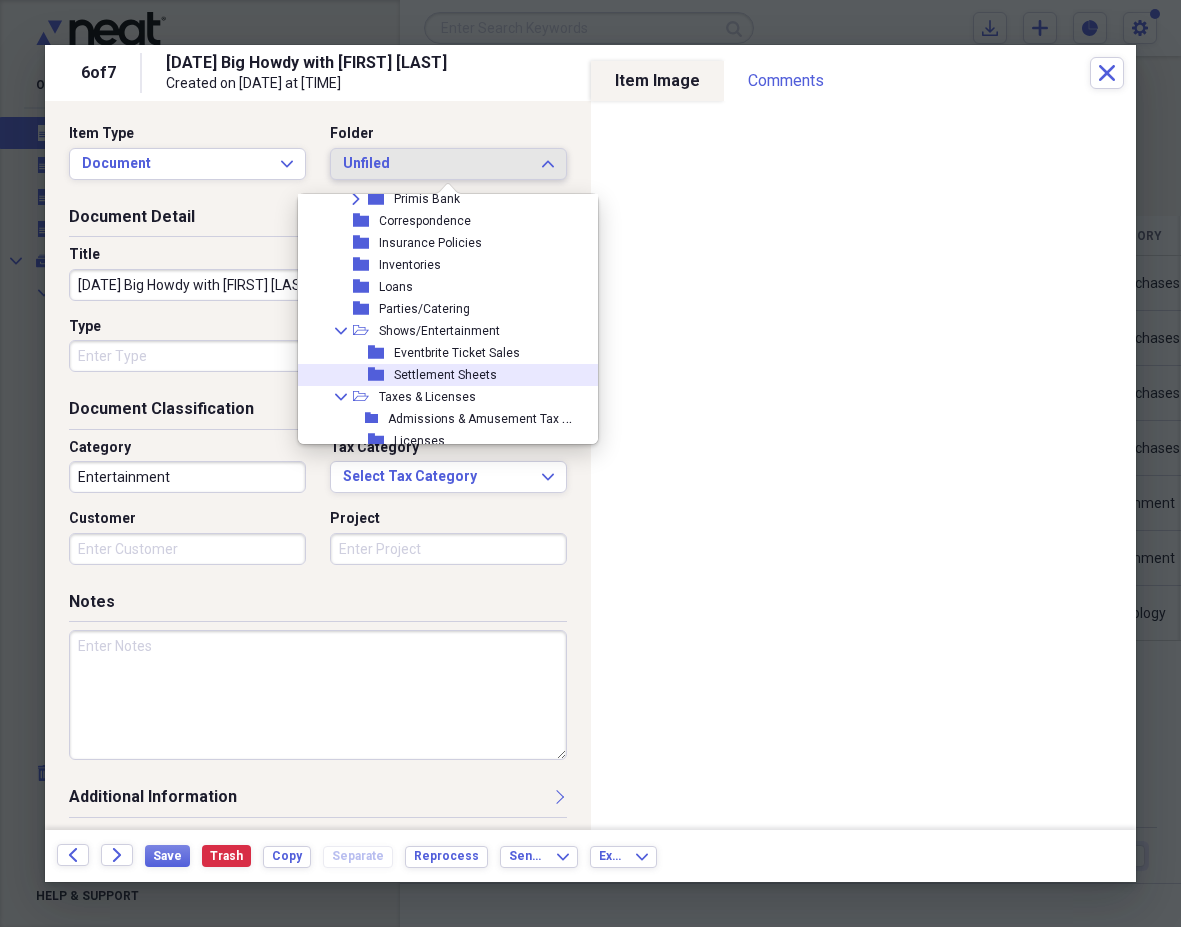 click on "Settlement Sheets" at bounding box center [445, 375] 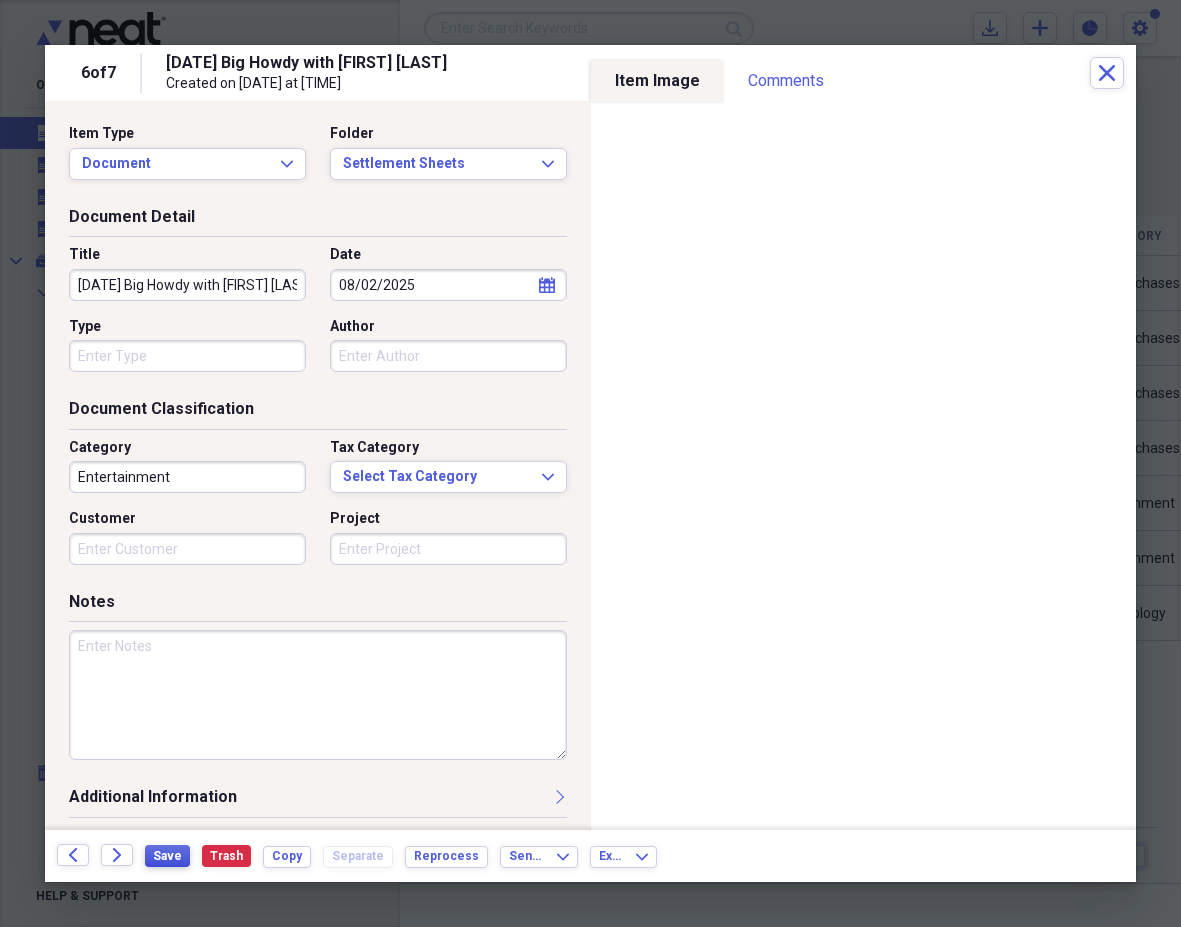 click on "Save" at bounding box center (167, 856) 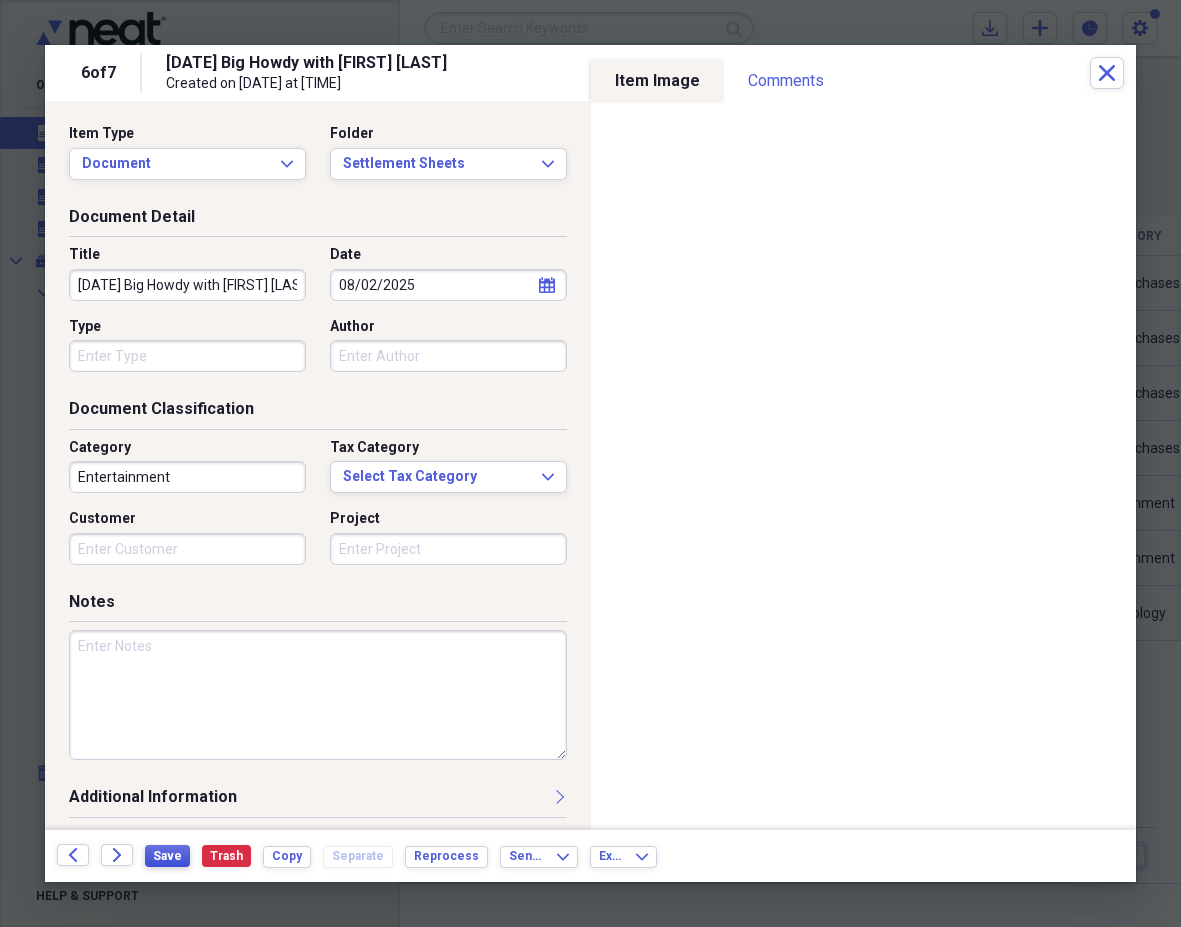 click on "Save" at bounding box center (167, 856) 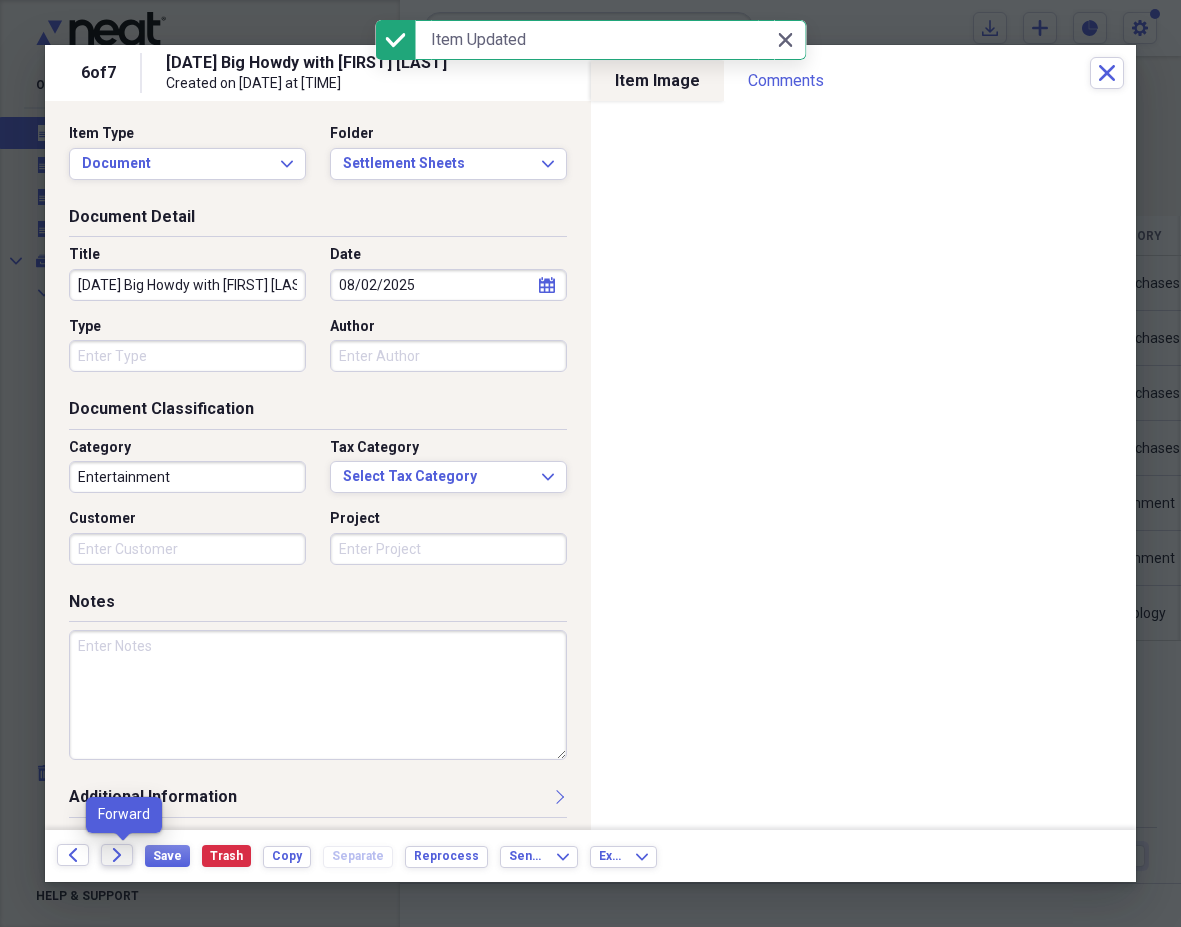 click on "Forward" 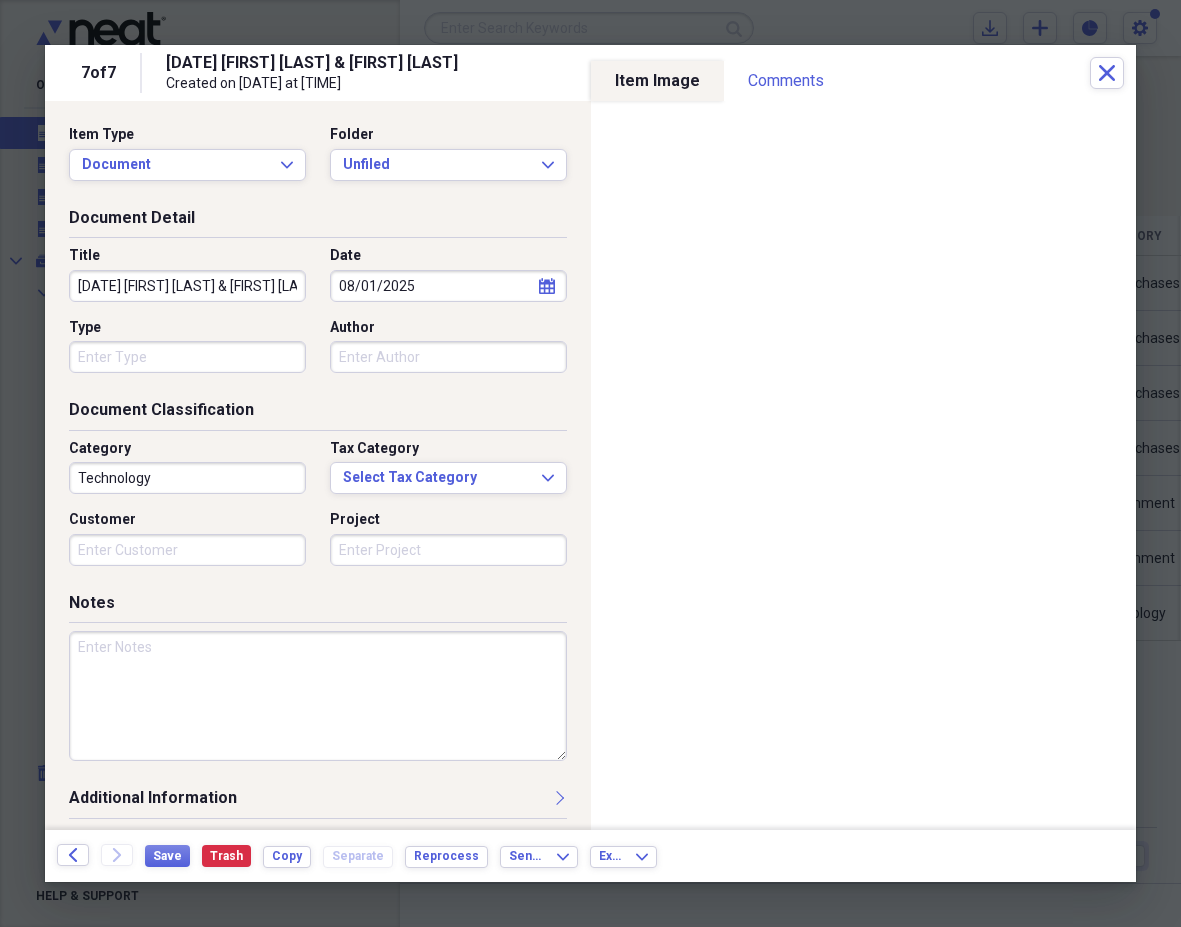 drag, startPoint x: 120, startPoint y: 287, endPoint x: 315, endPoint y: 287, distance: 195 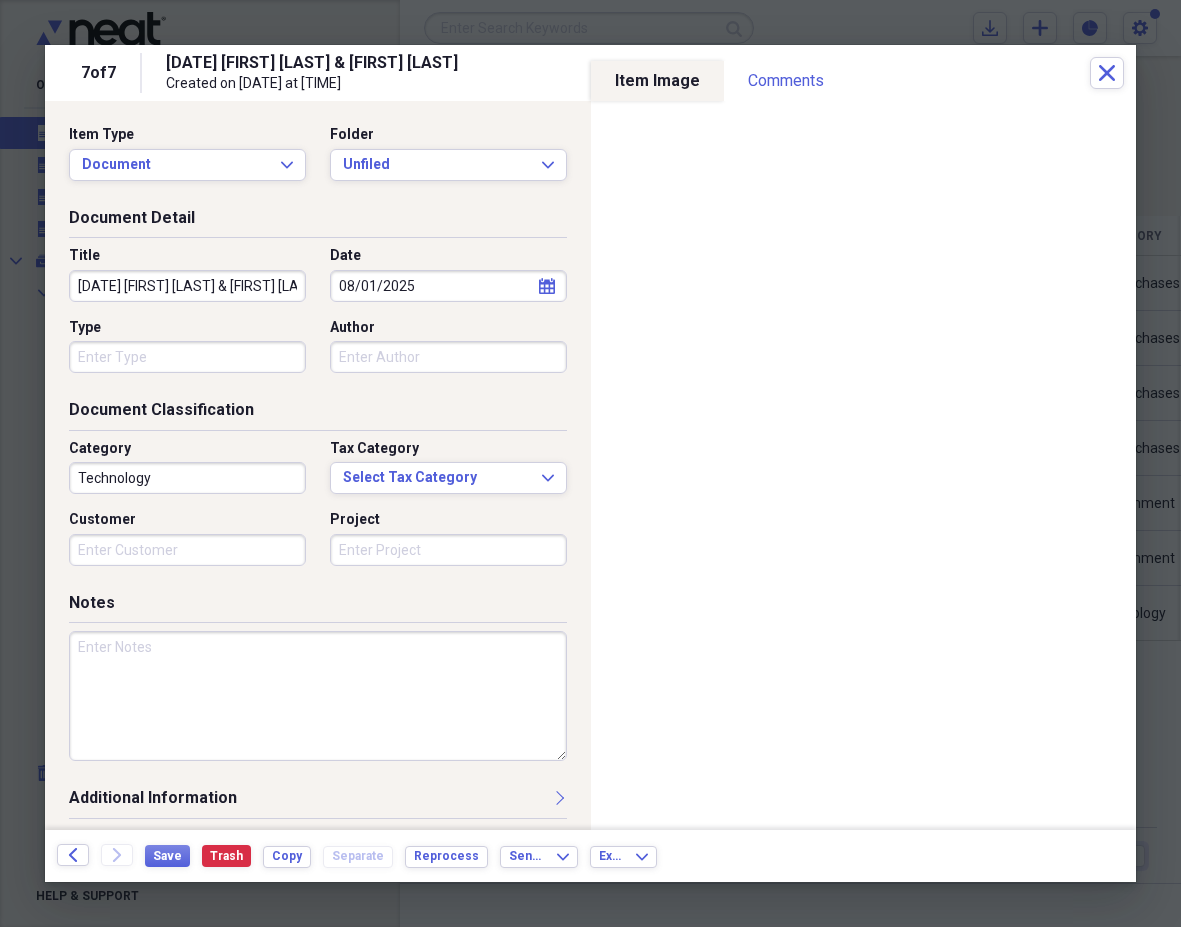 click on "Title [DATE] [FIRST] [LAST] & [FIRST] [LAST]" at bounding box center (193, 274) 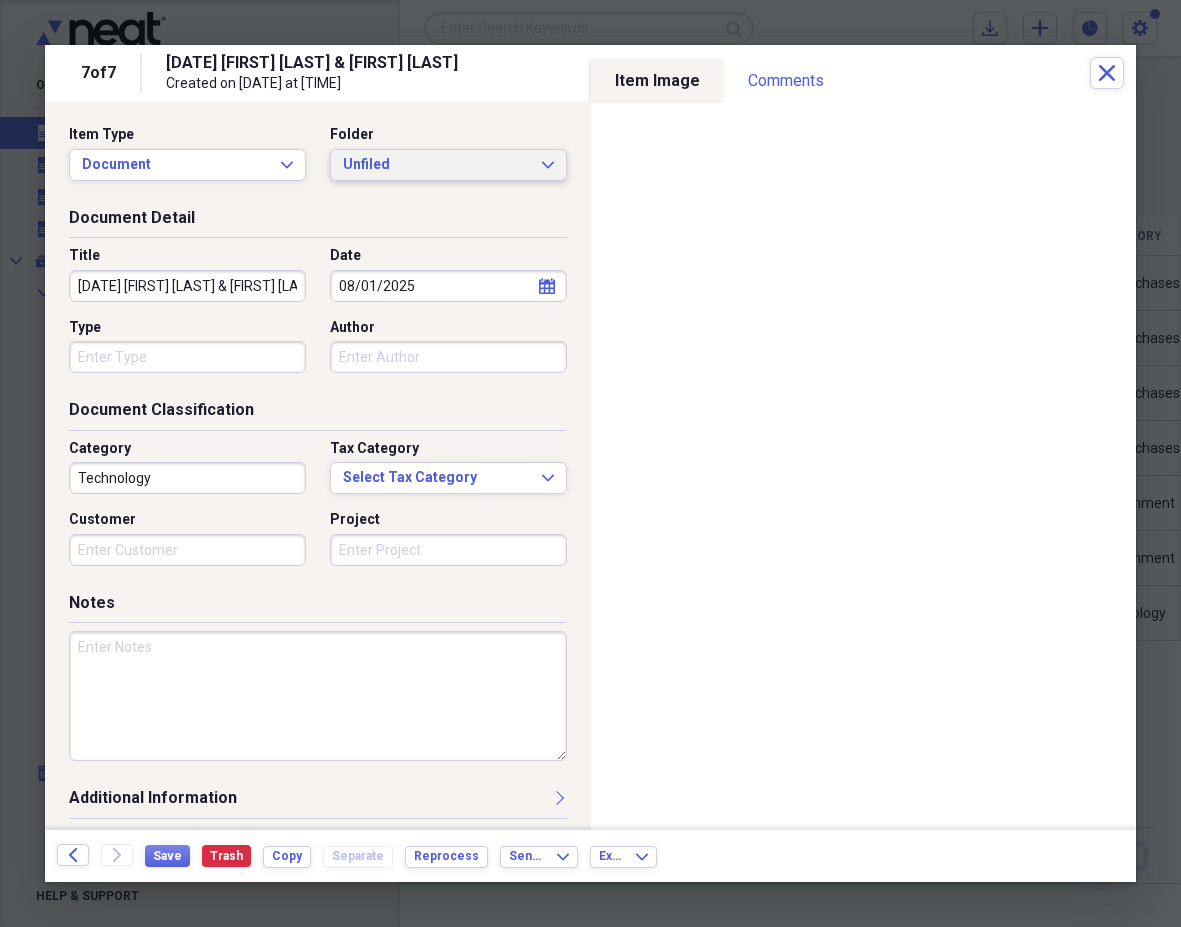 click on "Expand" 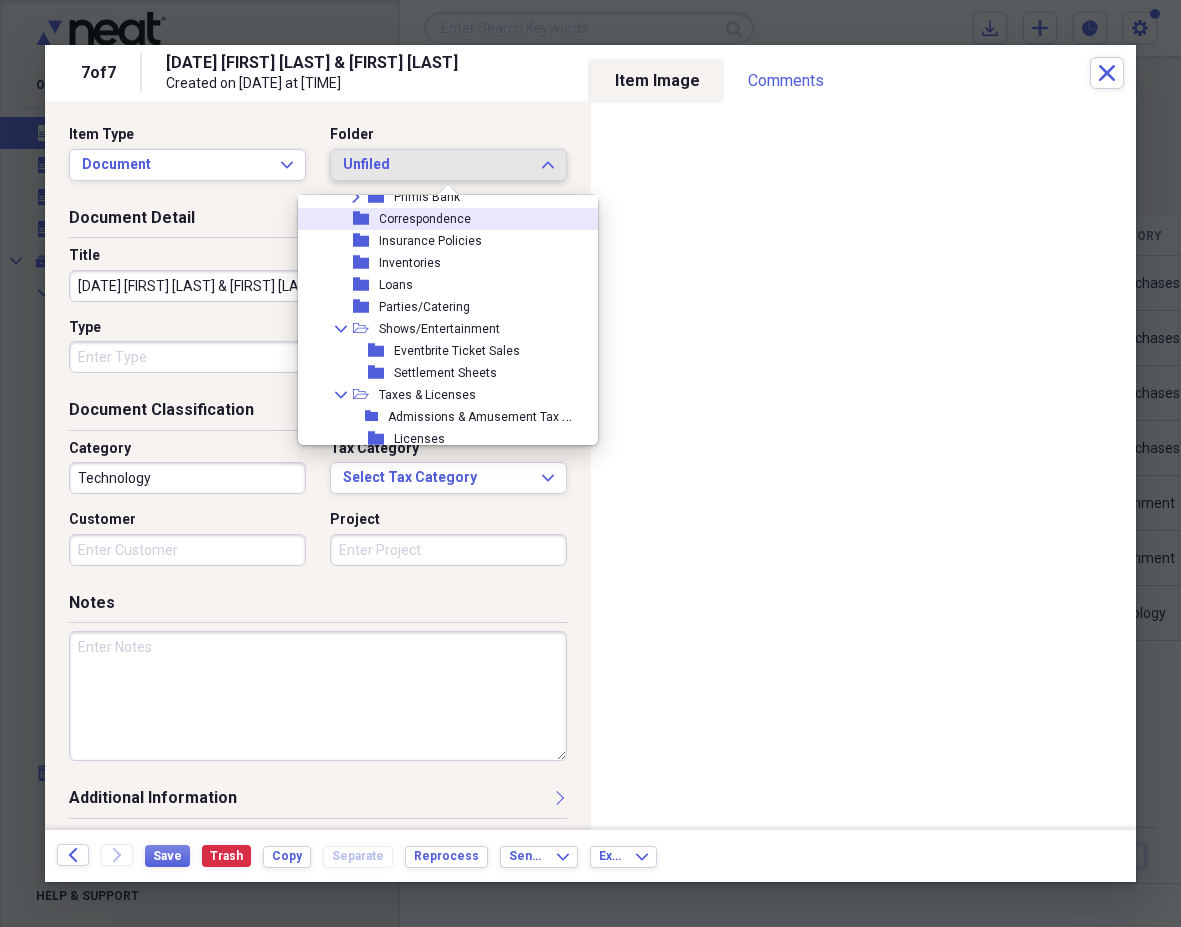 scroll, scrollTop: 158, scrollLeft: 0, axis: vertical 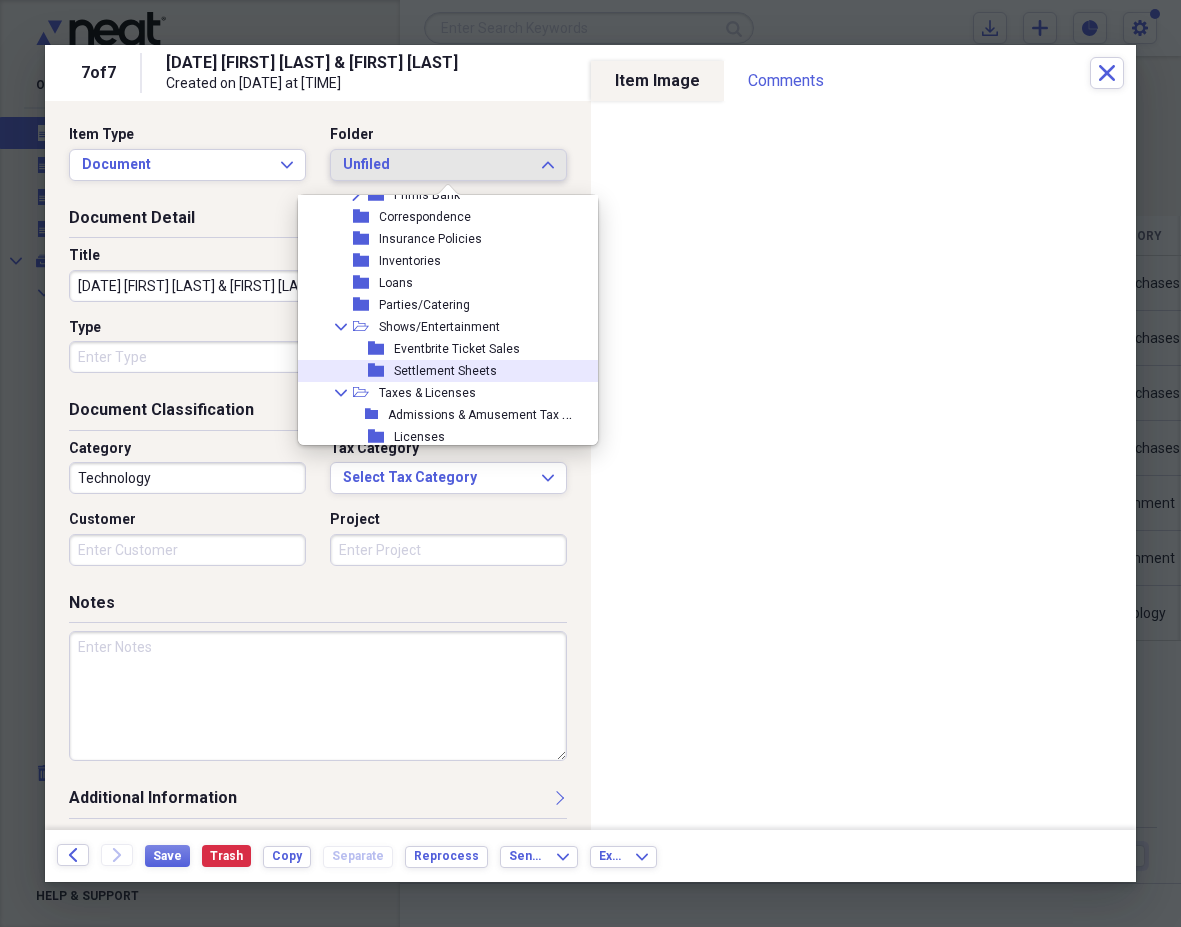click on "Settlement Sheets" at bounding box center [445, 371] 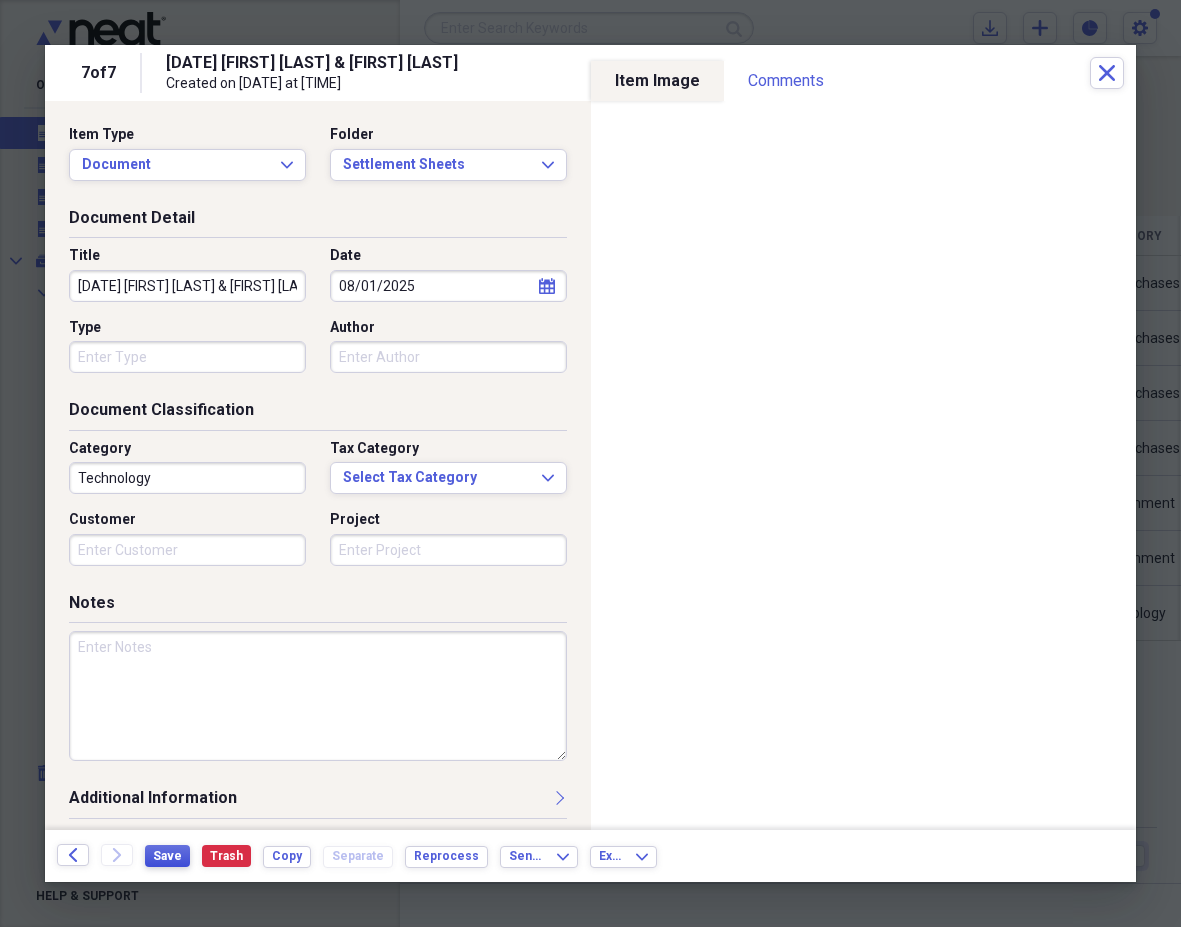 click on "Save" at bounding box center (167, 856) 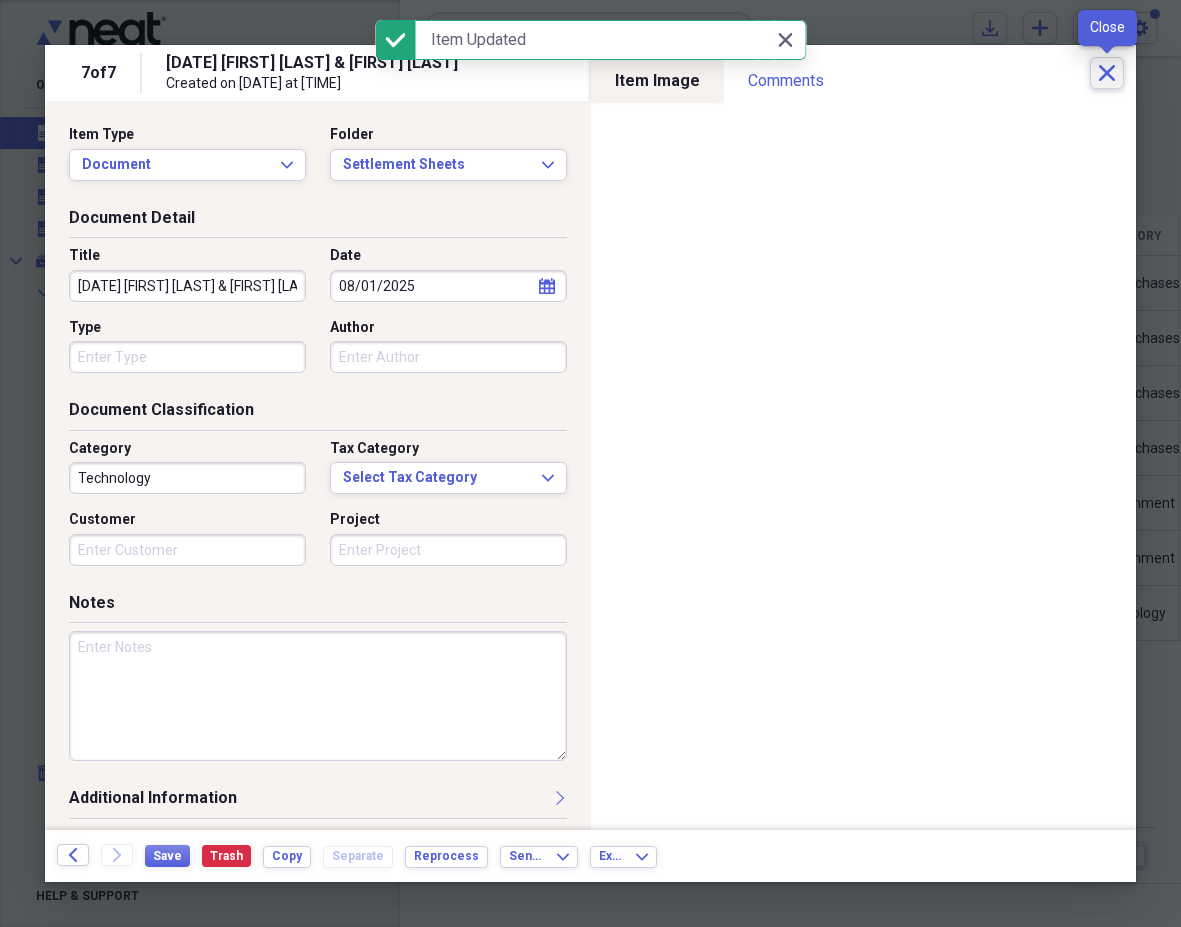 click on "Close" 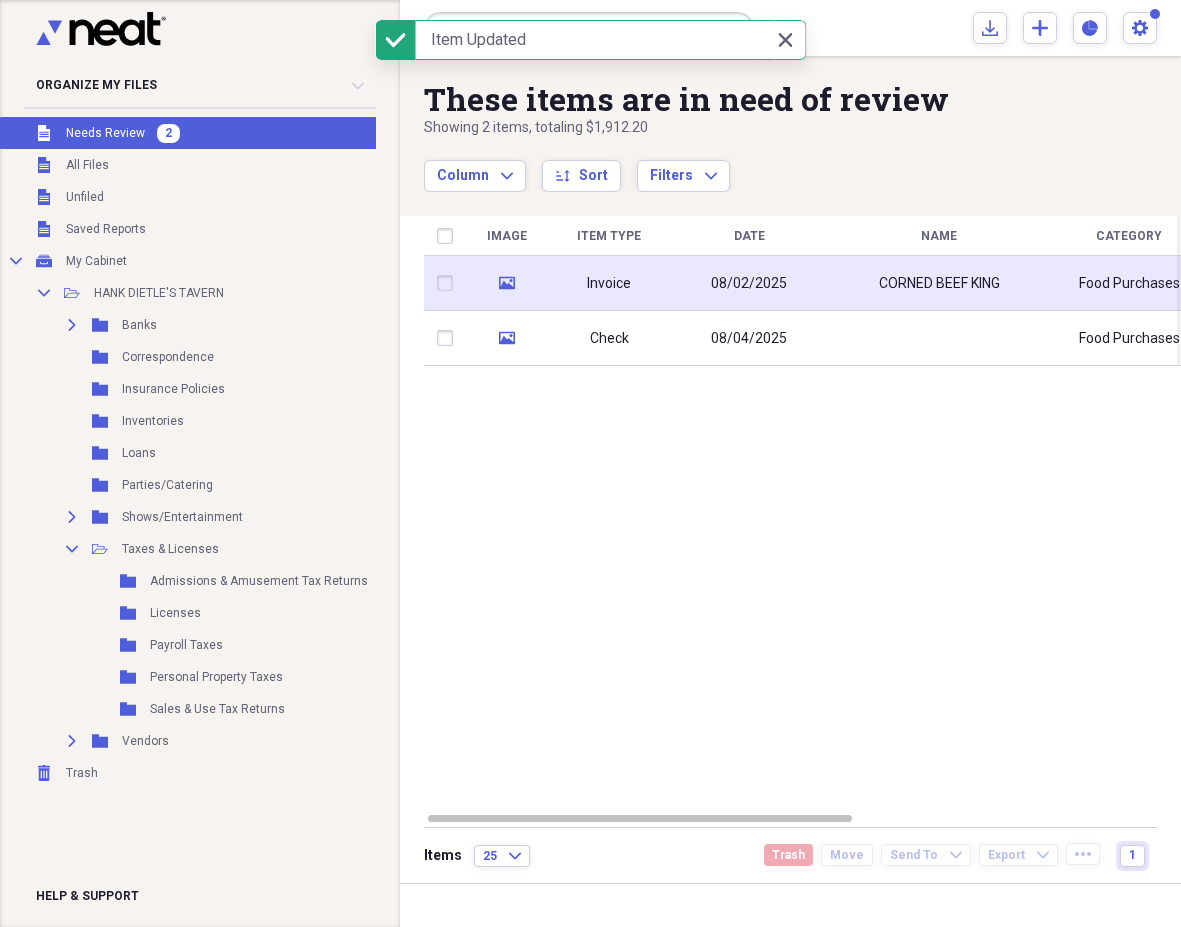 click on "CORNED BEEF KING" at bounding box center (939, 283) 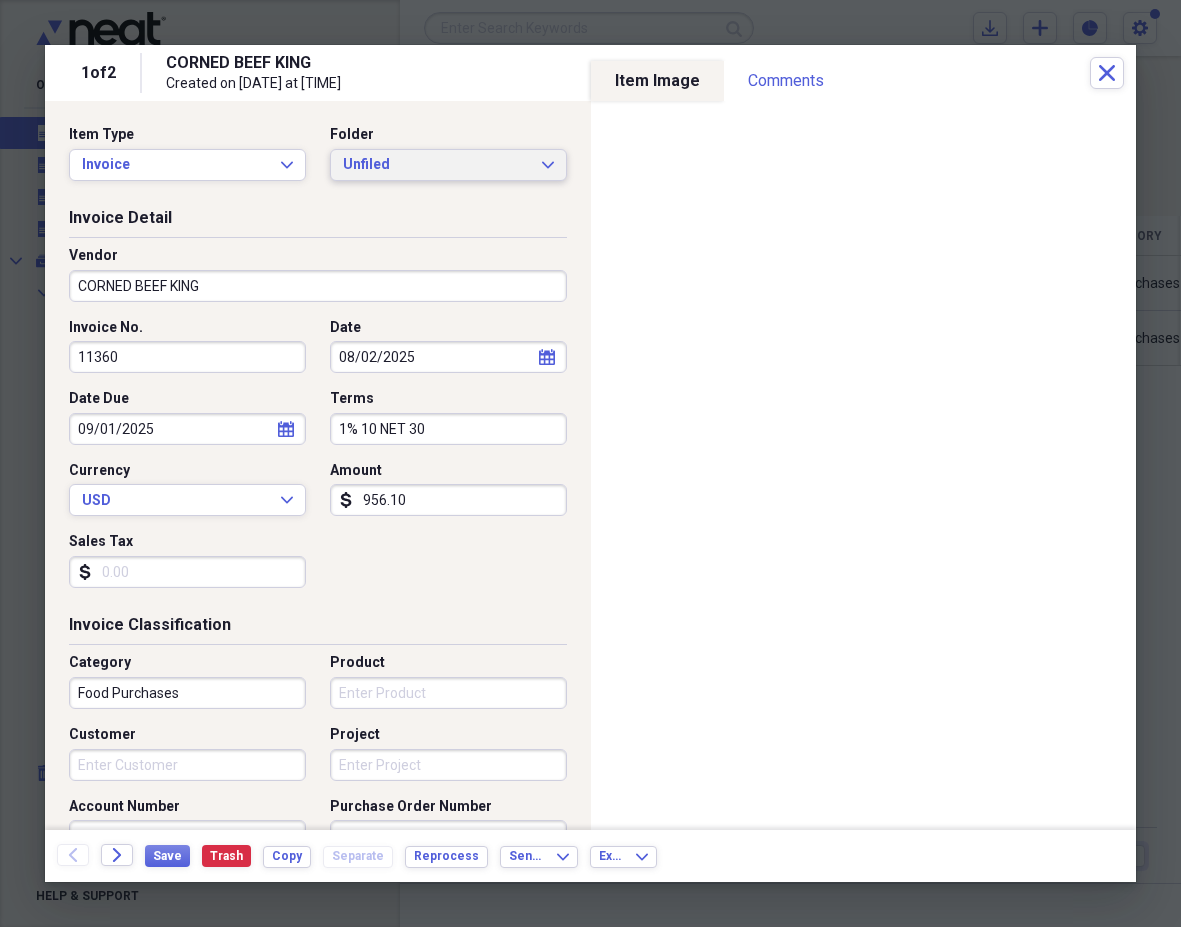 click on "Expand" 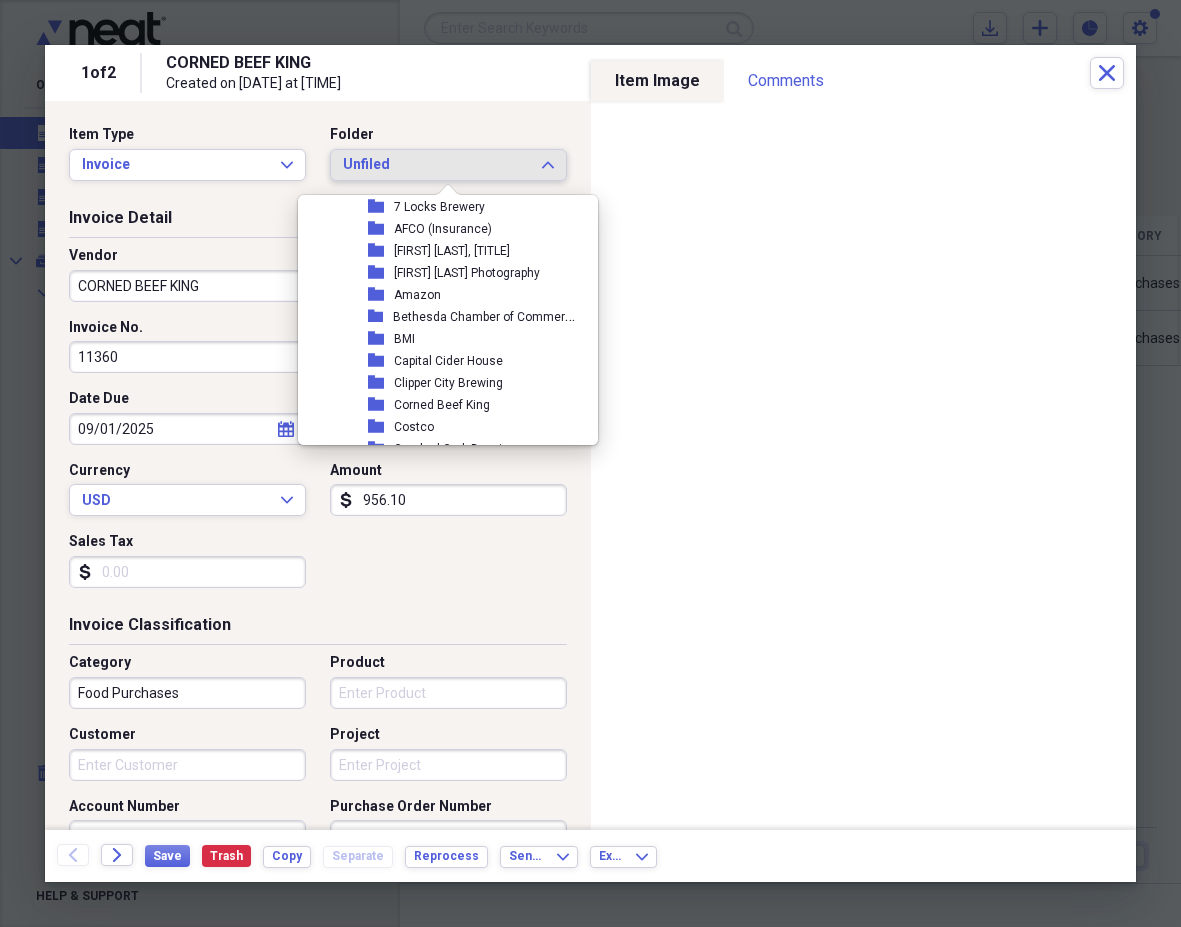 scroll, scrollTop: 606, scrollLeft: 0, axis: vertical 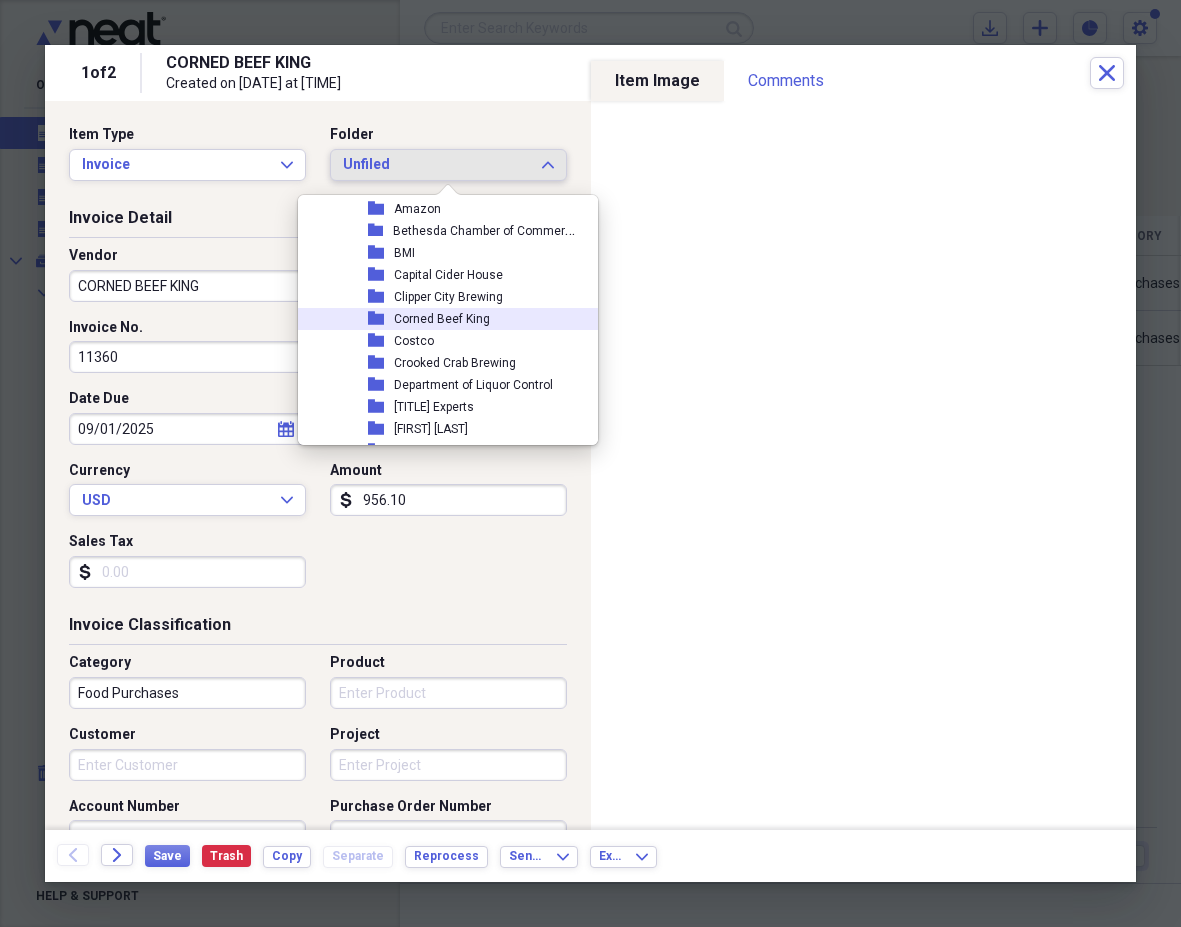 click 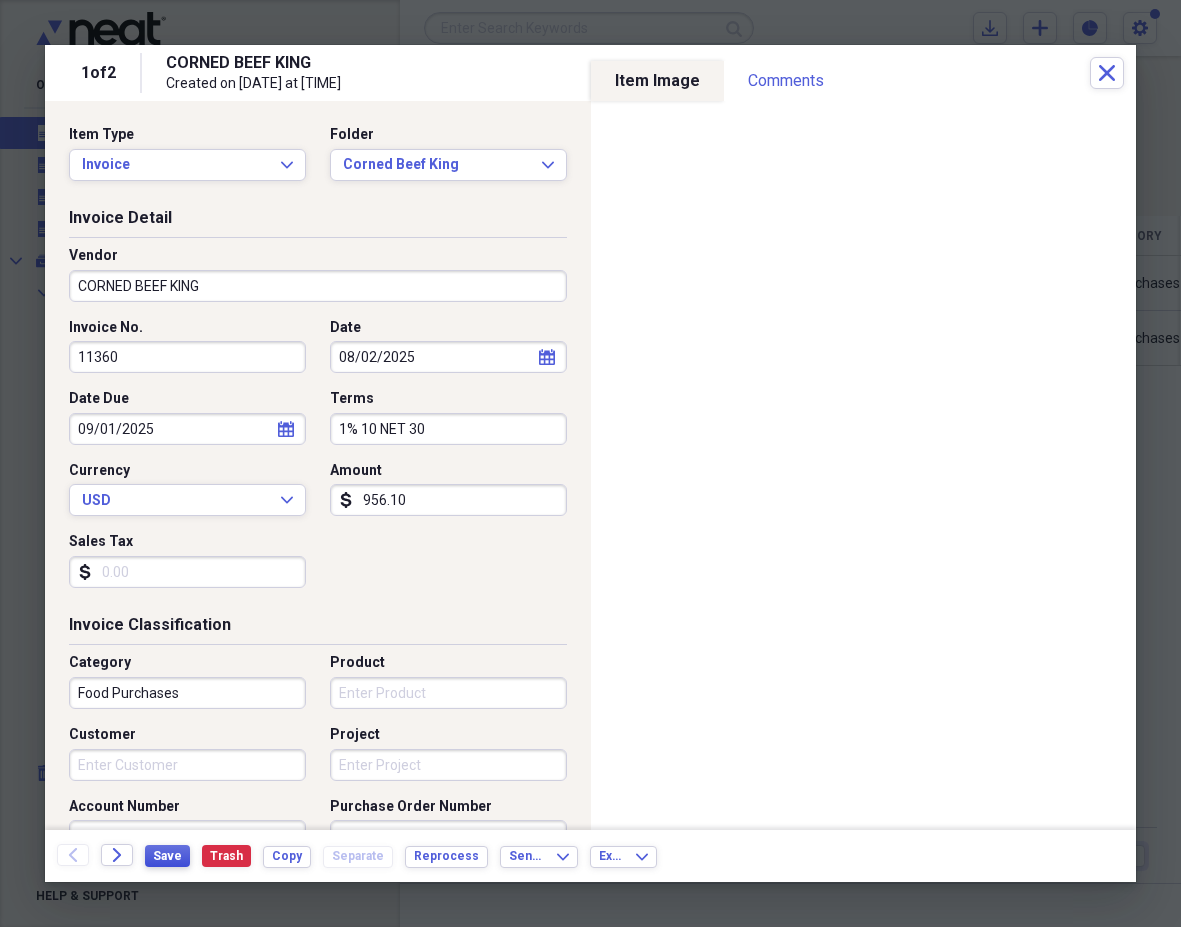 click on "Save" at bounding box center (167, 856) 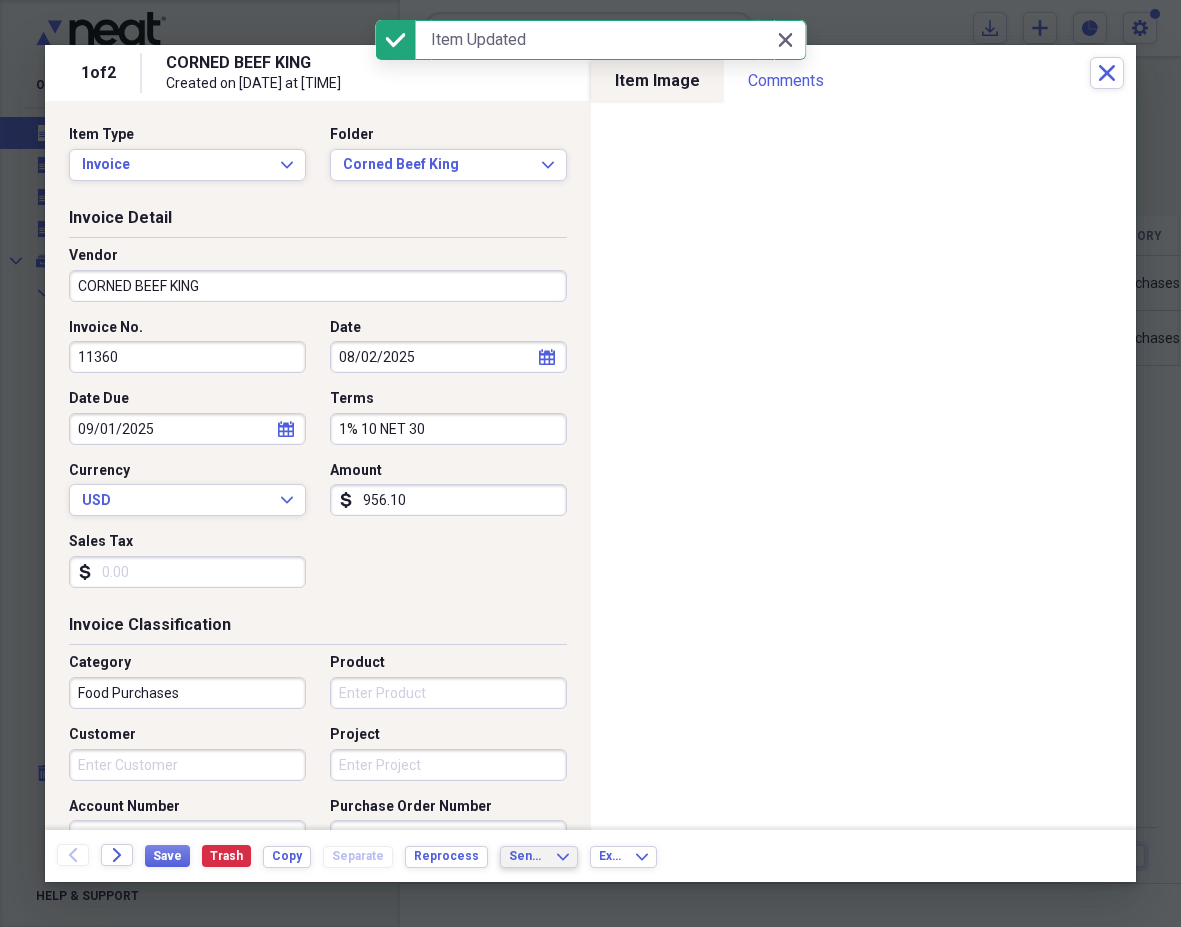 click 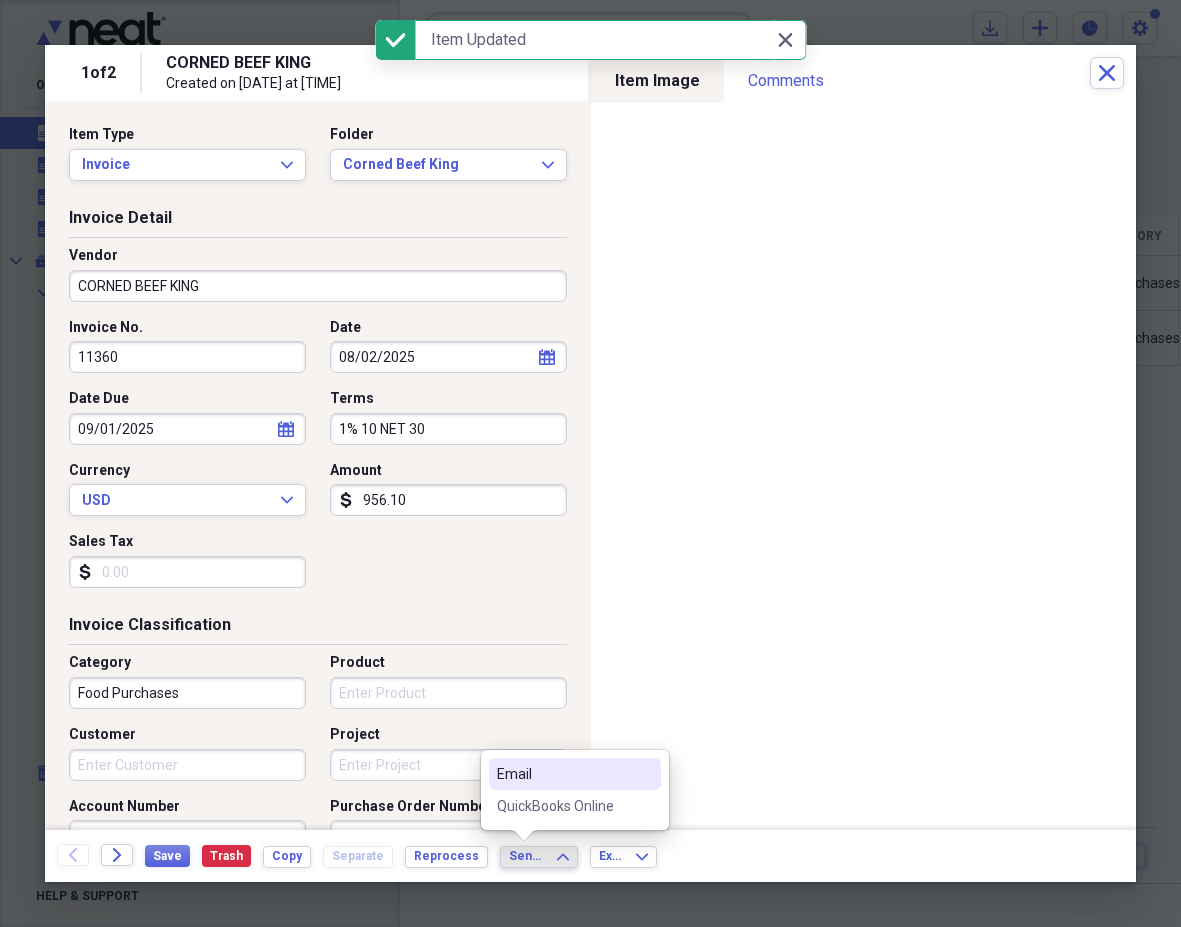 click 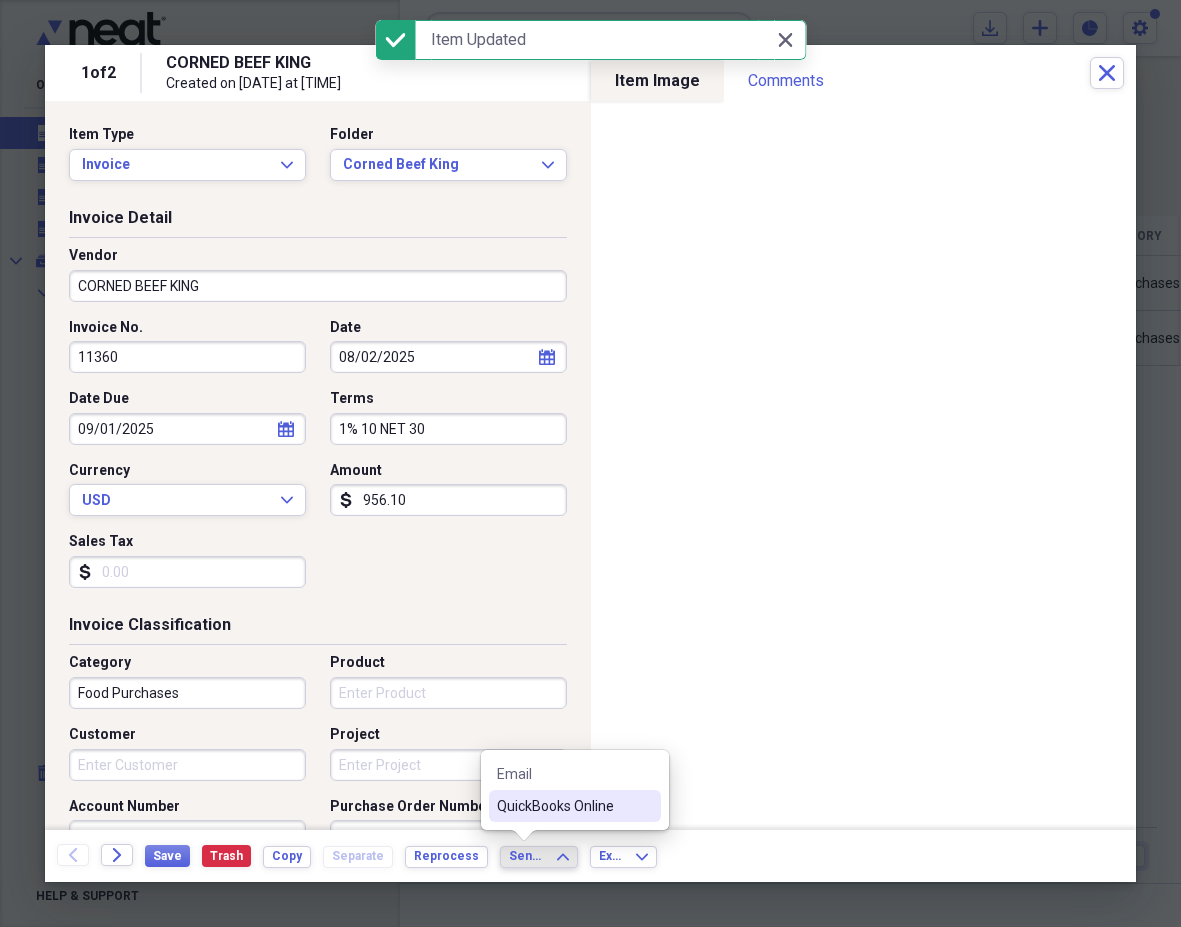 click on "QuickBooks Online" at bounding box center [563, 806] 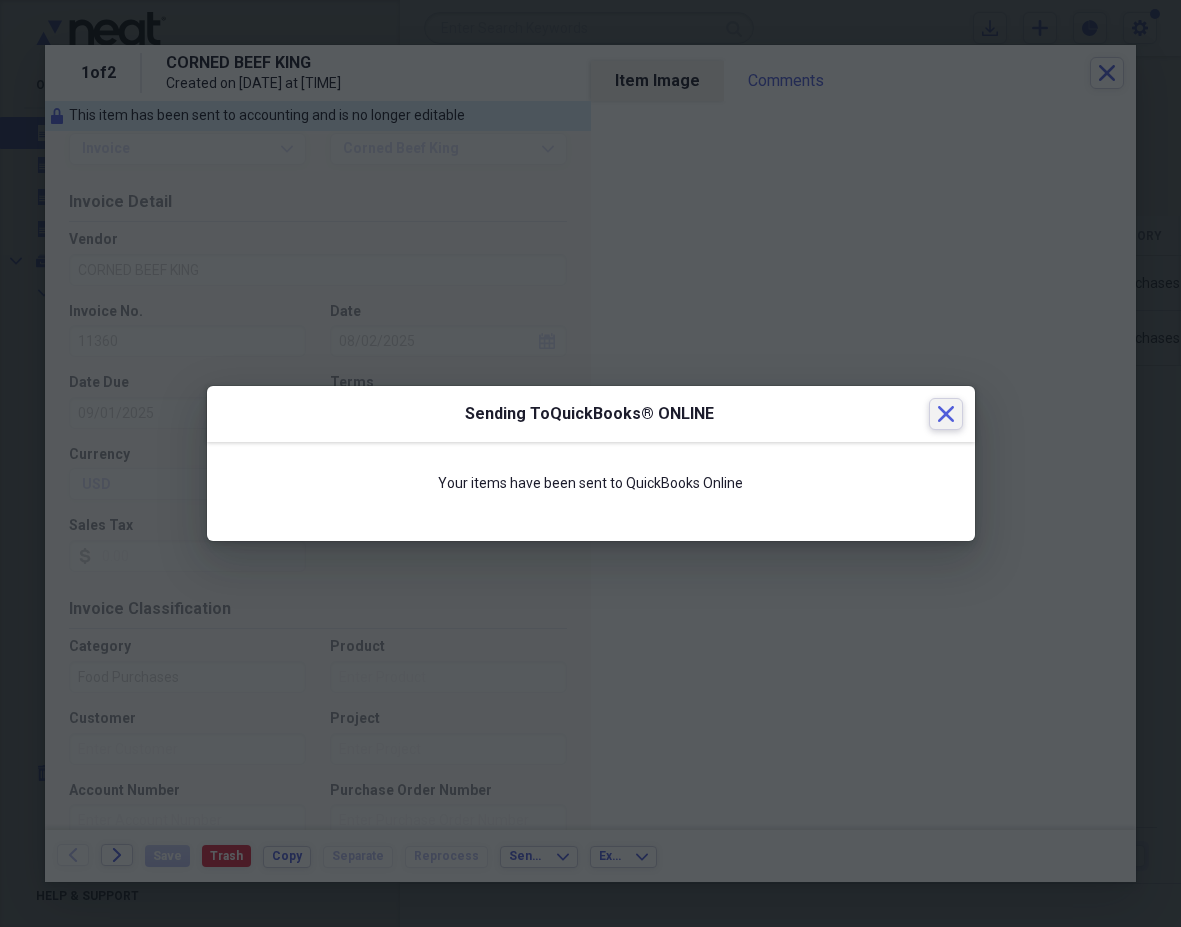 click 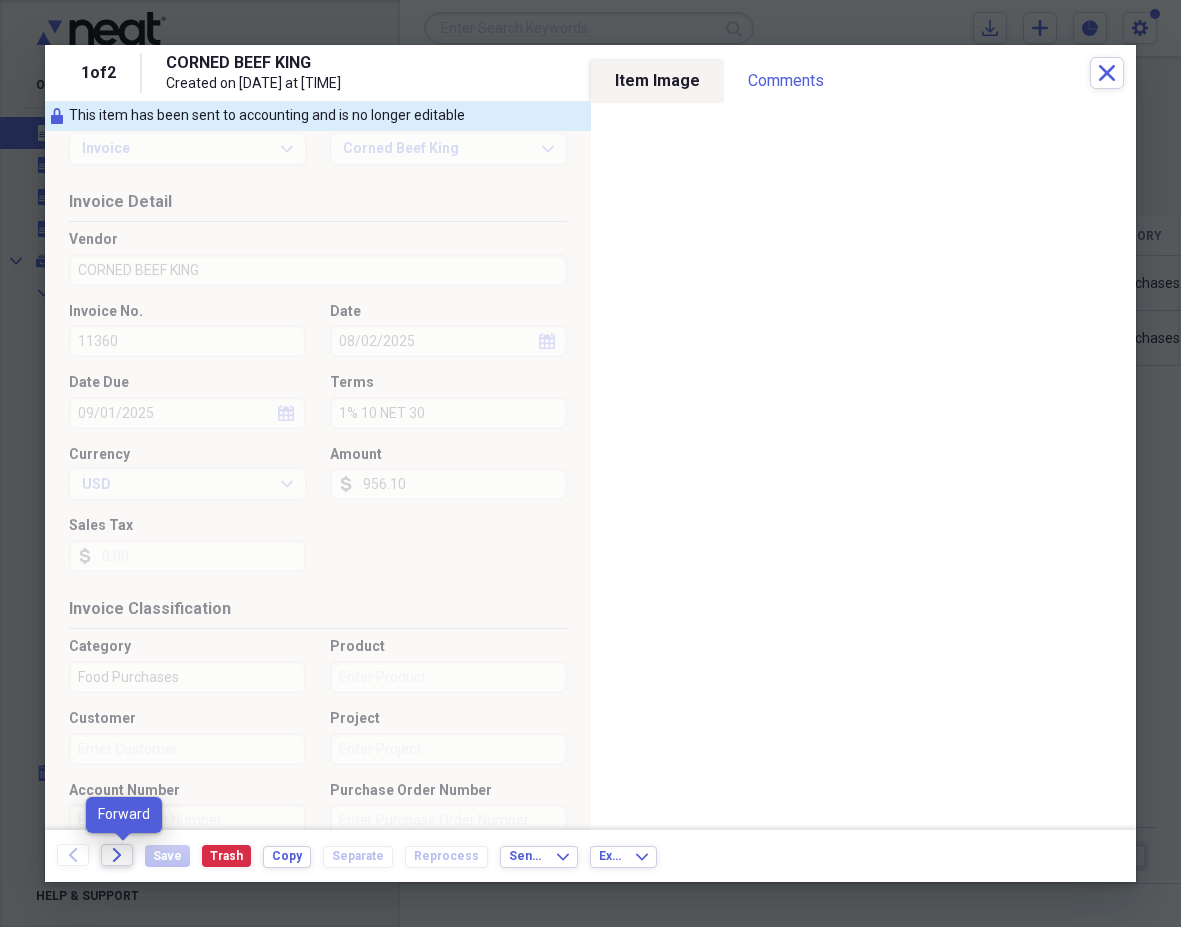 click 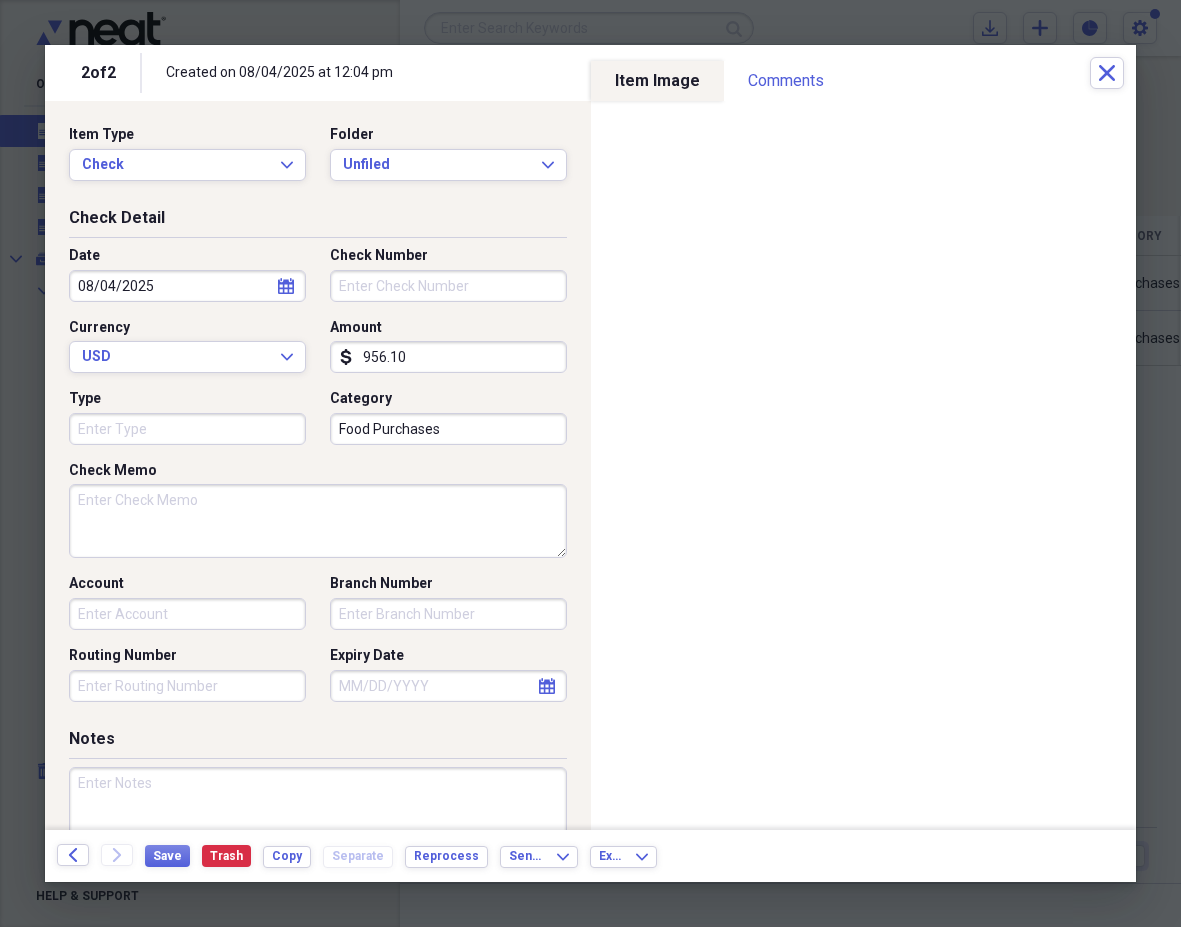 click on "Check Number" at bounding box center (448, 286) 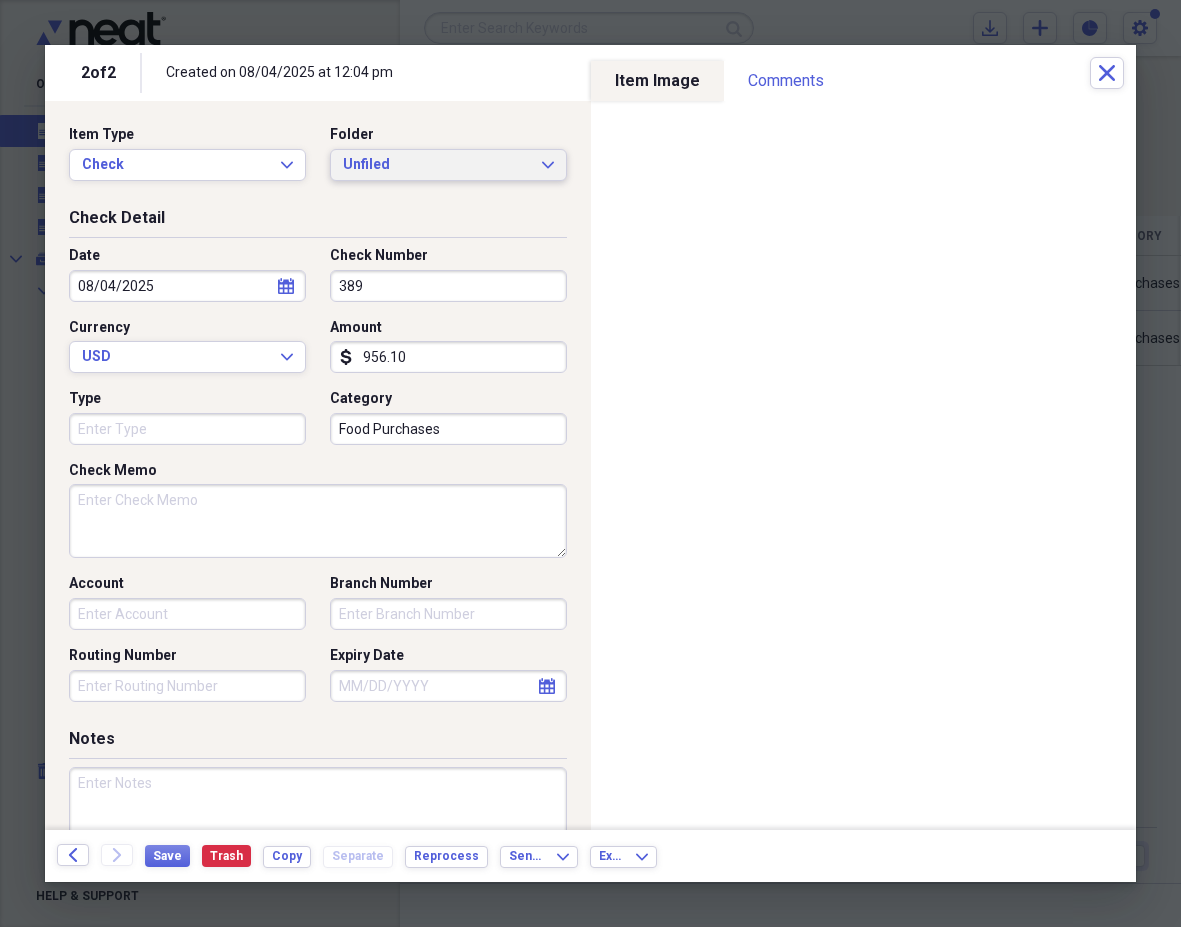 type on "389" 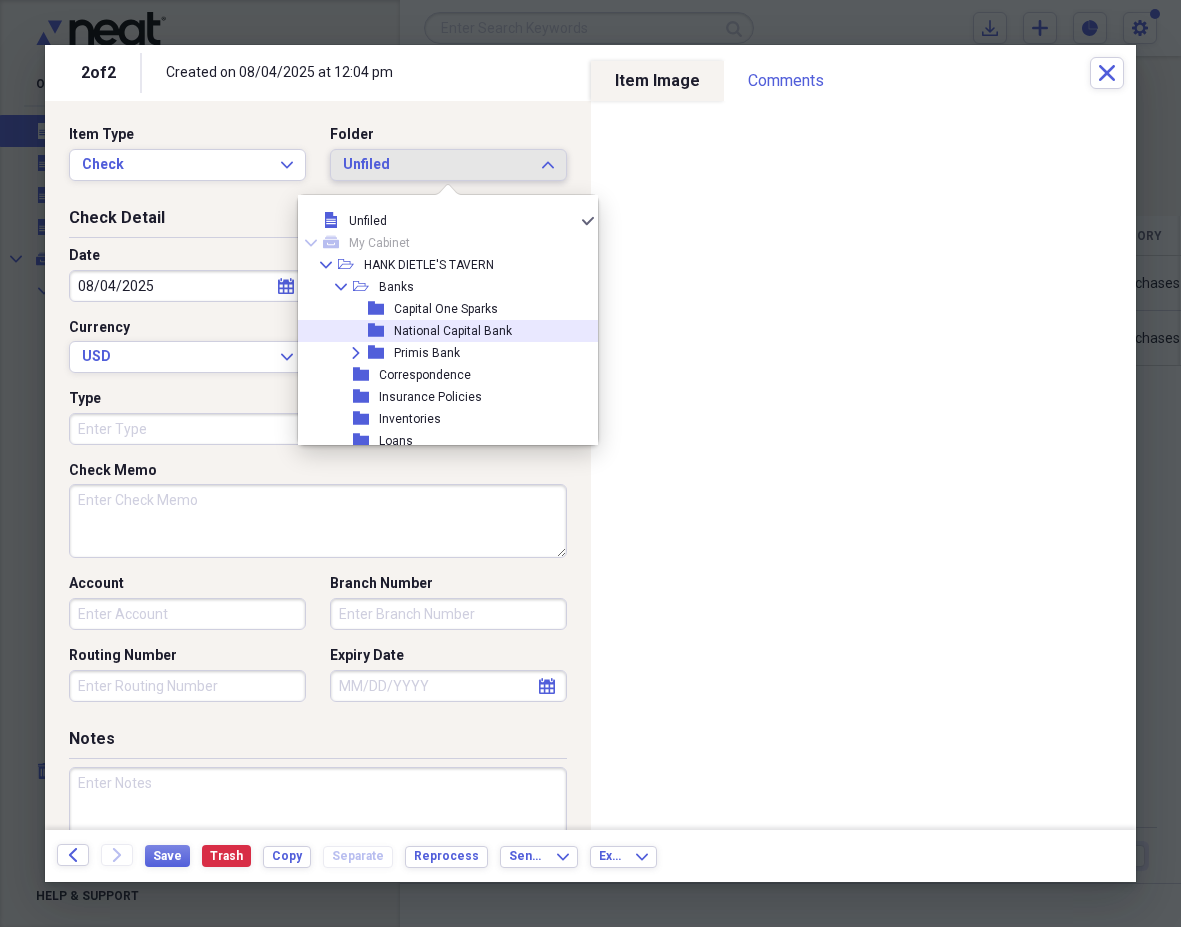 click on "National Capital Bank" at bounding box center (453, 331) 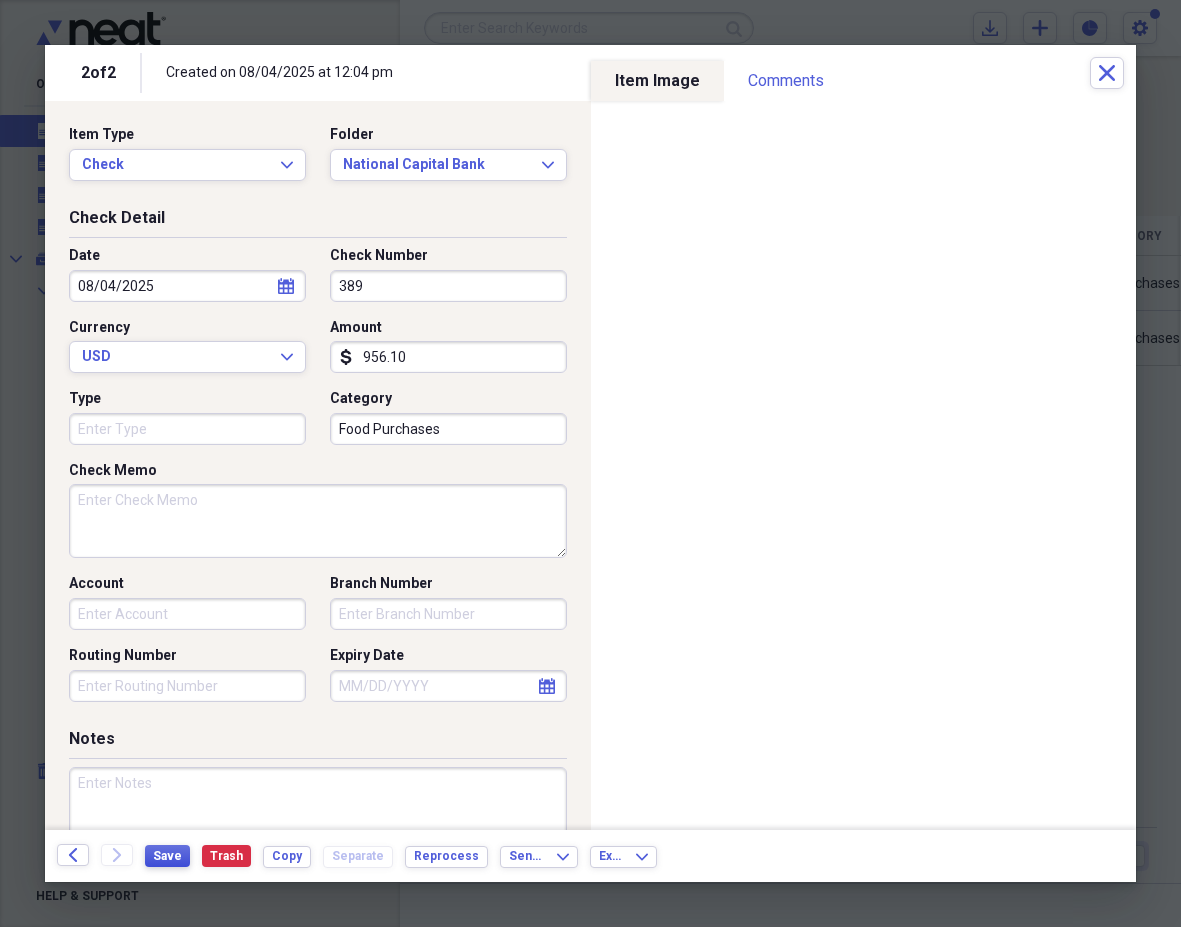 click on "Save" at bounding box center [167, 856] 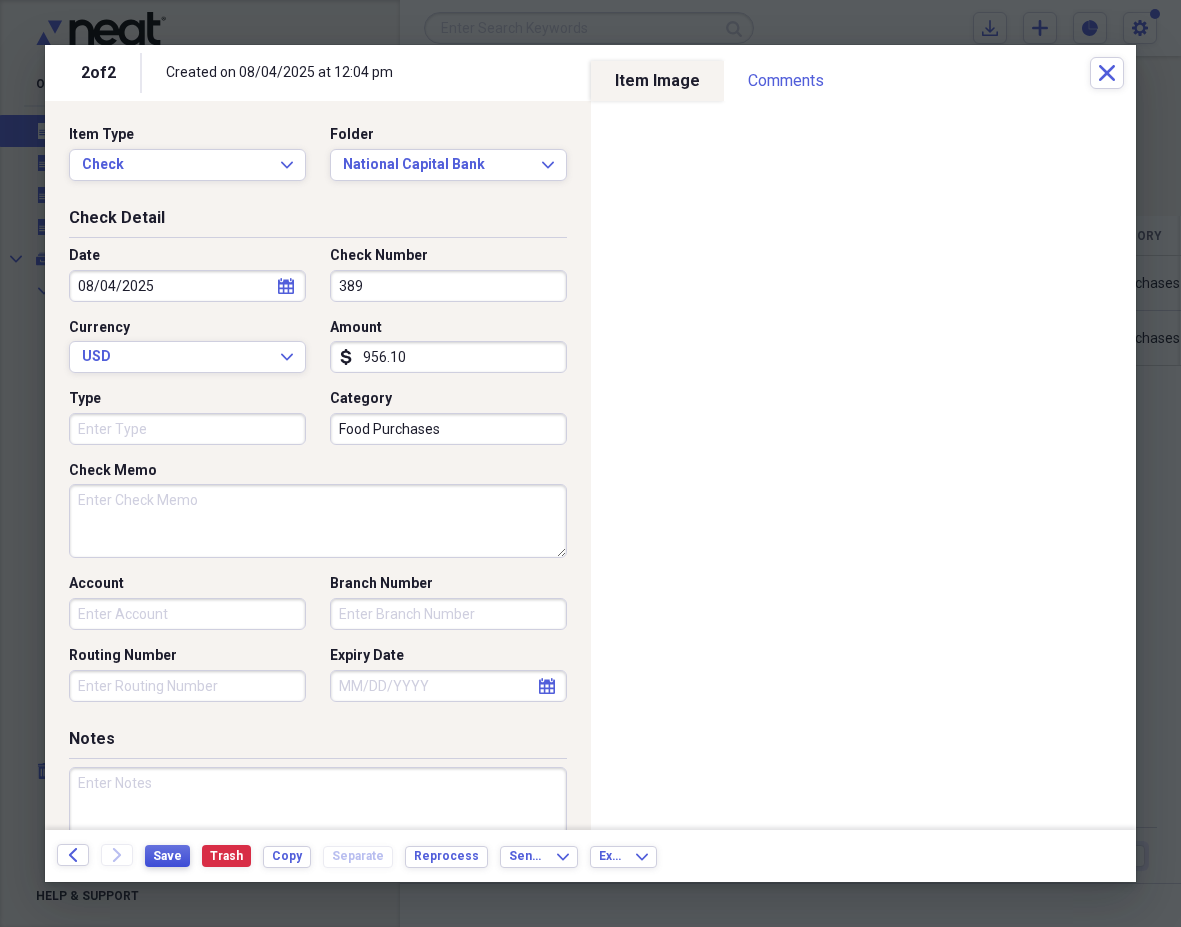 click on "Save" at bounding box center [167, 856] 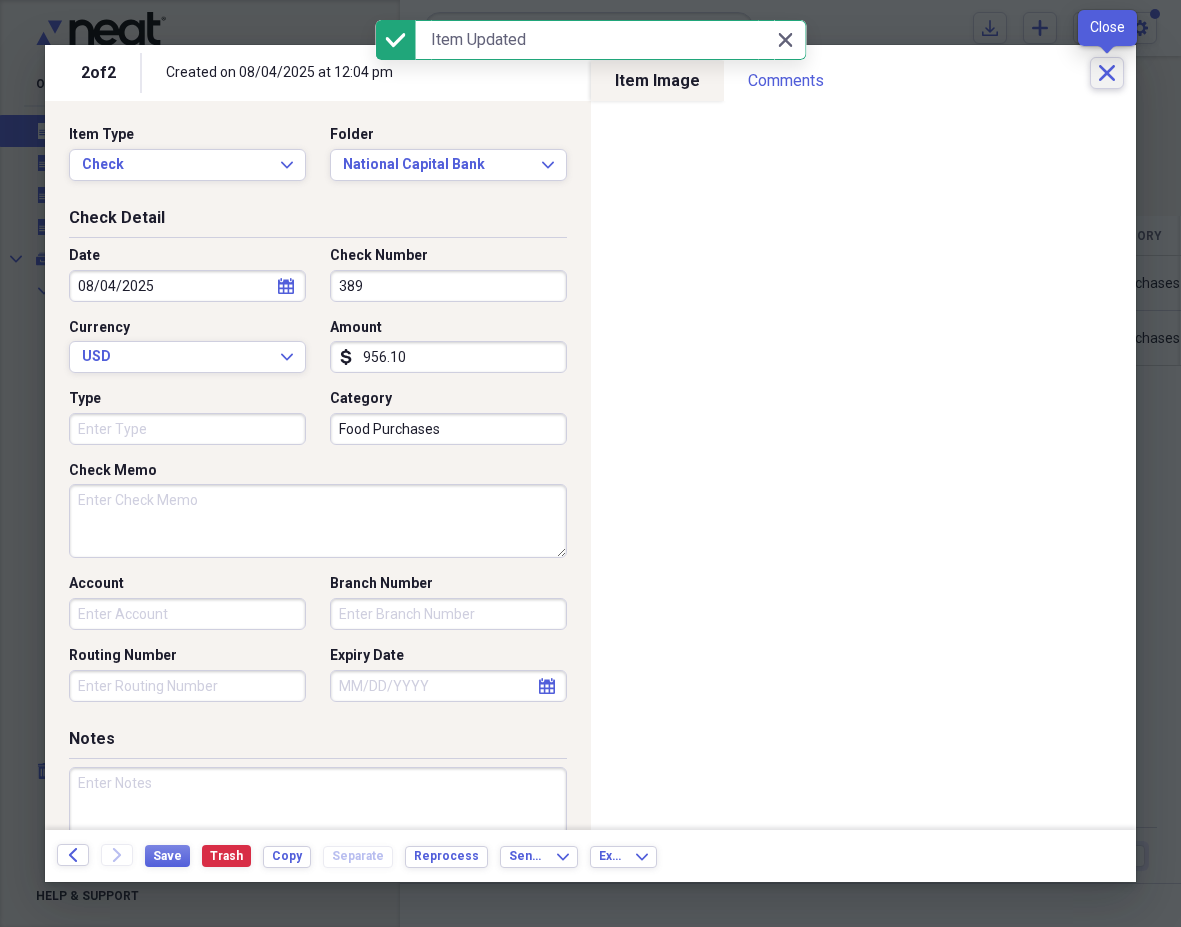 click on "Close" 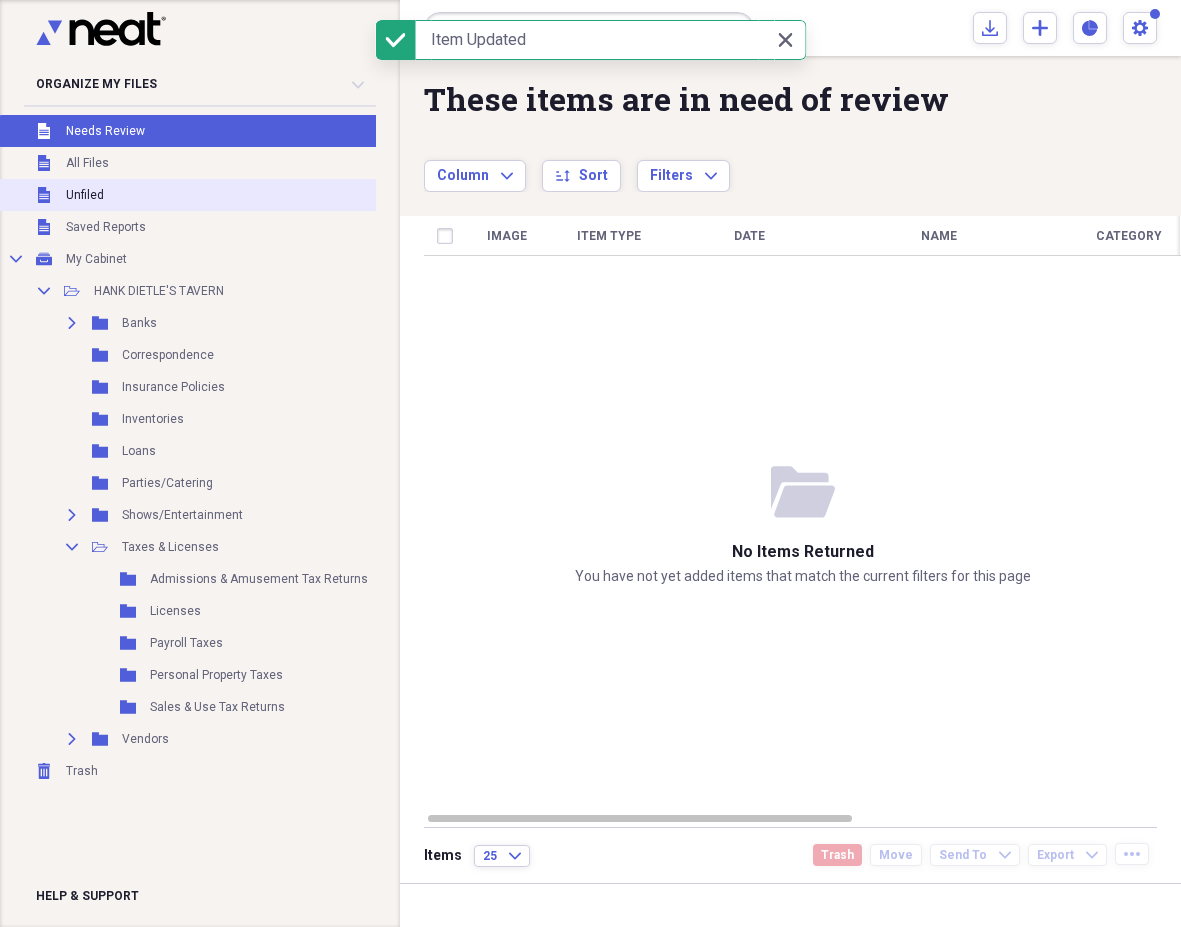 click on "Unfiled Unfiled" at bounding box center (214, 195) 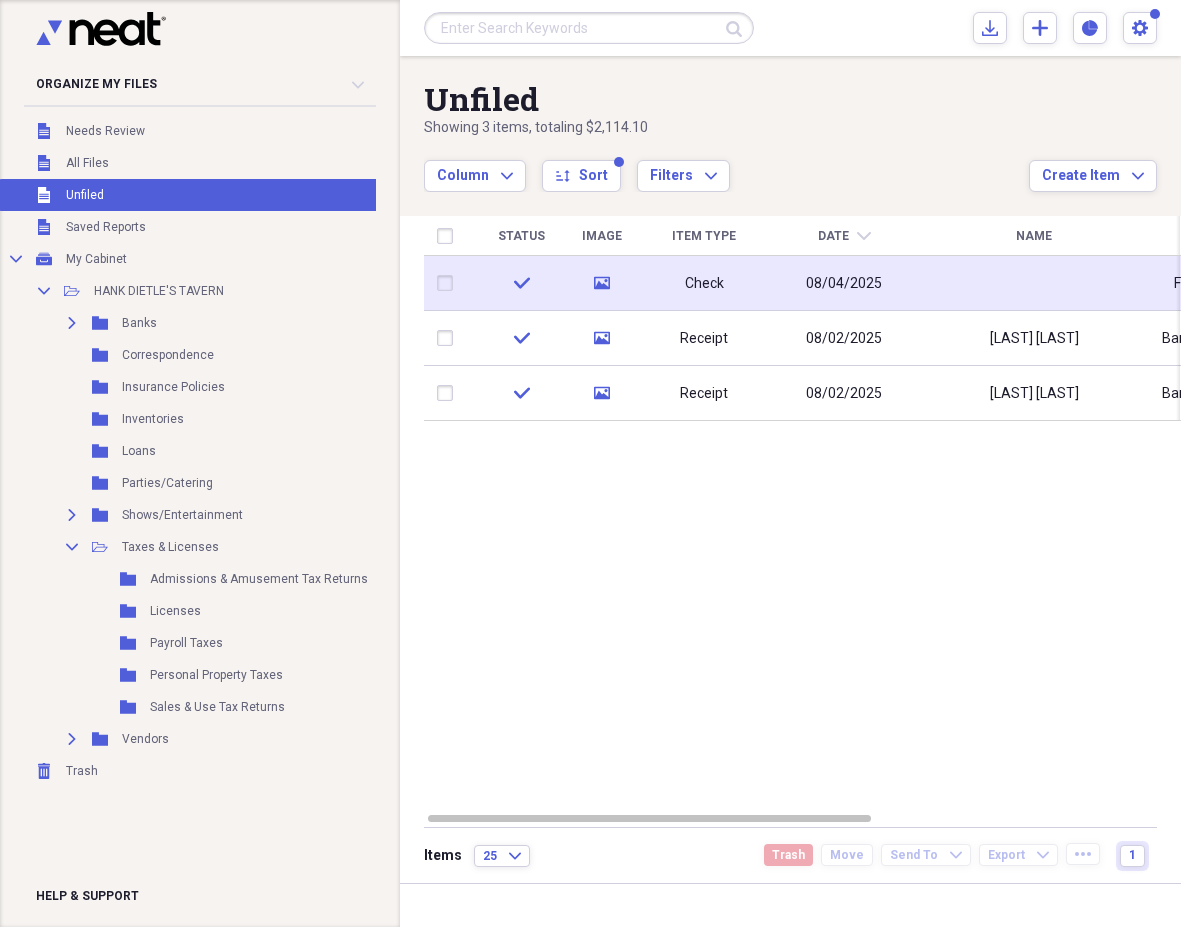 click on "Check" at bounding box center [704, 284] 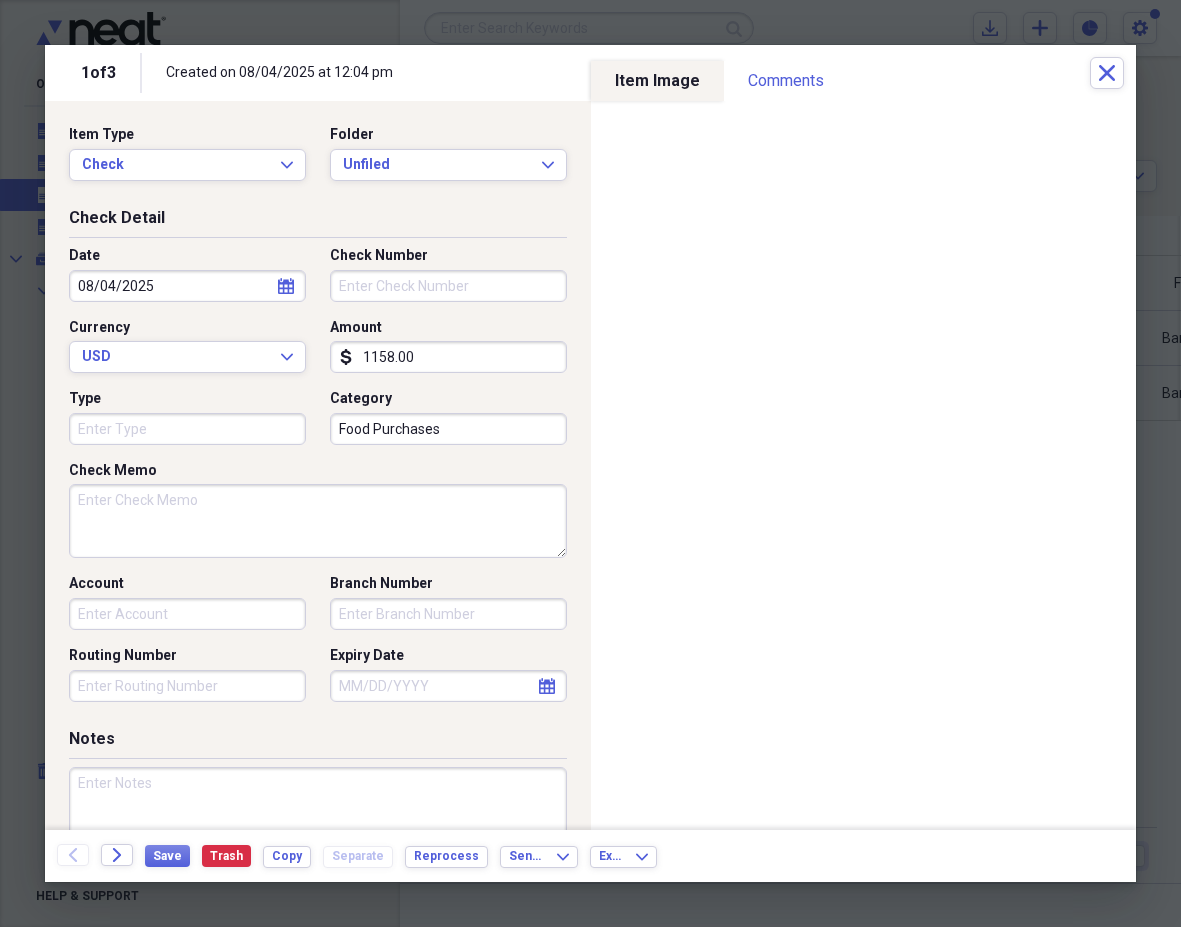 click on "Check Number" at bounding box center [448, 286] 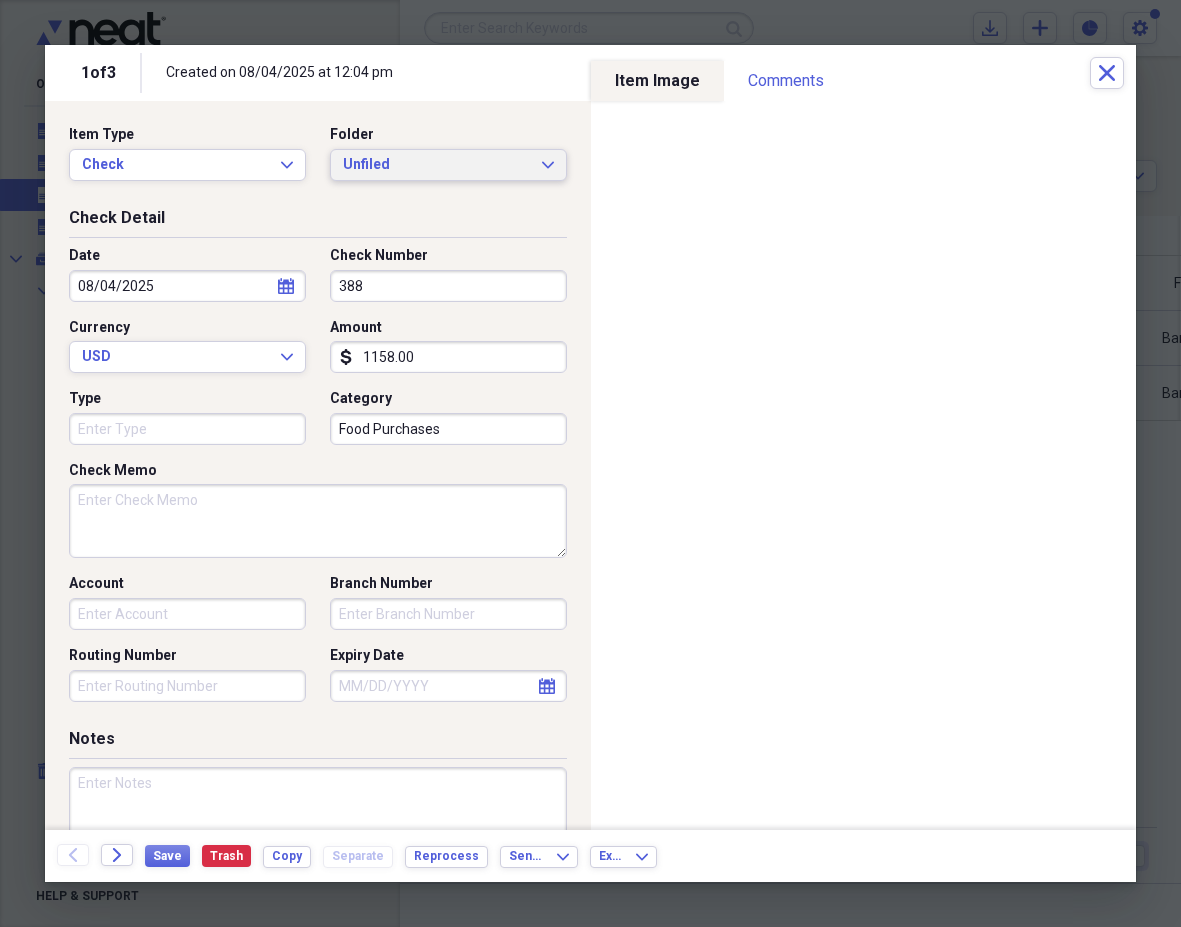 type on "388" 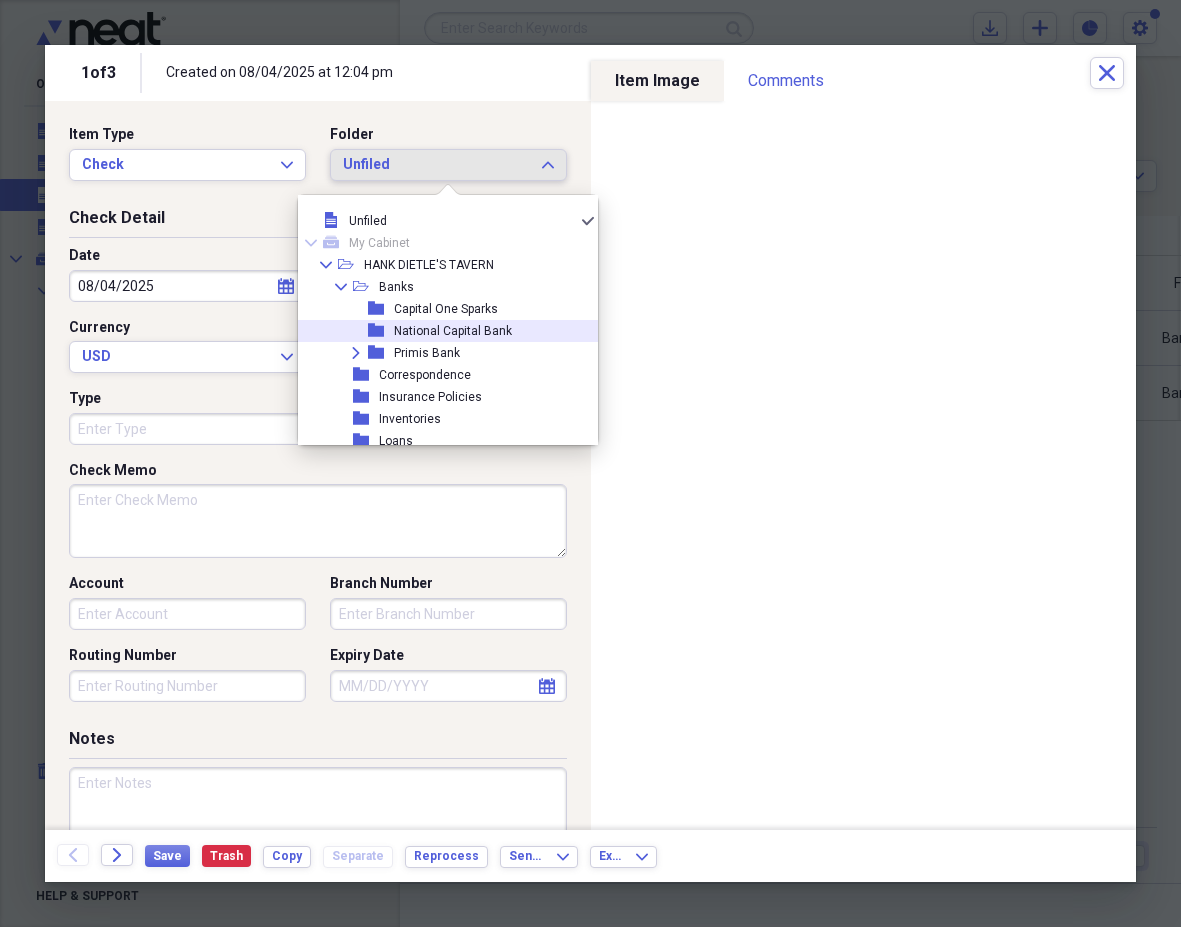 click on "folder" at bounding box center [381, 331] 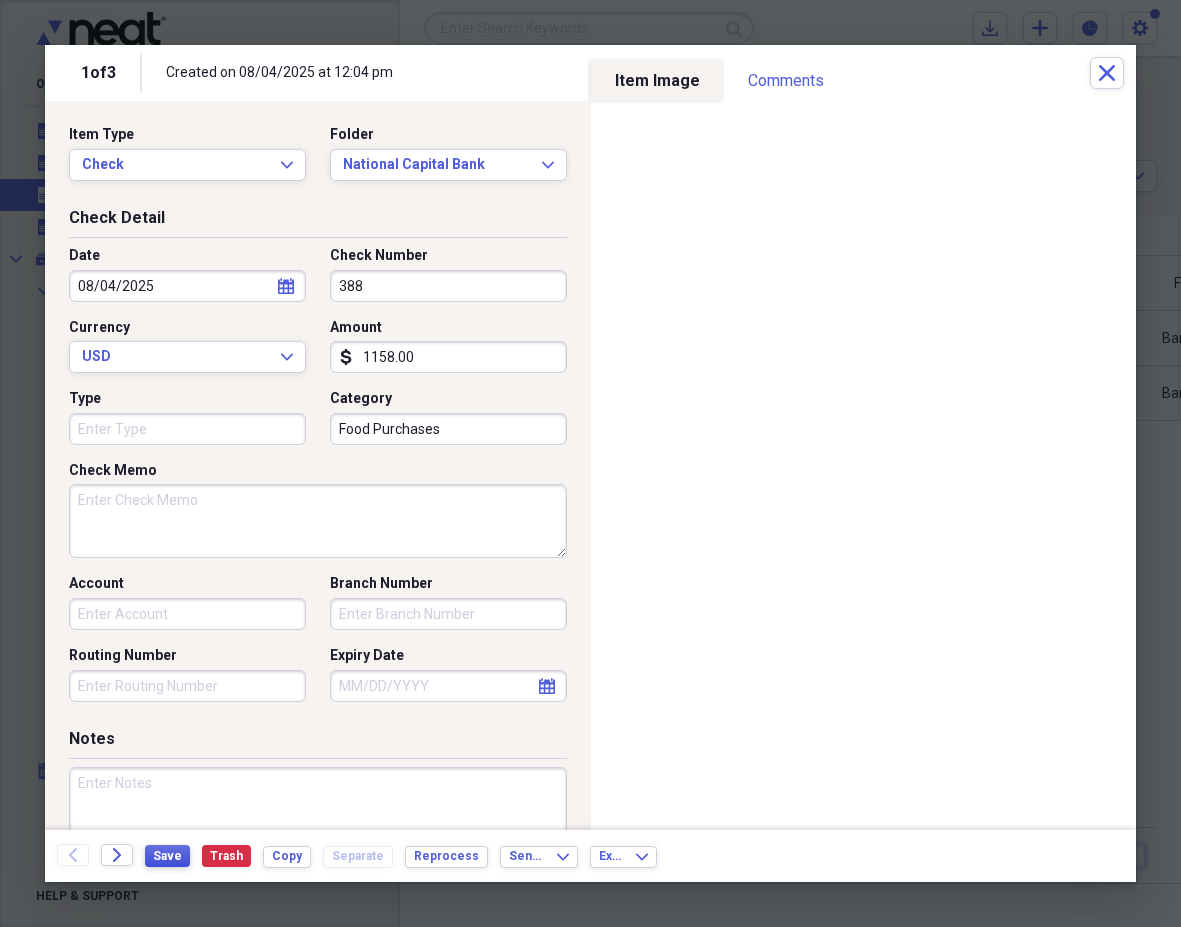 click on "Save" at bounding box center [167, 856] 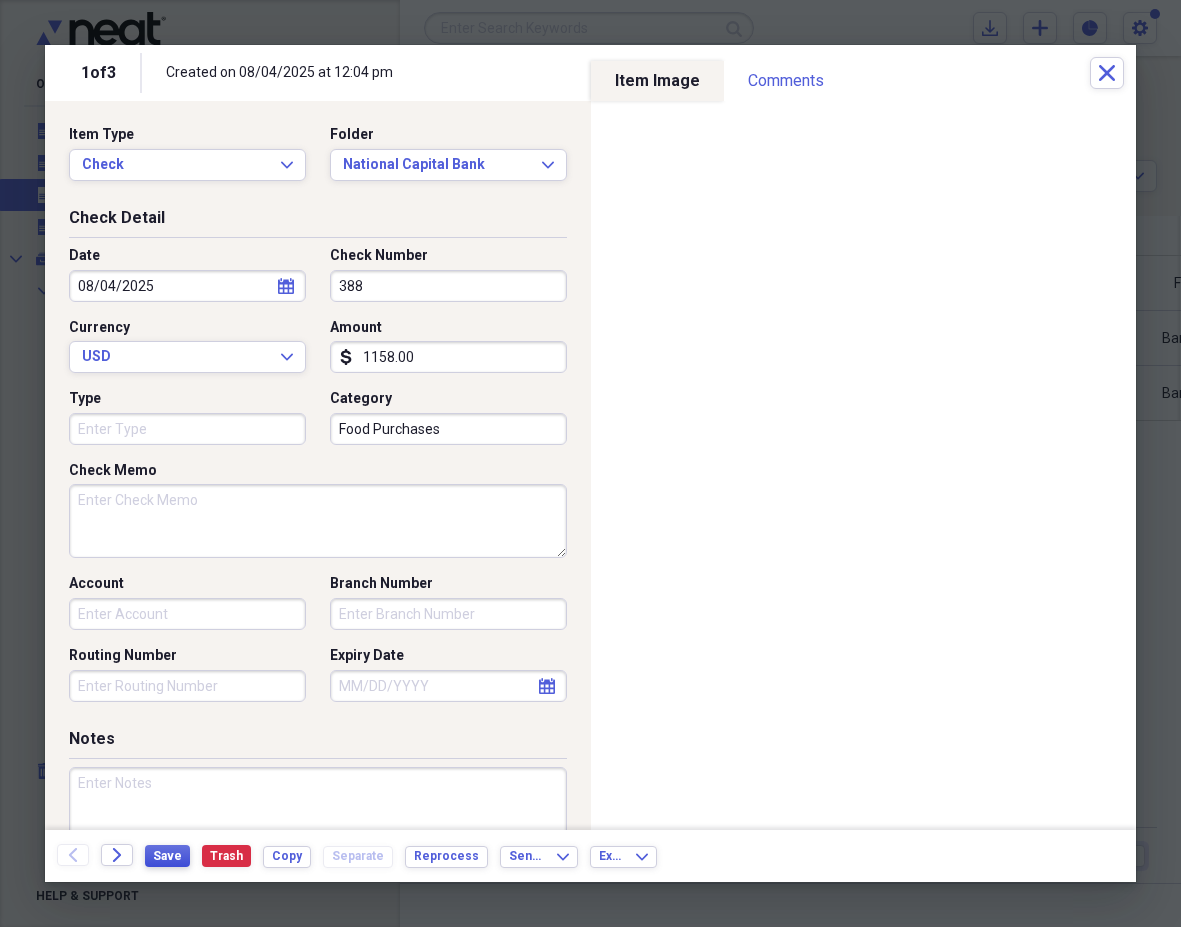 click on "Save" at bounding box center [167, 856] 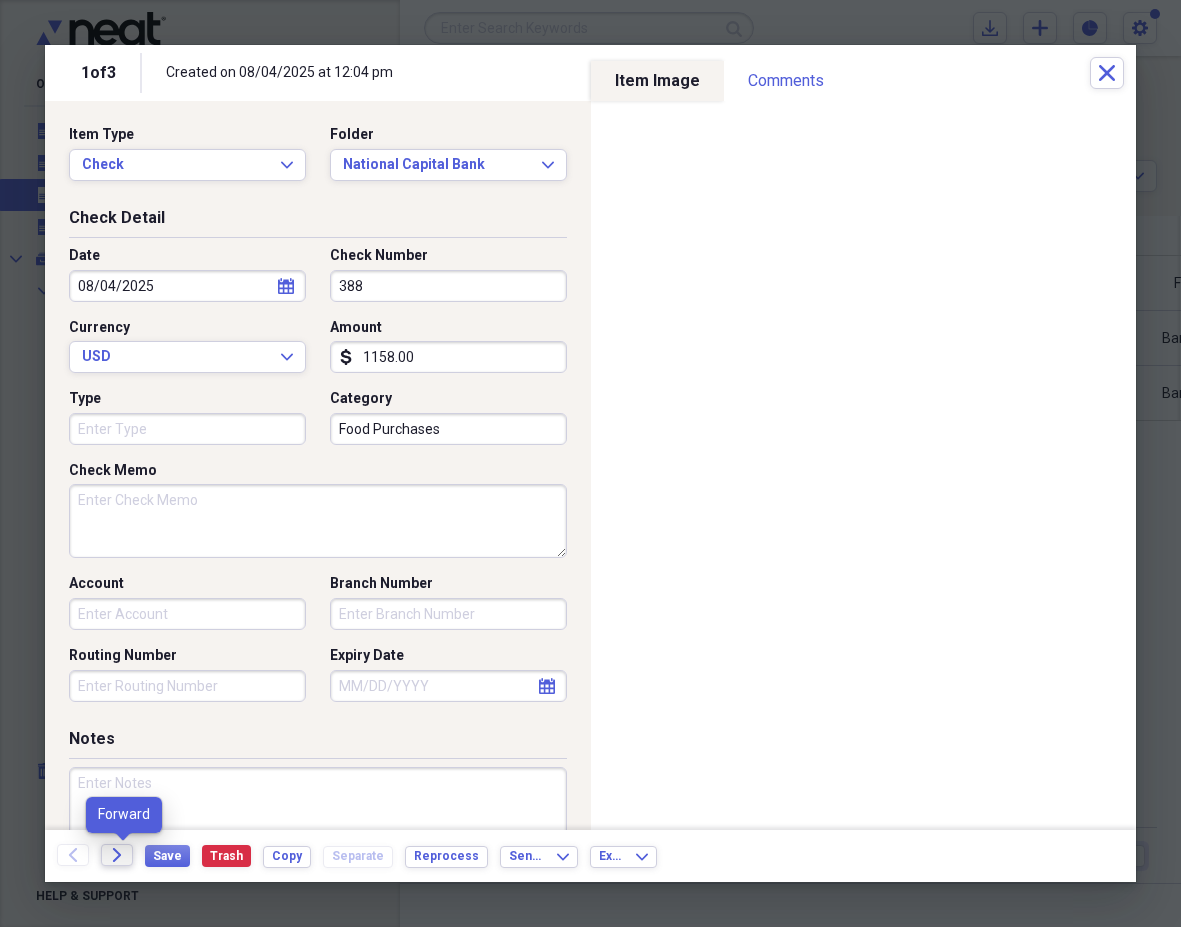 click on "Forward" 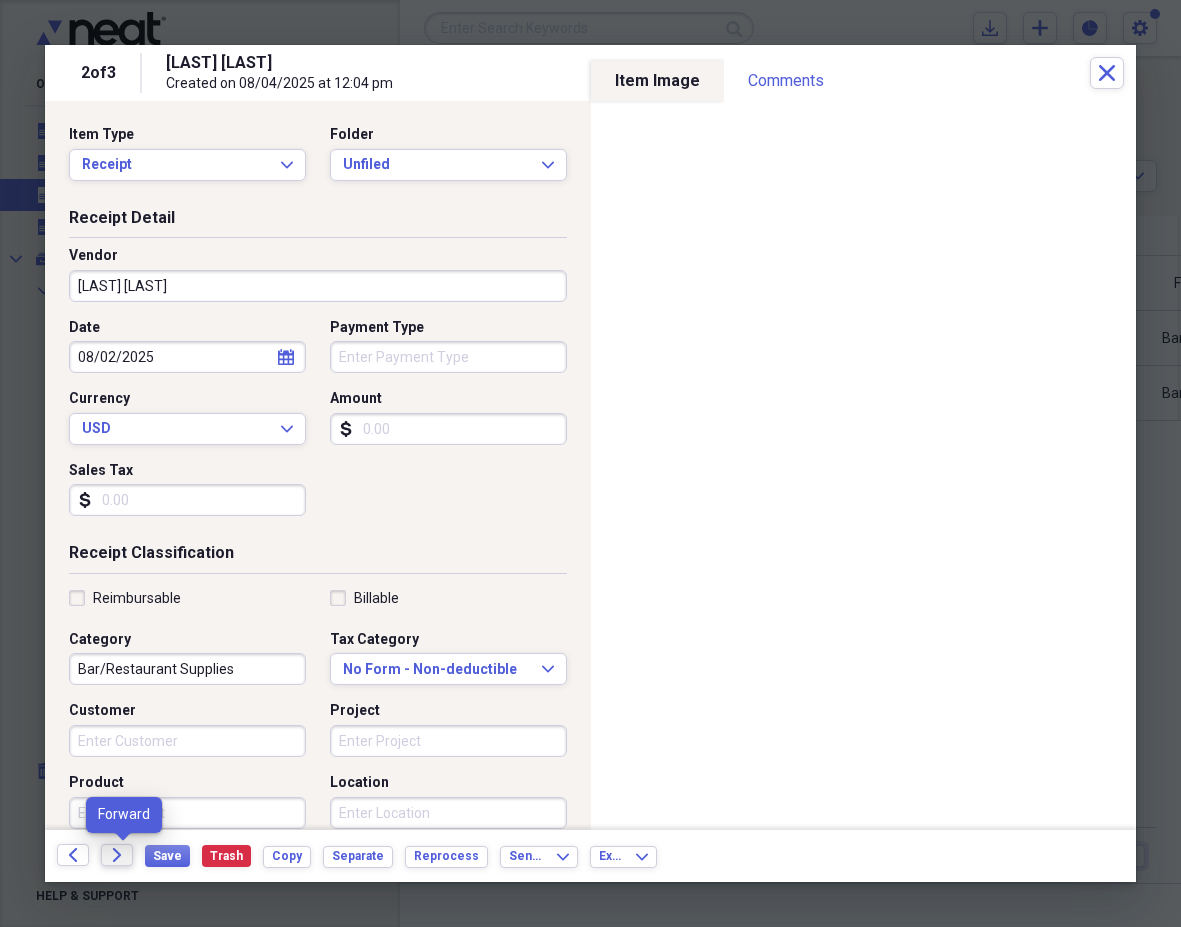 click on "Forward" 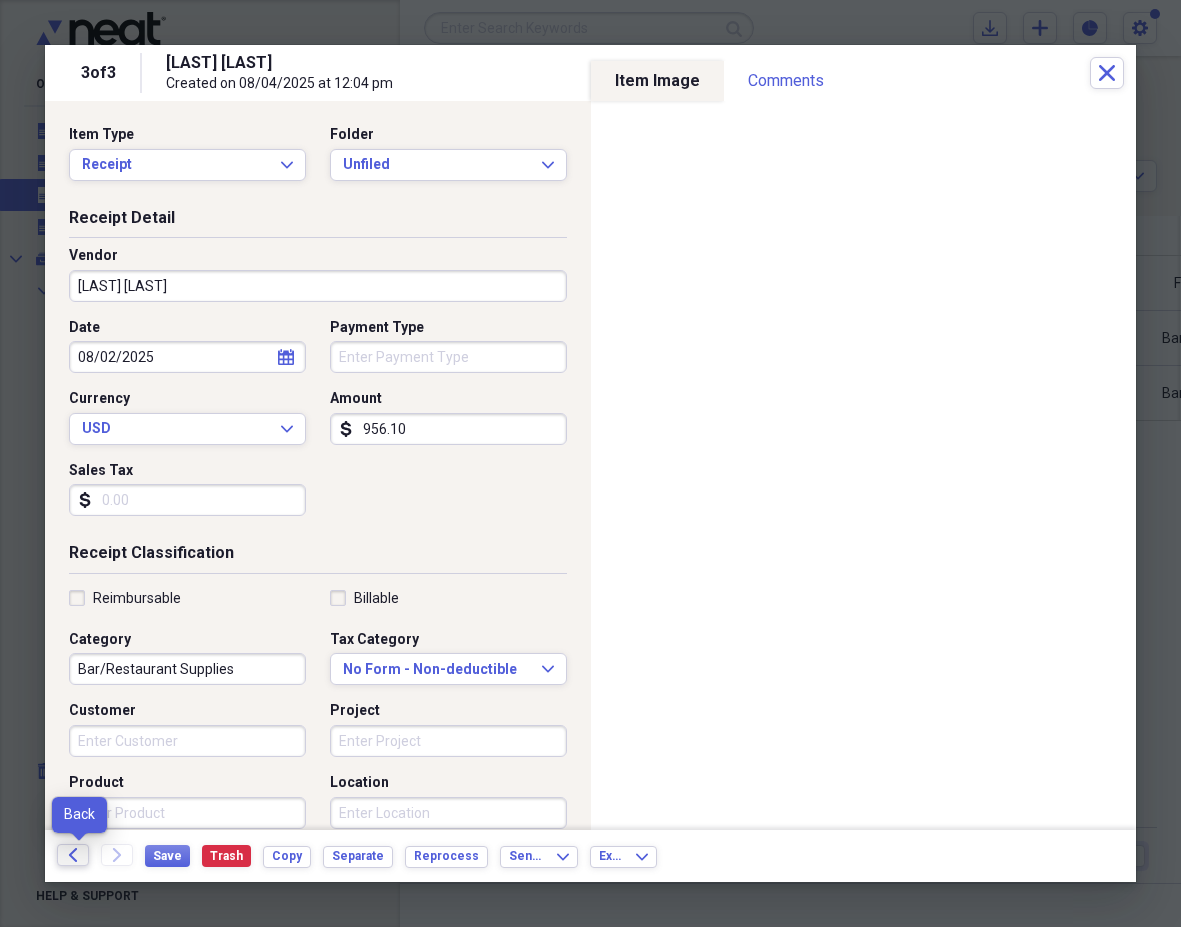 click 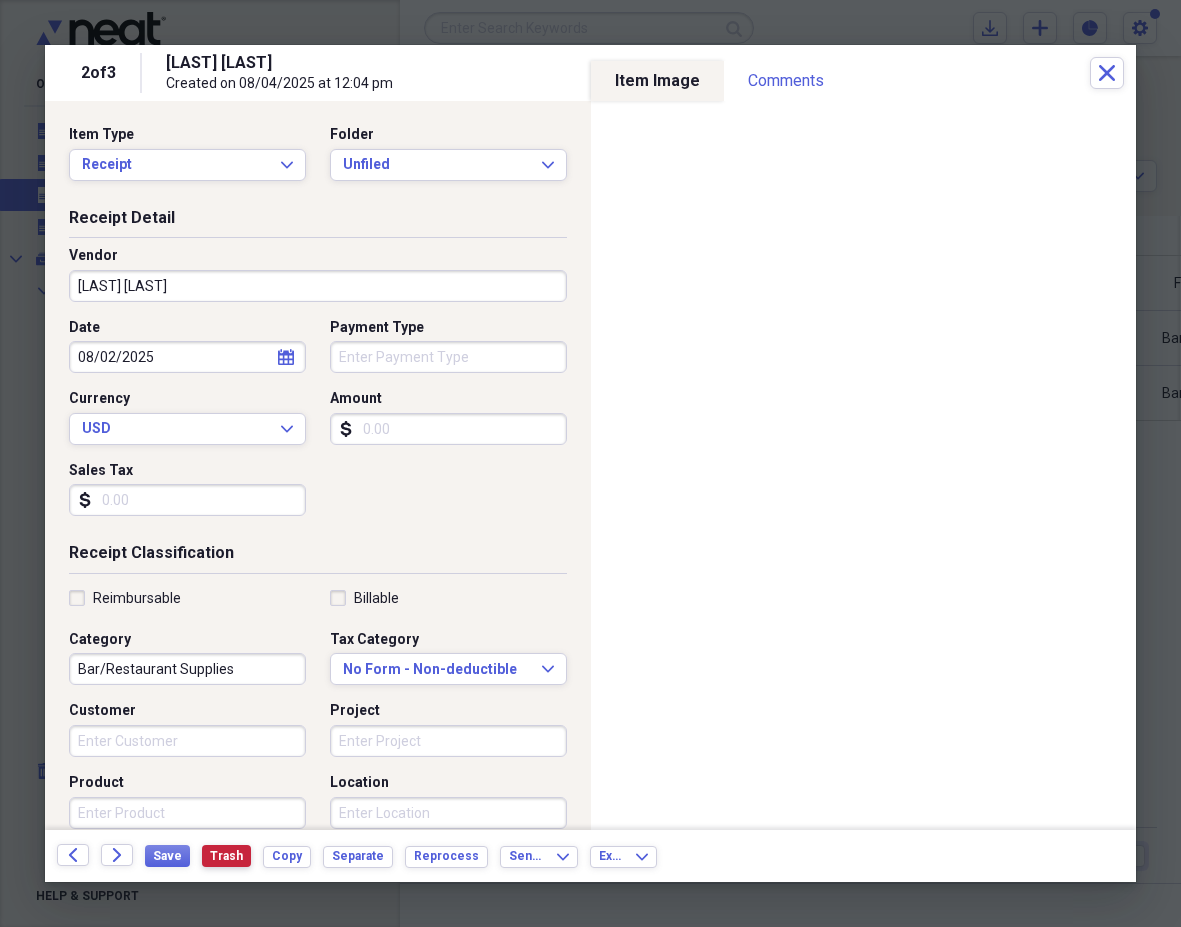 click on "Trash" at bounding box center (226, 856) 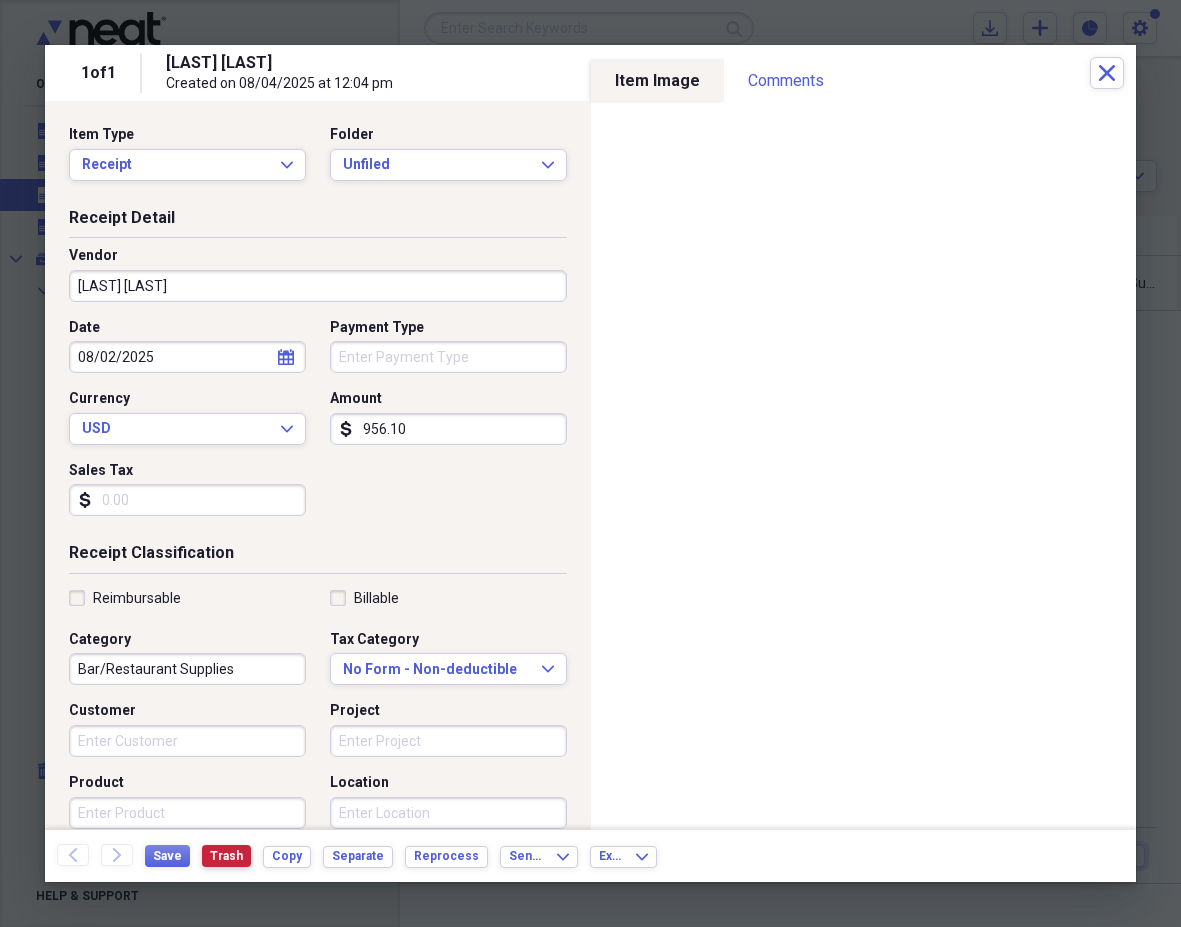 click on "Trash" at bounding box center [226, 856] 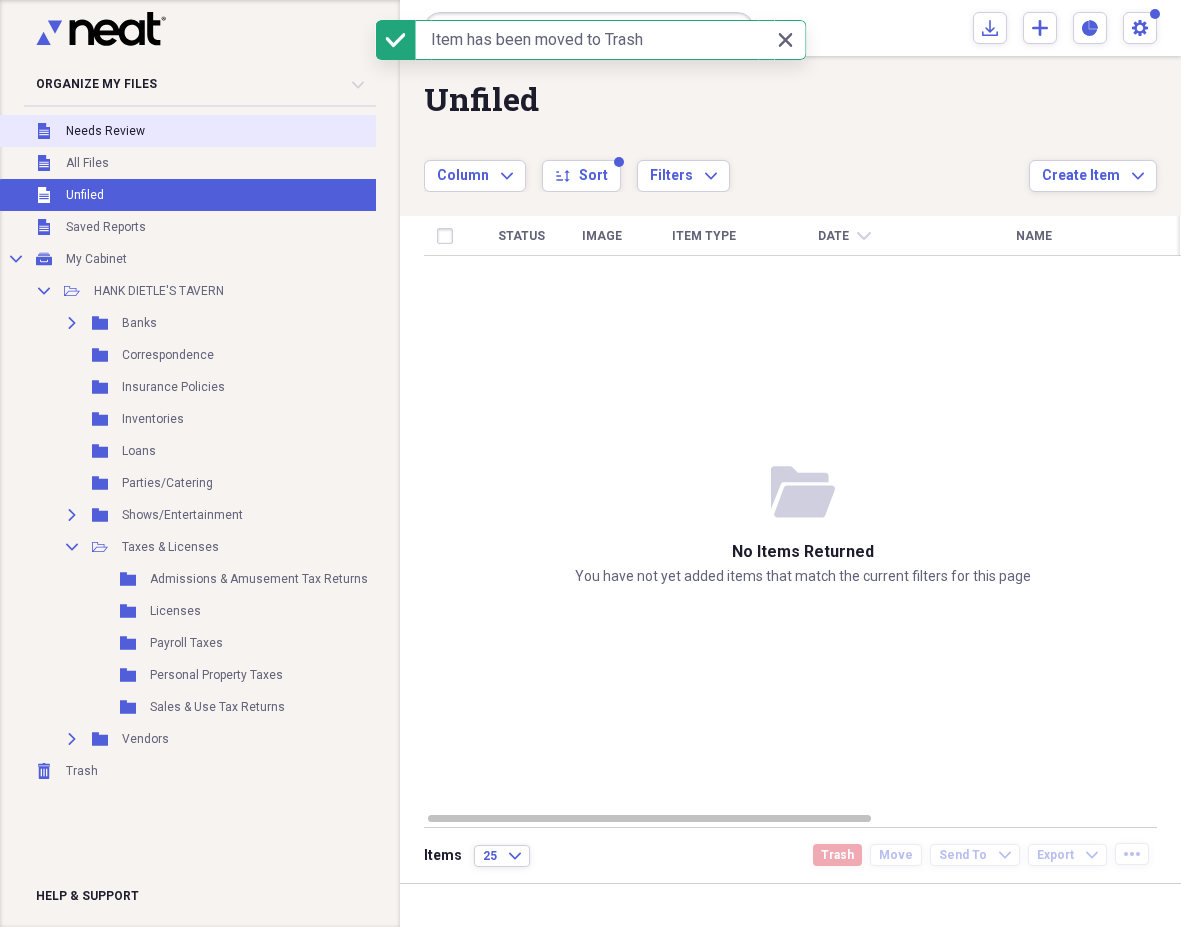 click on "Unfiled Needs Review" at bounding box center (214, 131) 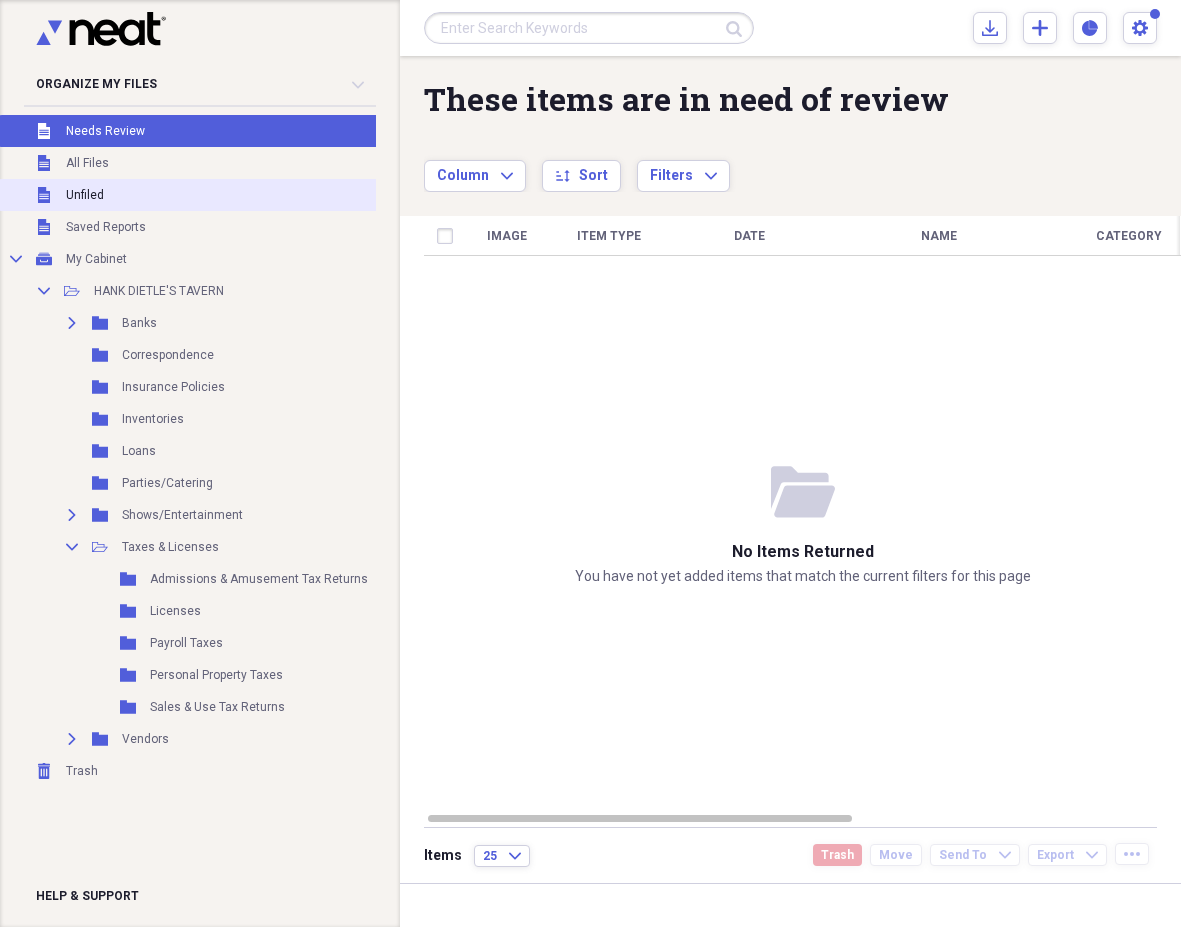 click on "Unfiled" at bounding box center [85, 195] 